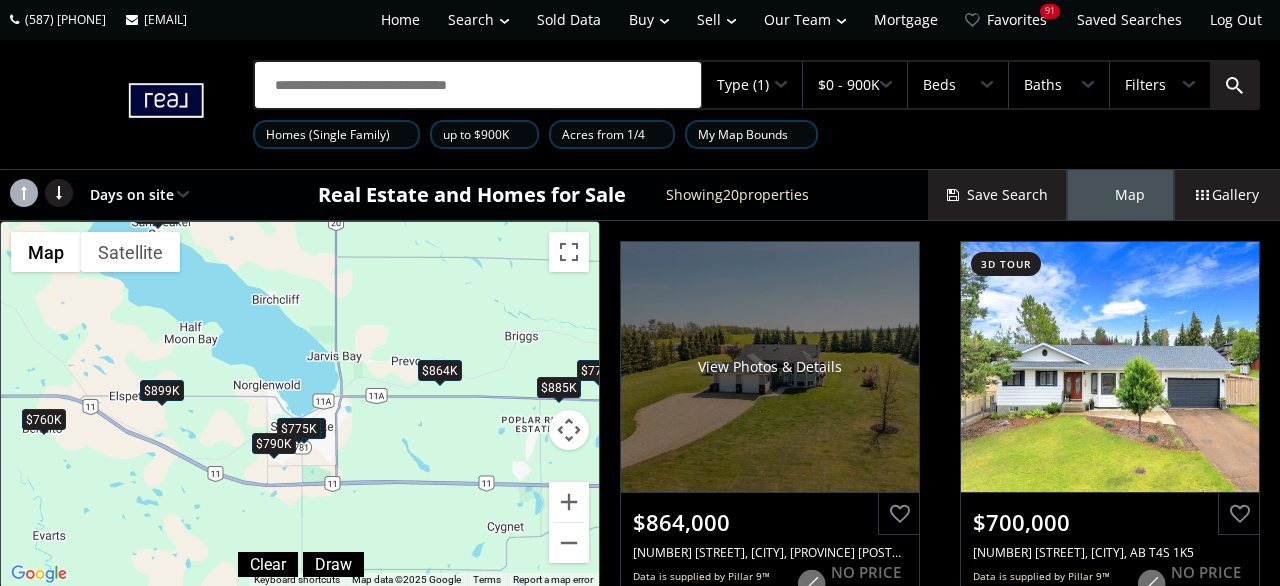 scroll, scrollTop: 0, scrollLeft: 0, axis: both 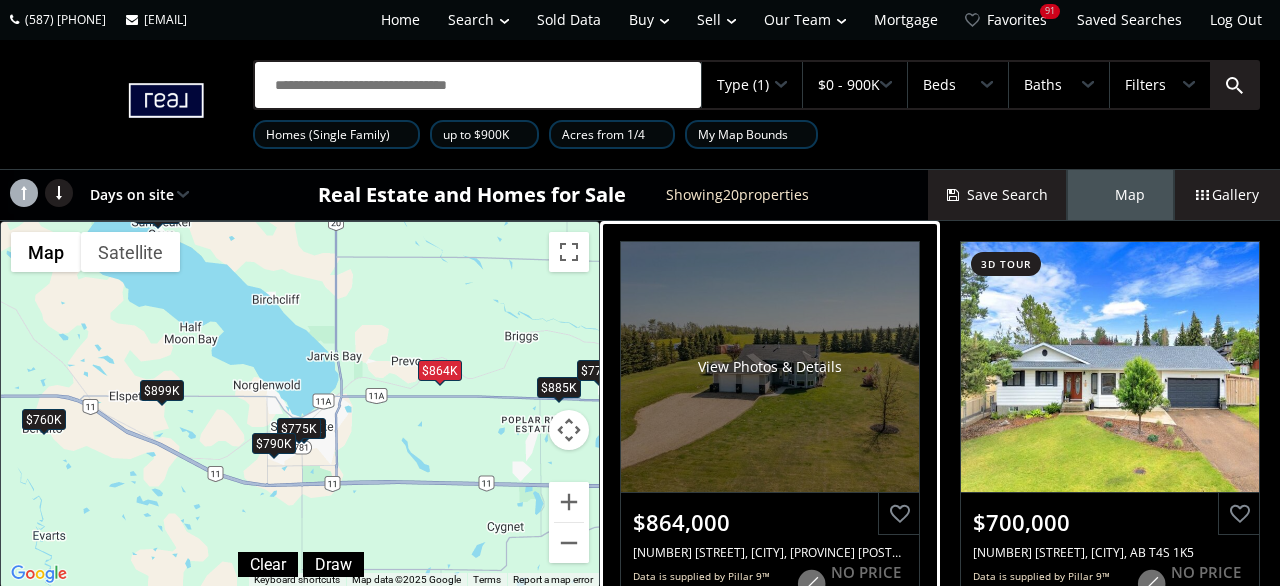 click on "View Photos & Details" at bounding box center (770, 367) 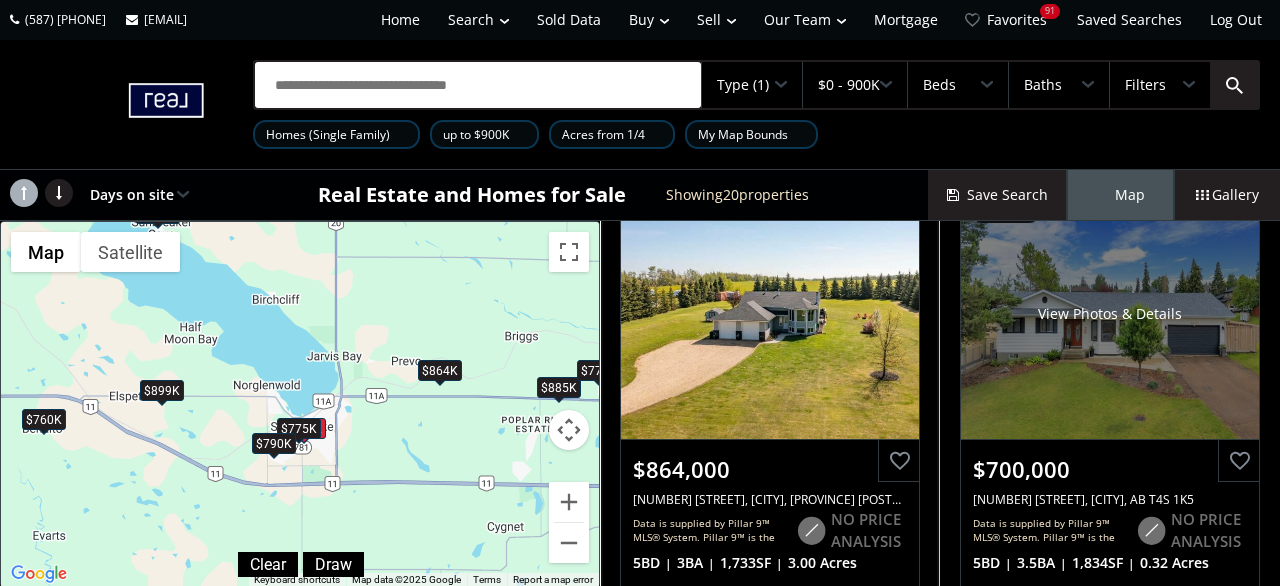 scroll, scrollTop: 112, scrollLeft: 0, axis: vertical 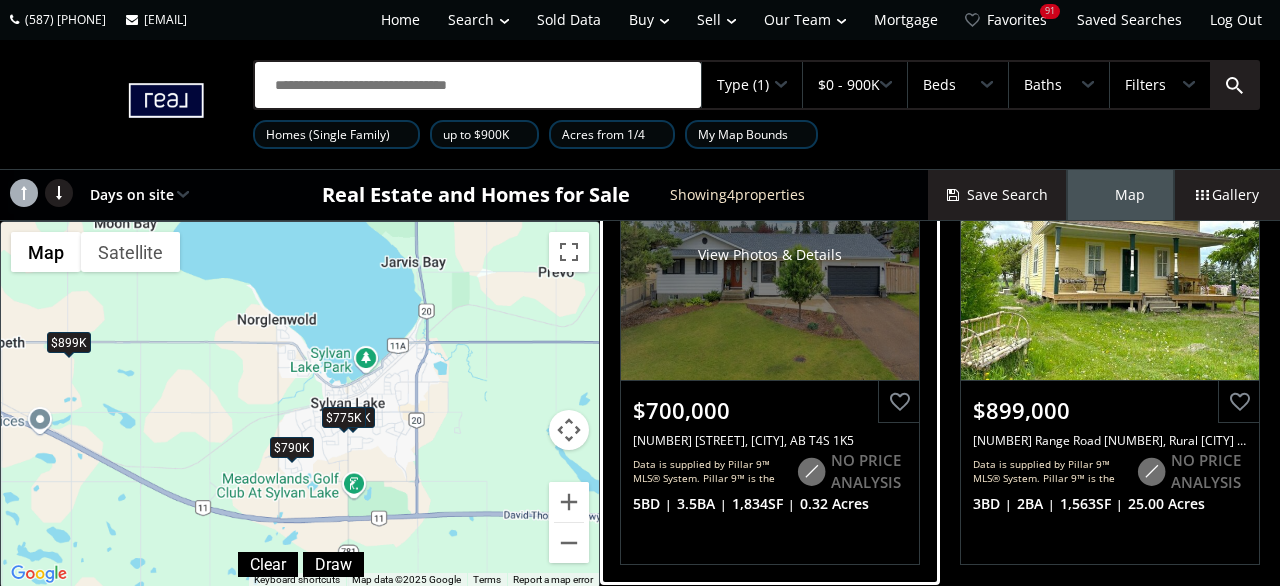 click on "View Photos & Details" at bounding box center [770, 255] 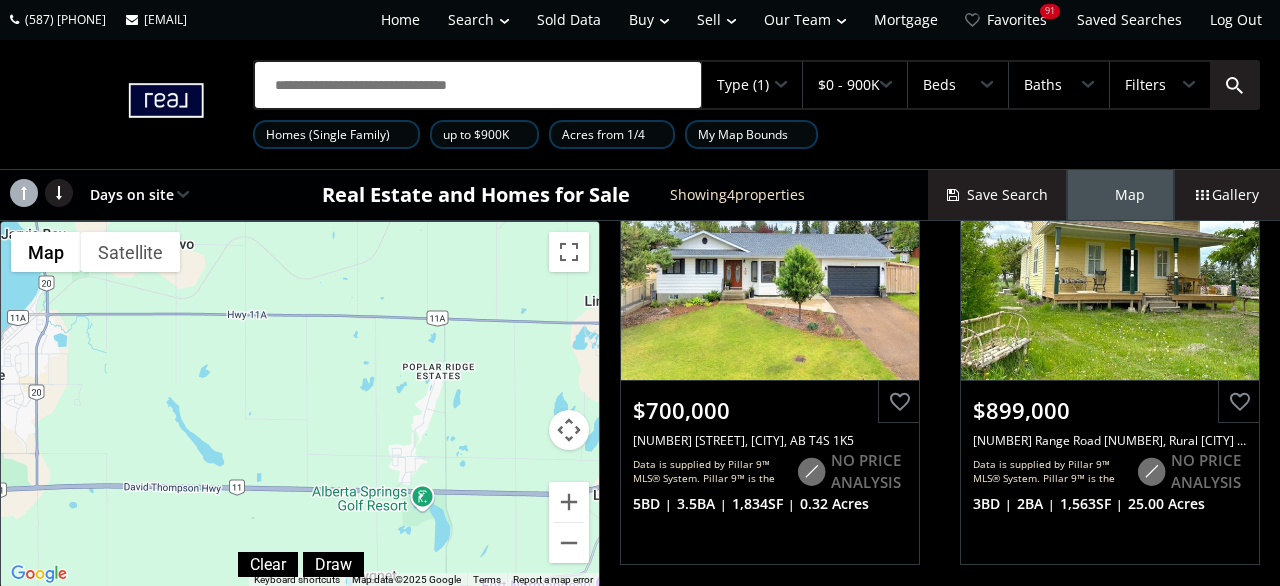 drag, startPoint x: 382, startPoint y: 467, endPoint x: 0, endPoint y: 439, distance: 383.0248 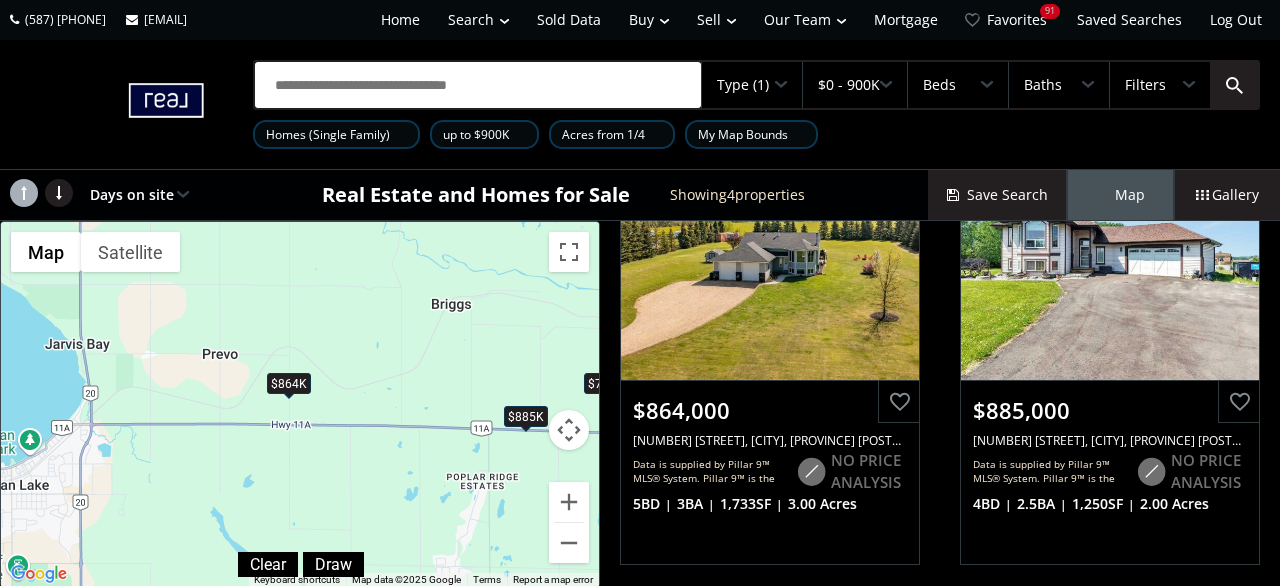 drag, startPoint x: 123, startPoint y: 403, endPoint x: 283, endPoint y: 449, distance: 166.48123 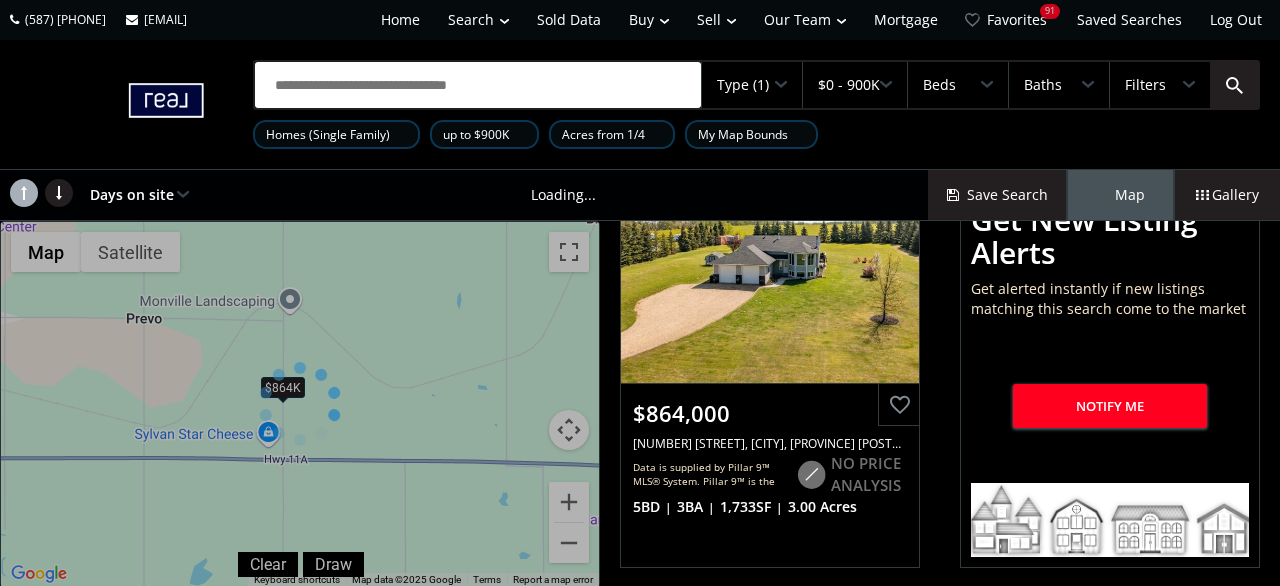 scroll, scrollTop: 109, scrollLeft: 0, axis: vertical 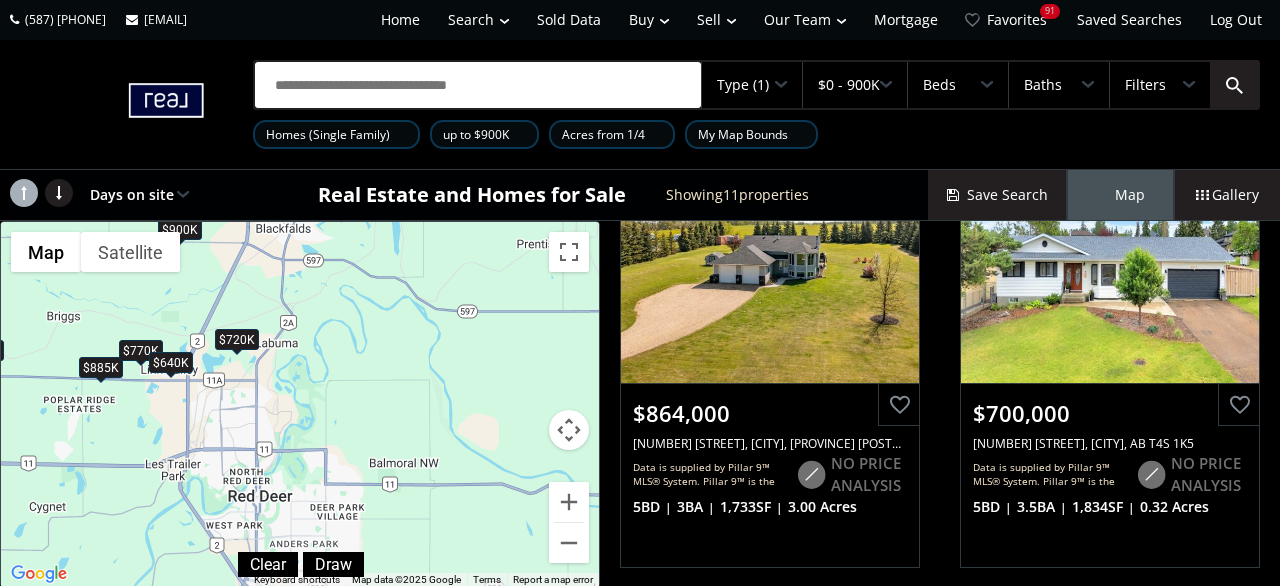 drag, startPoint x: 421, startPoint y: 490, endPoint x: 71, endPoint y: 439, distance: 353.6962 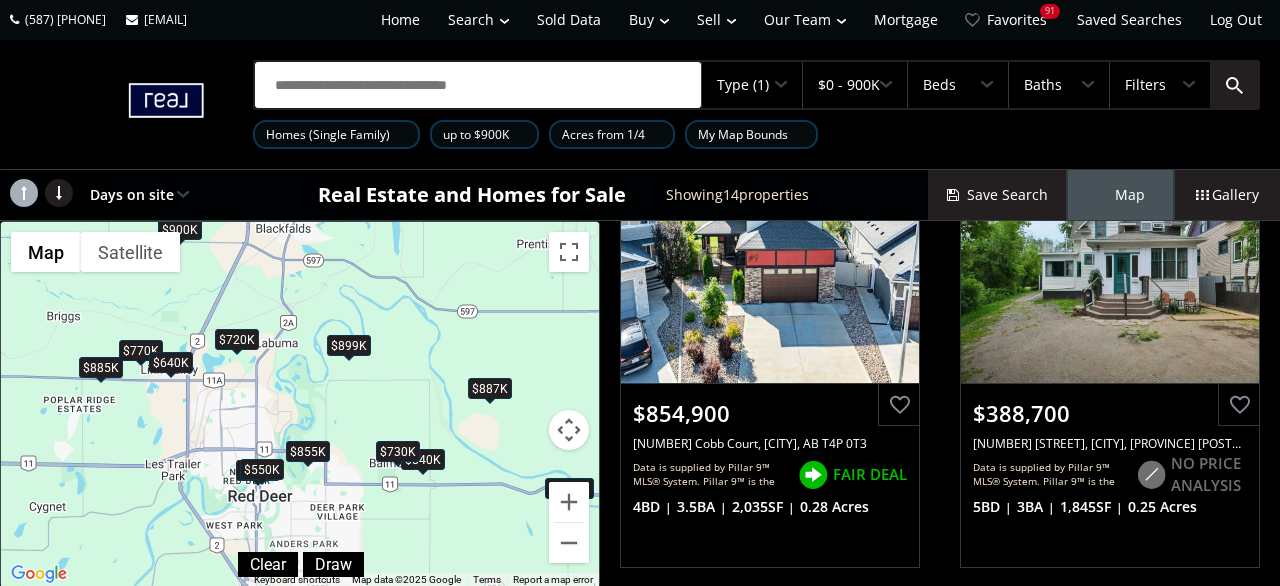 click on "$855K" at bounding box center (308, 452) 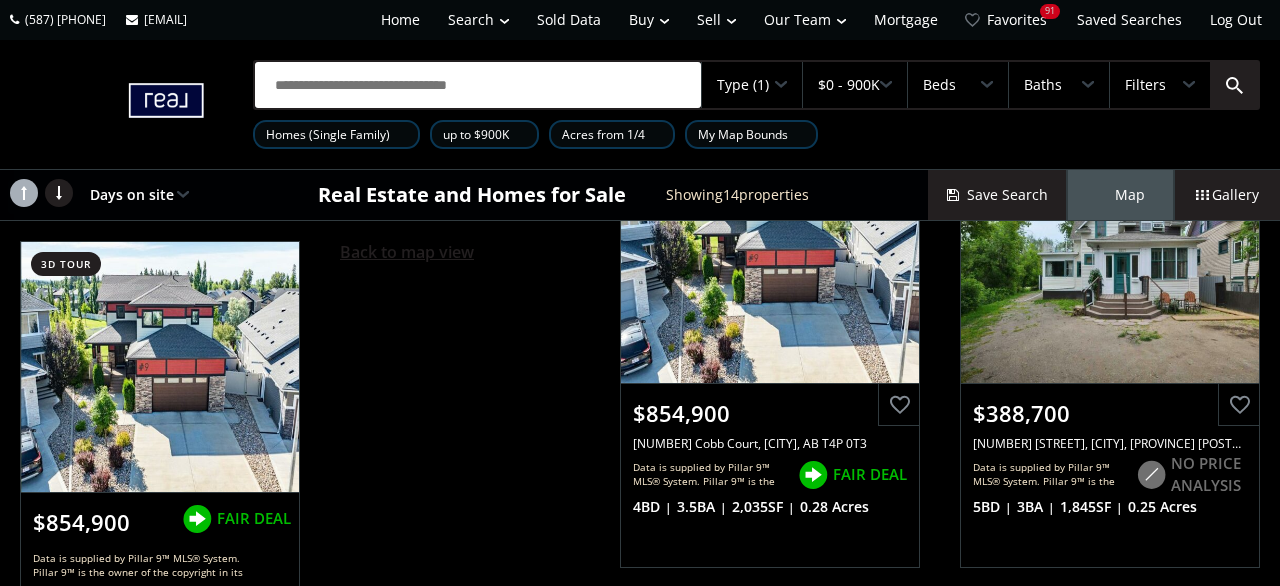 click on "Back to map view" at bounding box center (407, 252) 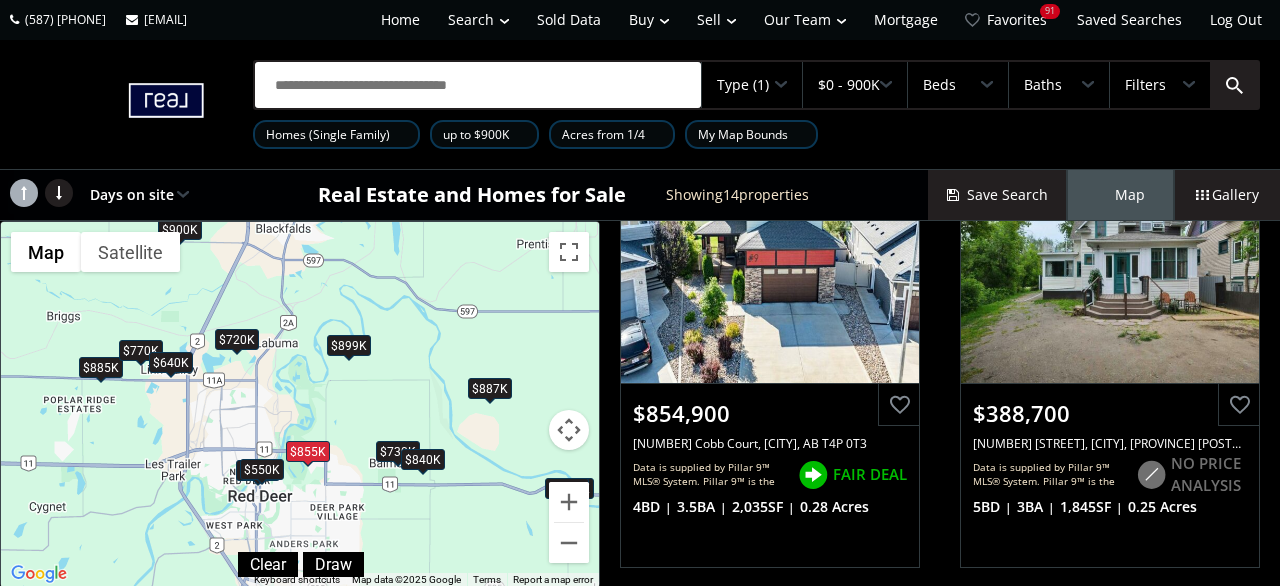 click on "$840K" at bounding box center [423, 459] 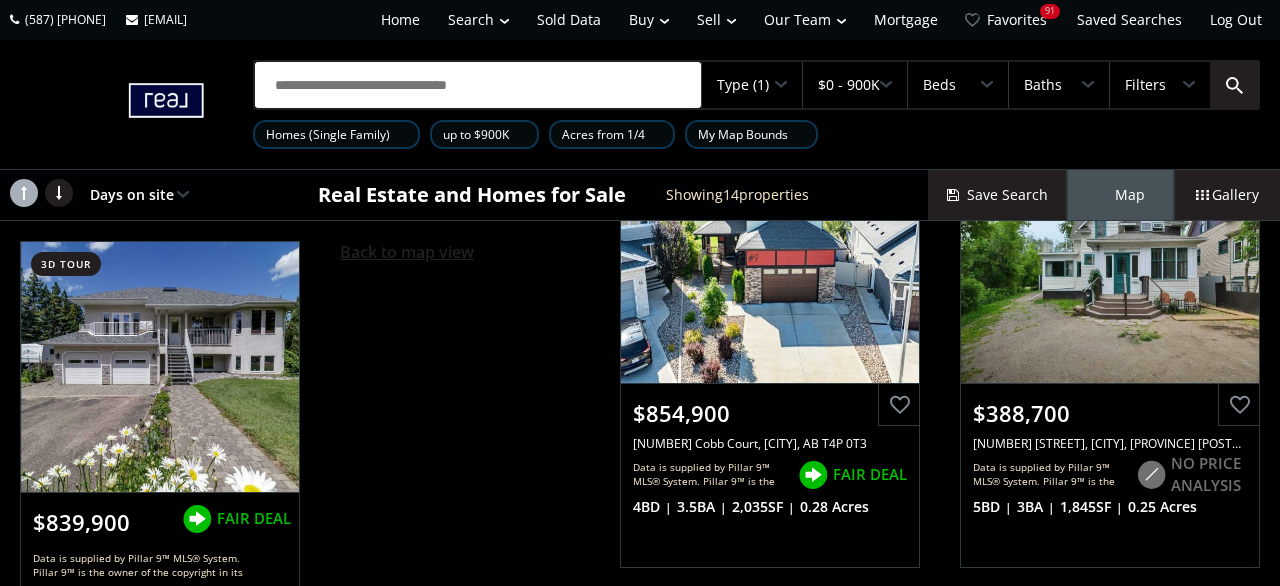 click on "Back to map view" at bounding box center [407, 252] 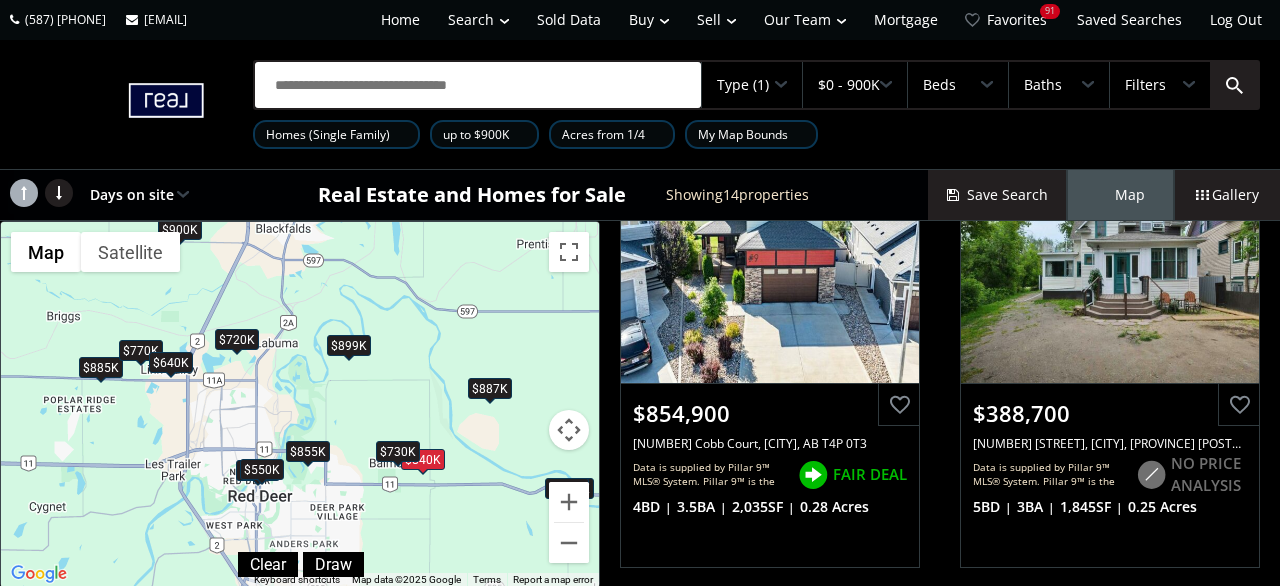click on "$550K" at bounding box center [262, 469] 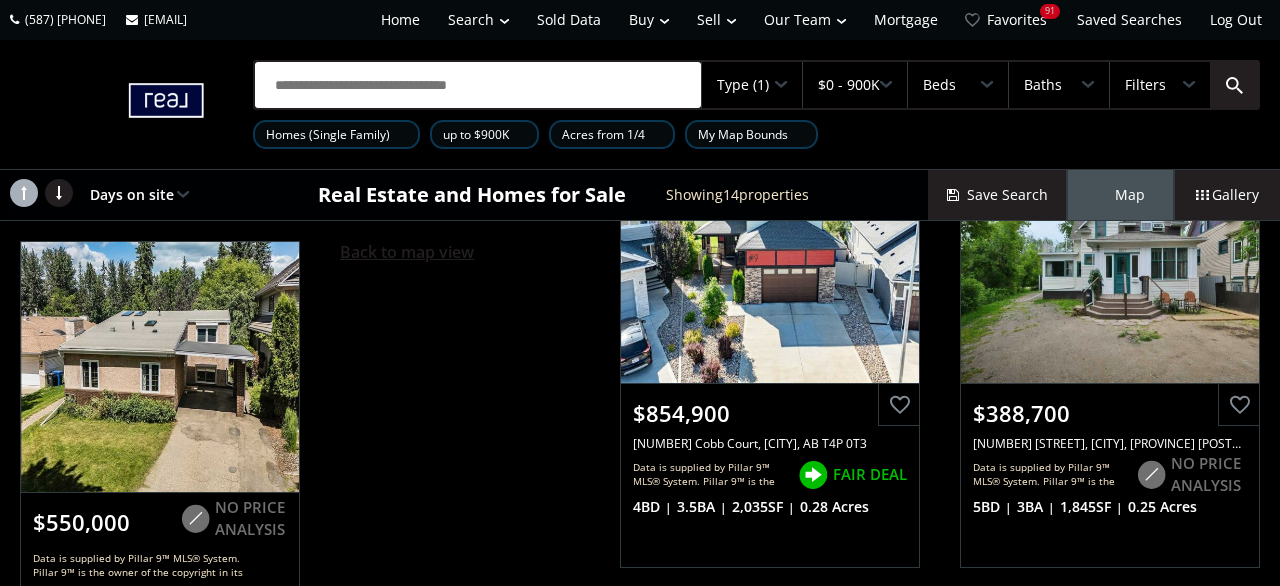 click on "Back to map view" at bounding box center (407, 252) 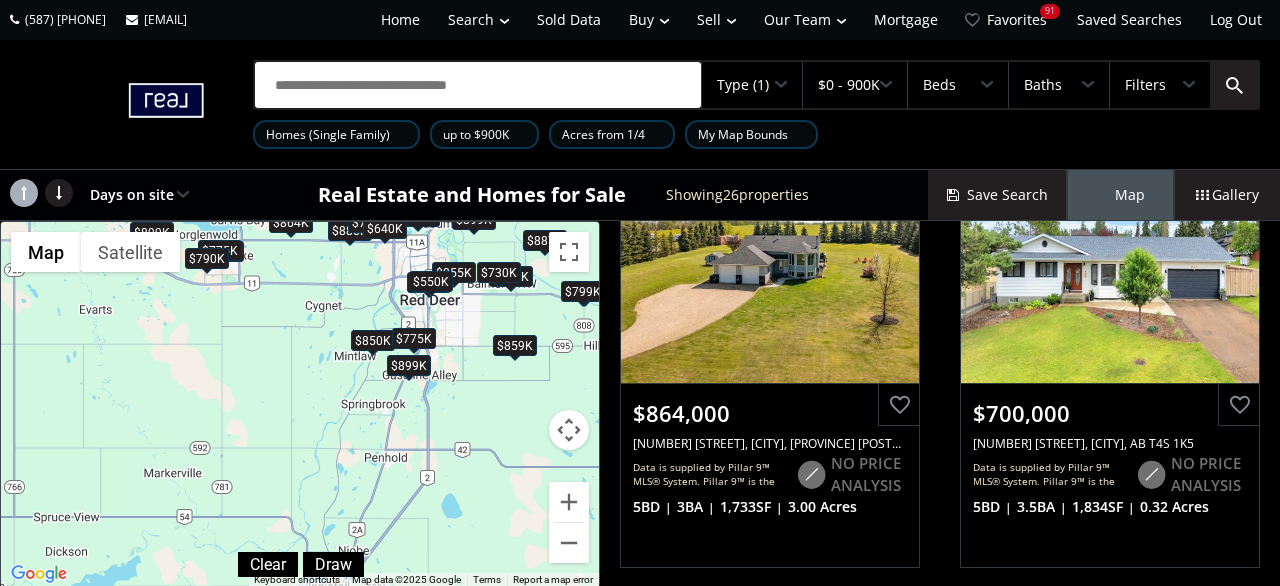drag, startPoint x: 354, startPoint y: 443, endPoint x: 482, endPoint y: 294, distance: 196.43065 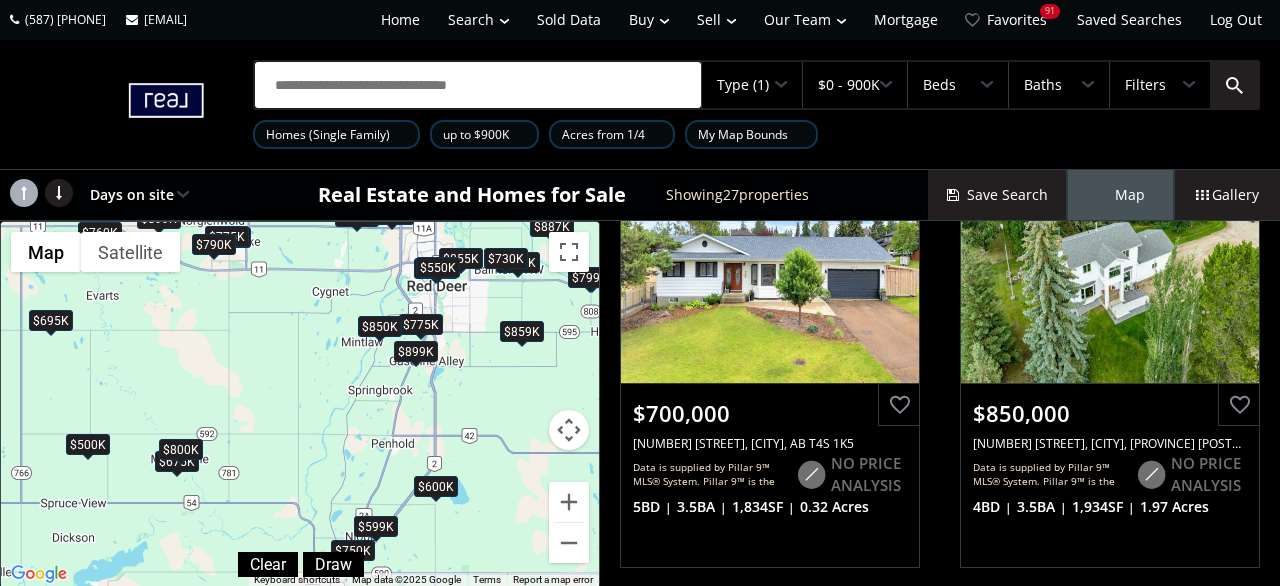 click on "$850K" at bounding box center [380, 326] 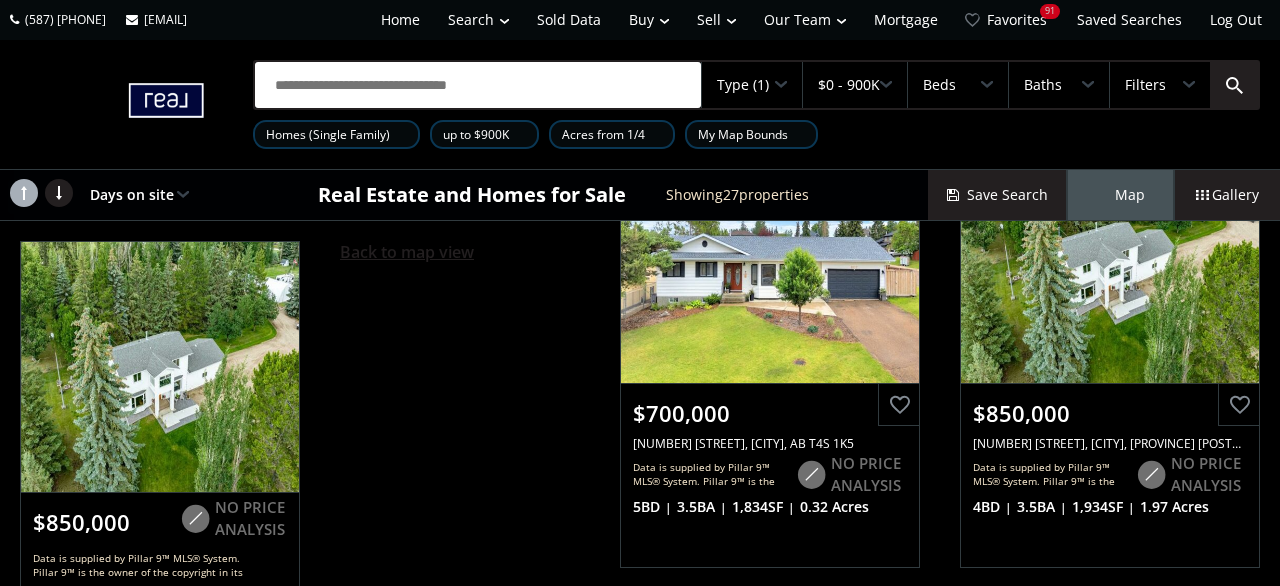 click on "Back to map view" at bounding box center (407, 252) 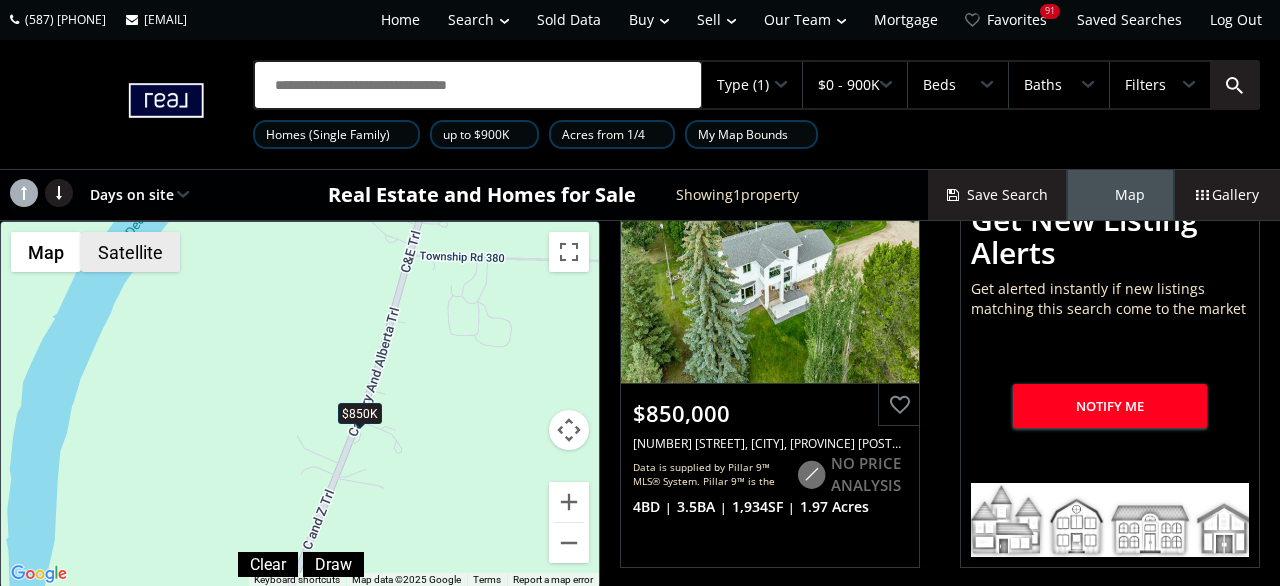 click on "Satellite" at bounding box center (130, 252) 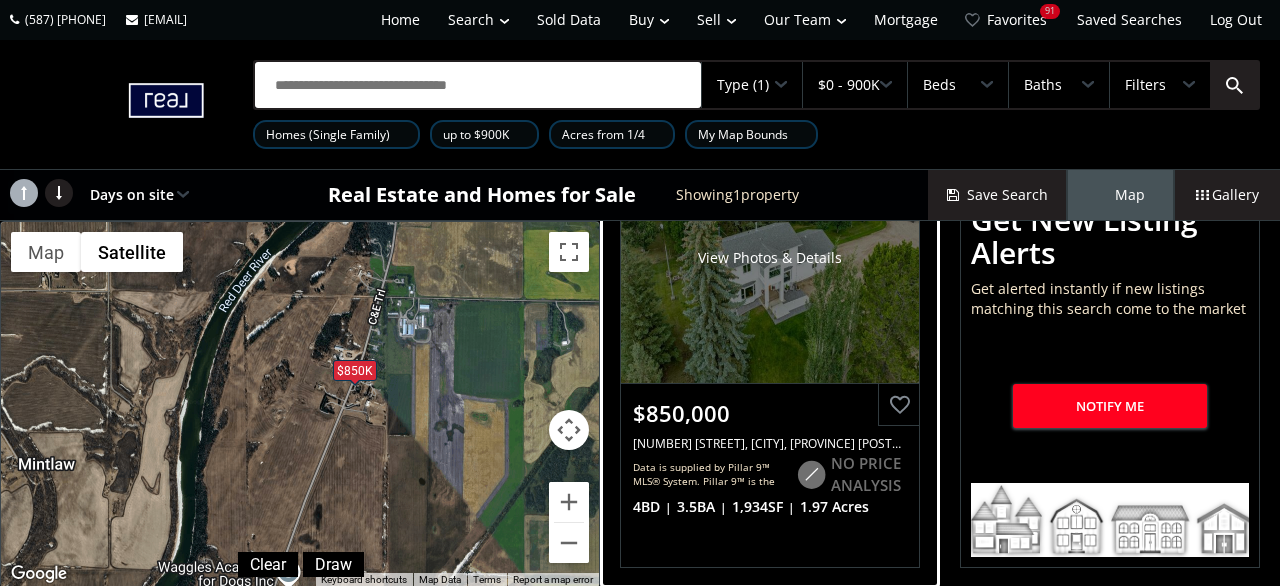 click on "View Photos & Details" at bounding box center [770, 258] 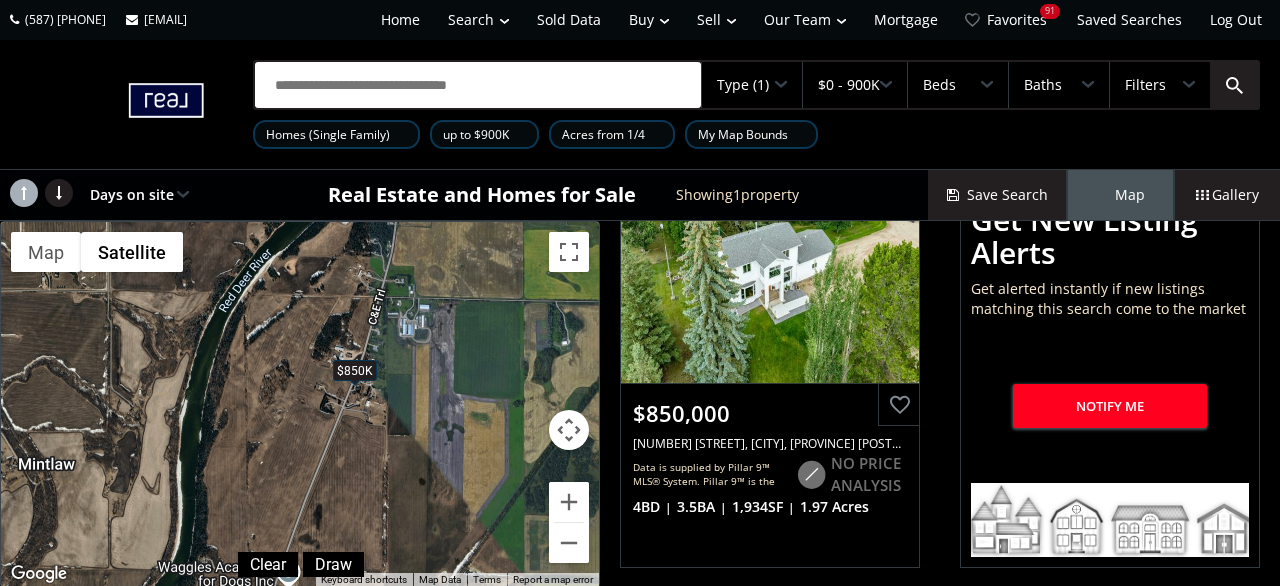 click on "To navigate, press the arrow keys. $850K" at bounding box center [300, 404] 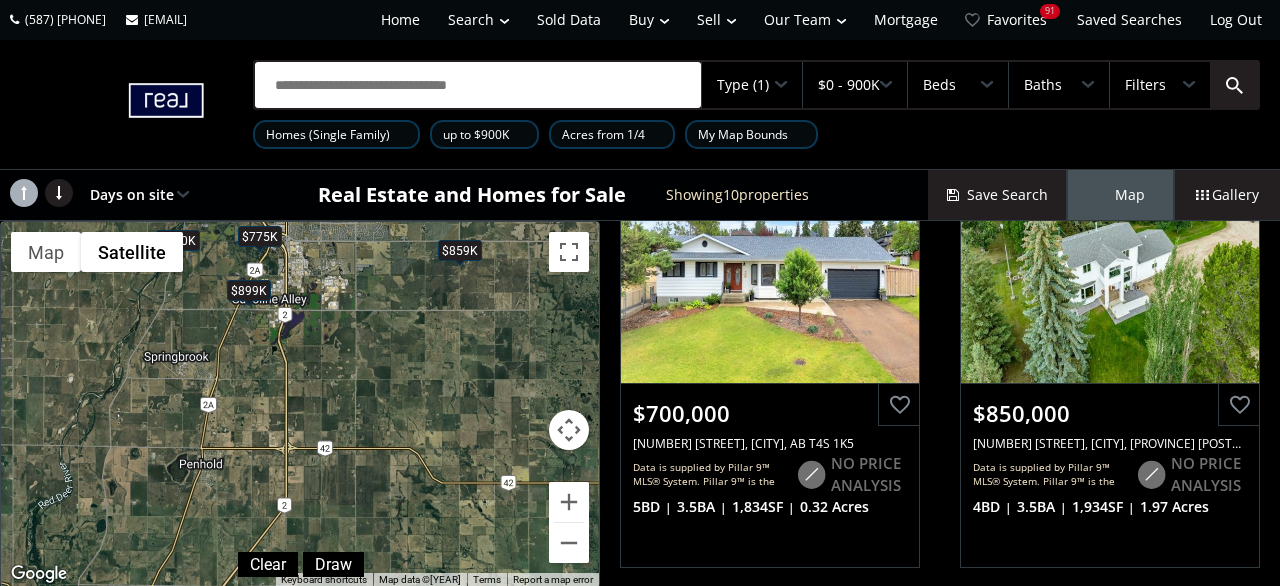 drag, startPoint x: 445, startPoint y: 466, endPoint x: 318, endPoint y: 315, distance: 197.30687 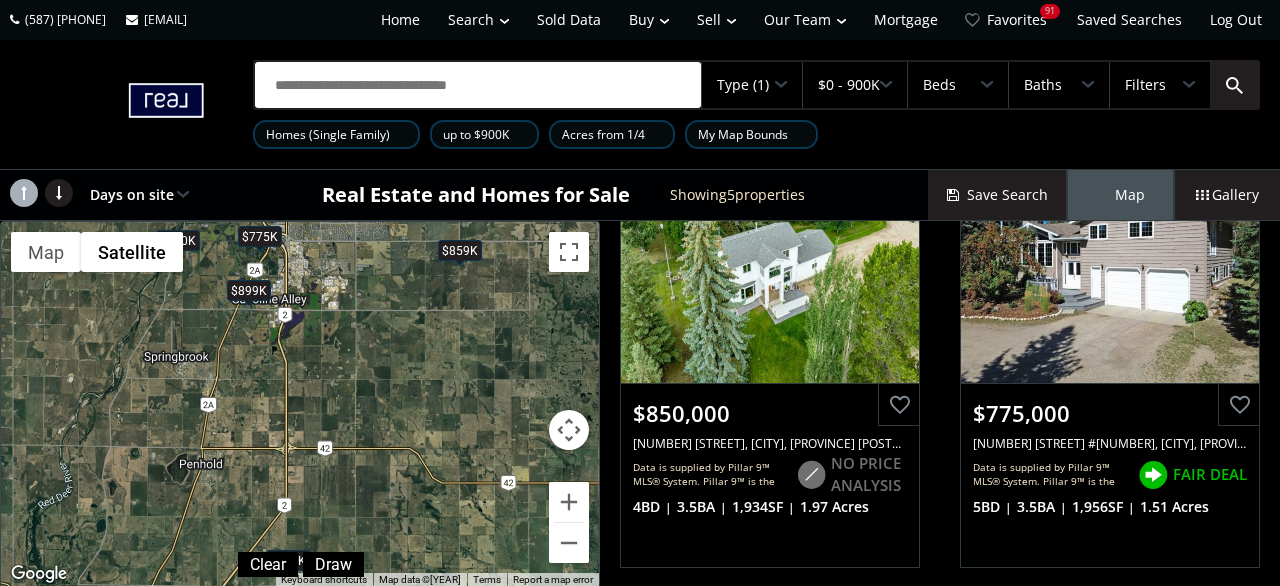 click on "$899K" at bounding box center [249, 290] 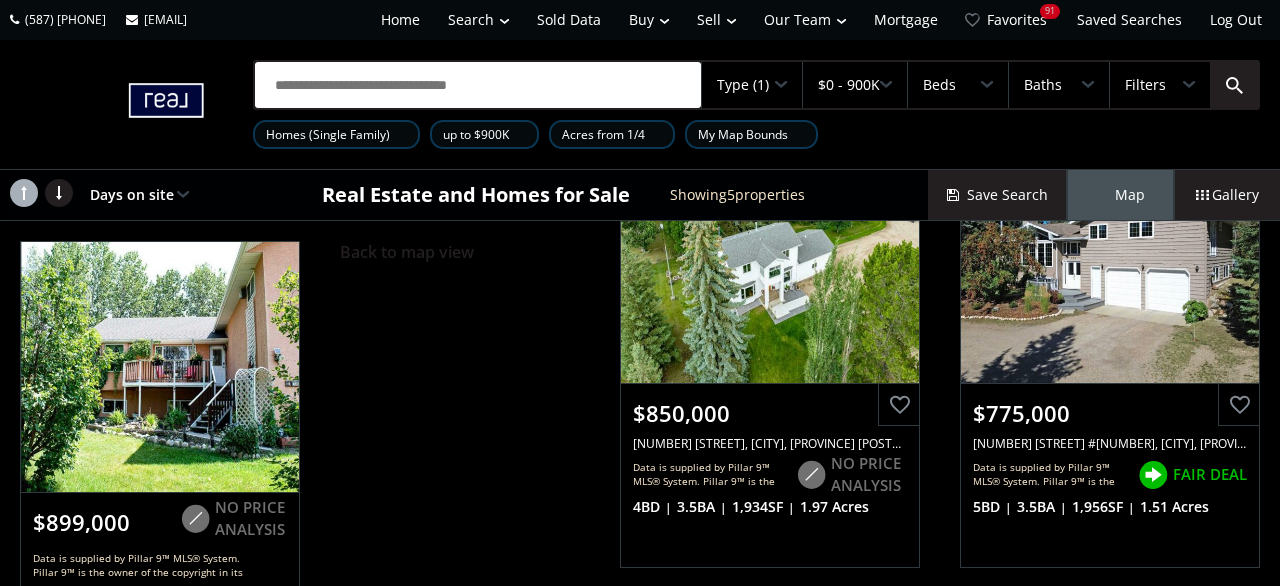 click on "Back to map view" at bounding box center [460, 446] 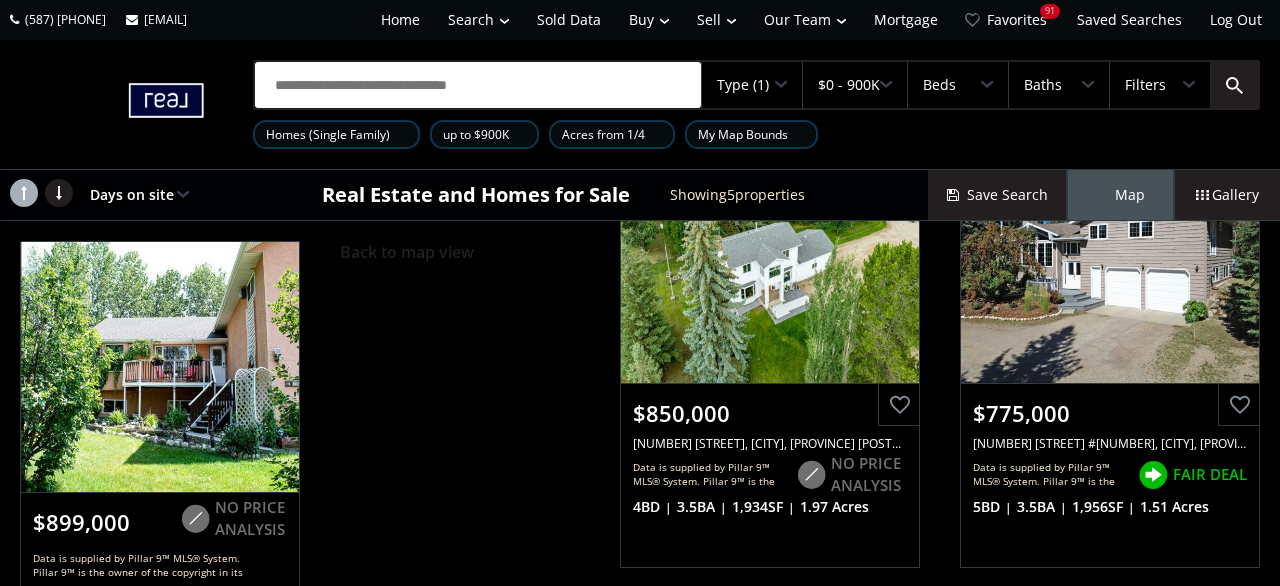 click on "Back to map view" at bounding box center (460, 446) 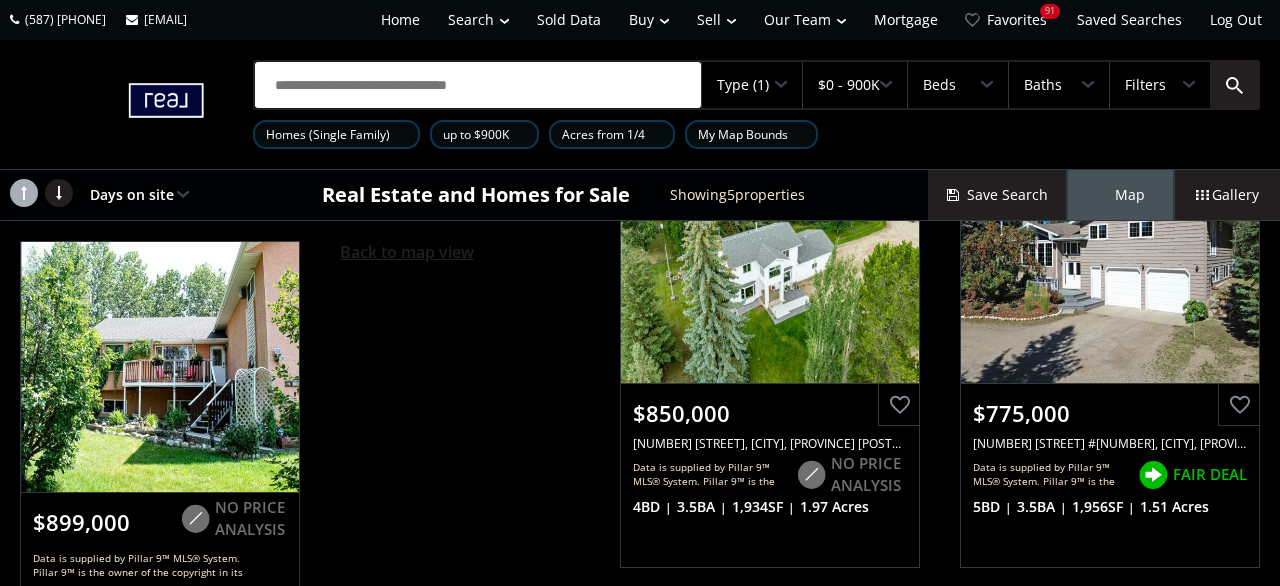 click on "Back to map view" at bounding box center (407, 252) 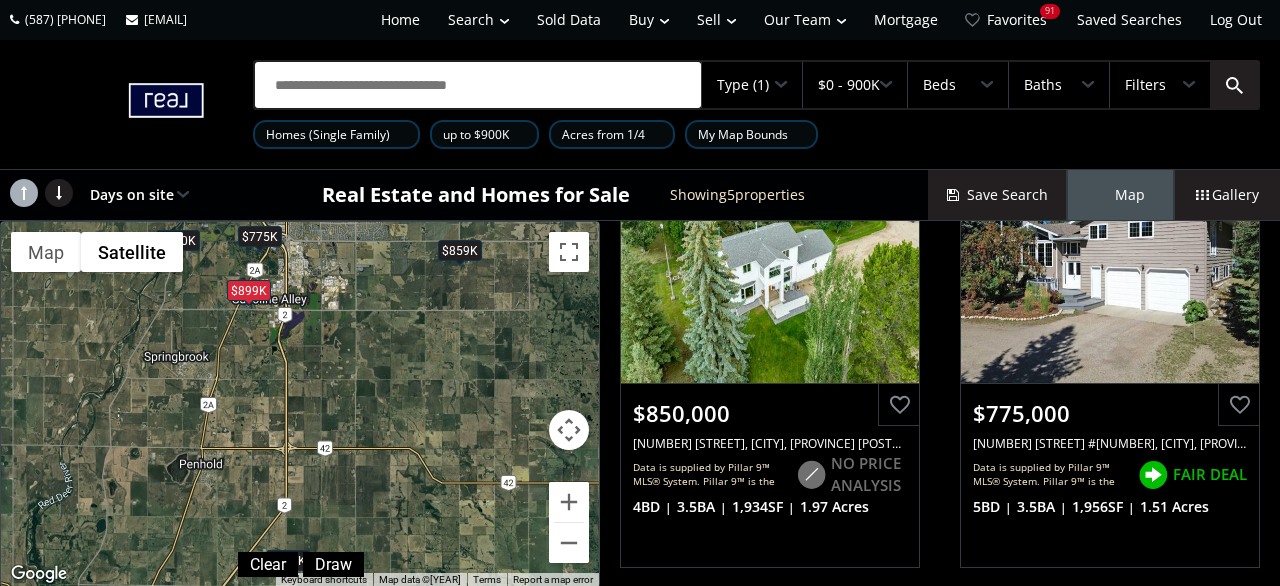 click on "$775K" at bounding box center [260, 237] 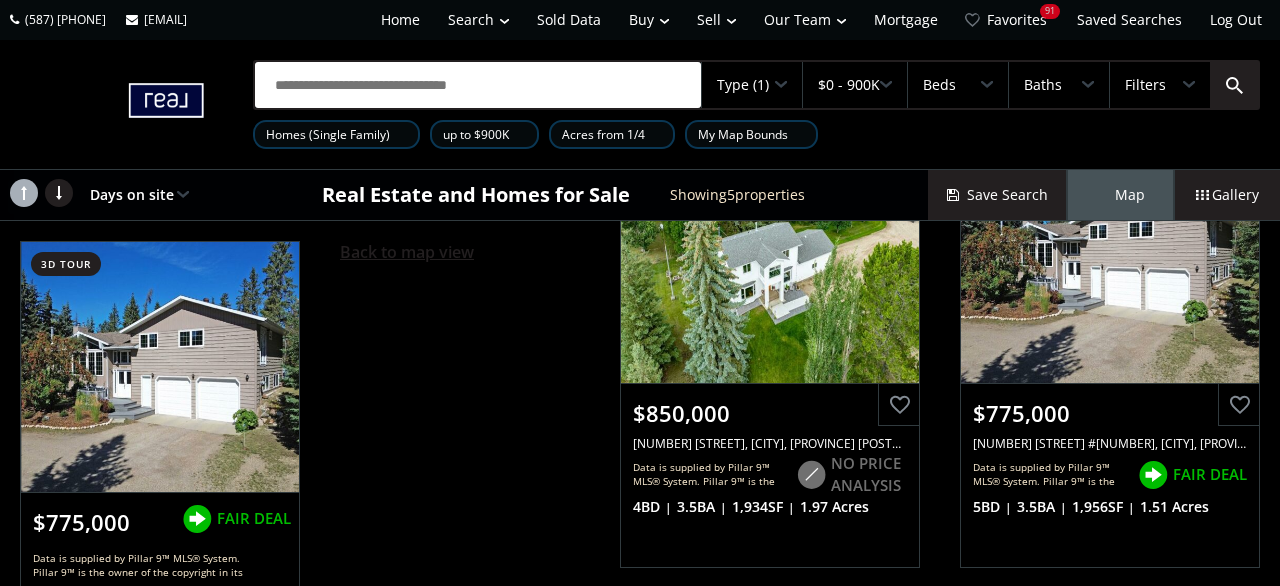 click on "Back to map view" at bounding box center [407, 252] 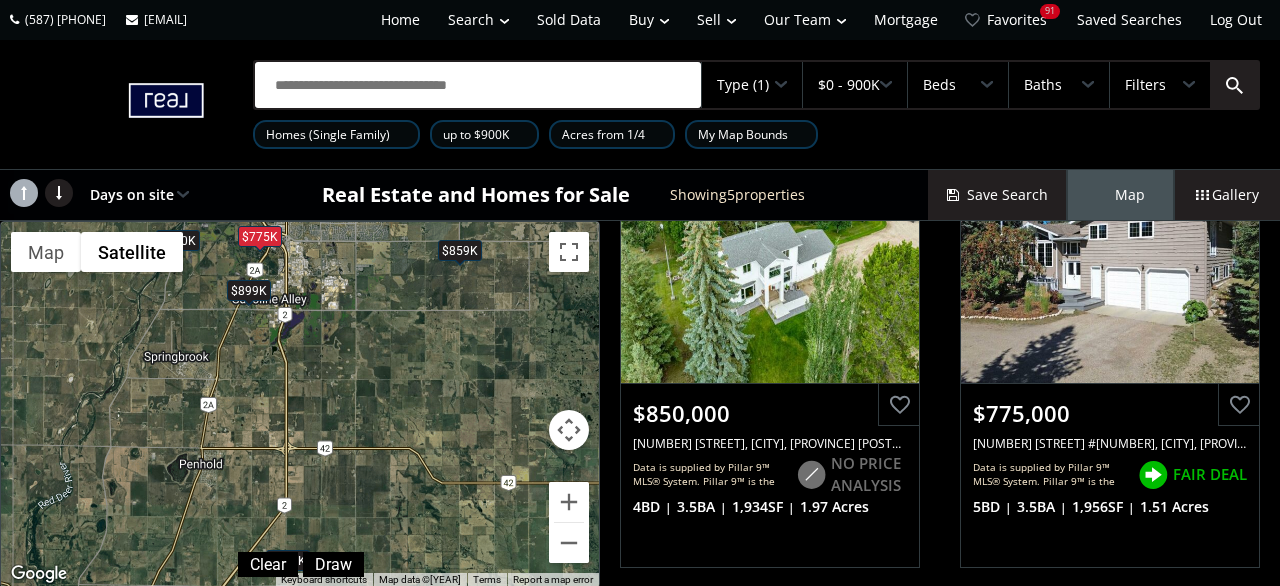 click on "$859K" at bounding box center [460, 250] 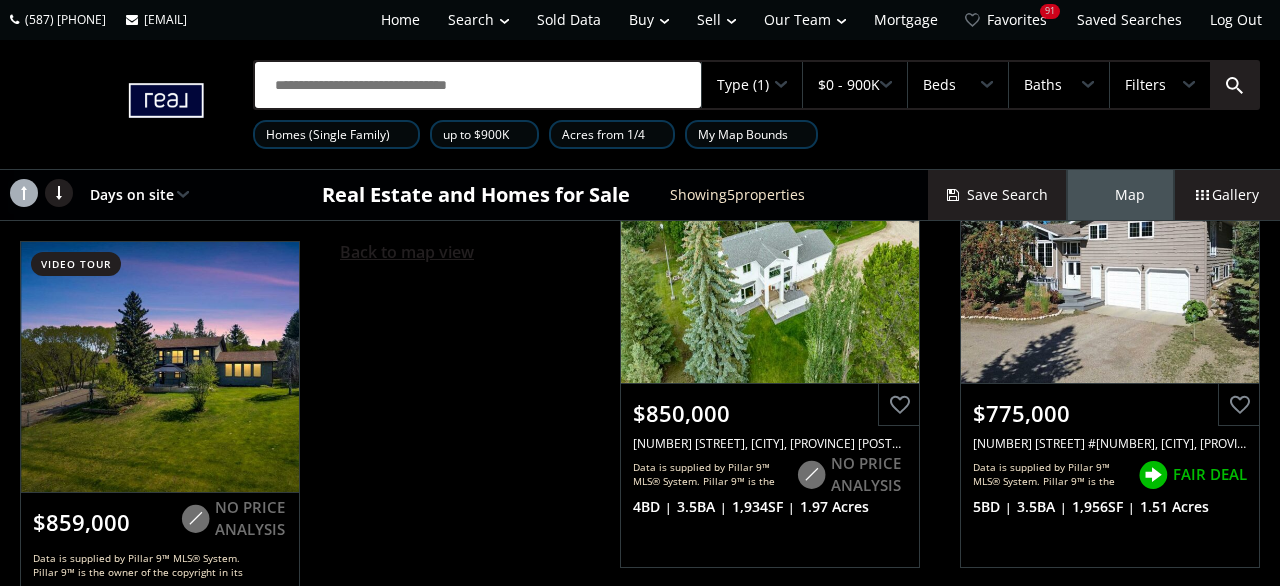click on "Back to map view" at bounding box center (407, 252) 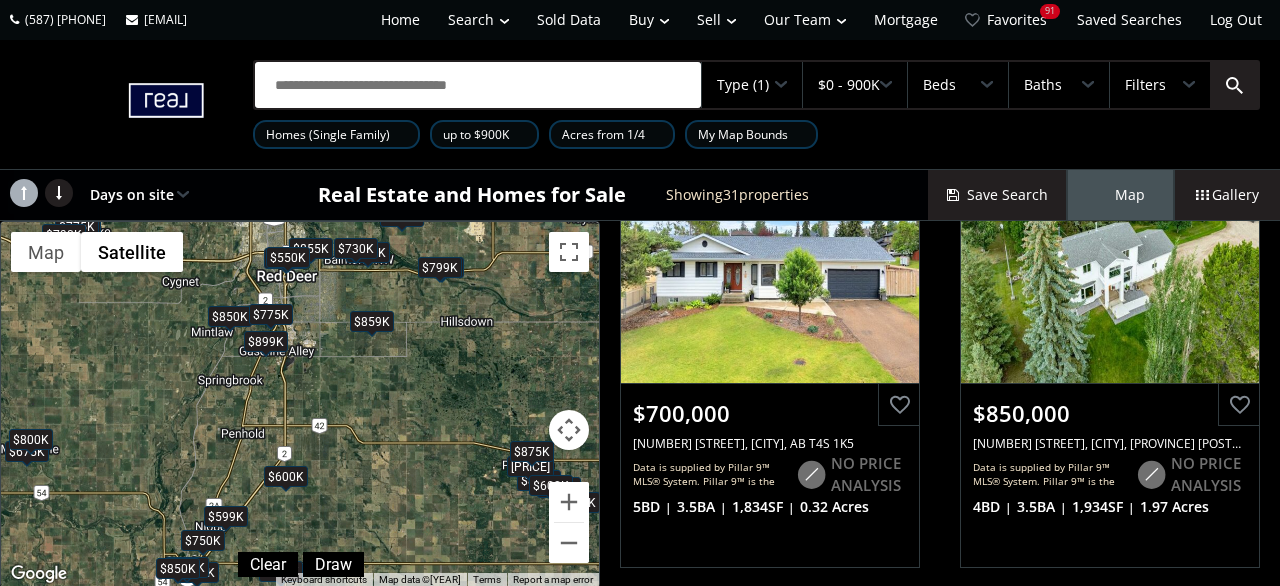 click on "$600K" at bounding box center [286, 476] 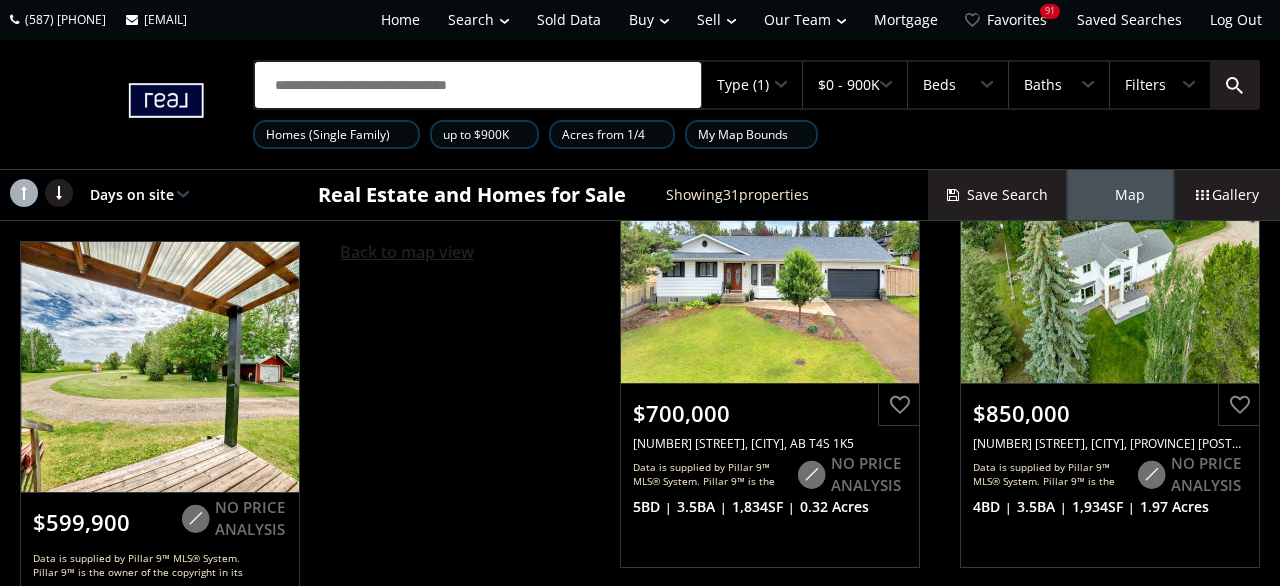 click on "Back to map view" at bounding box center (407, 252) 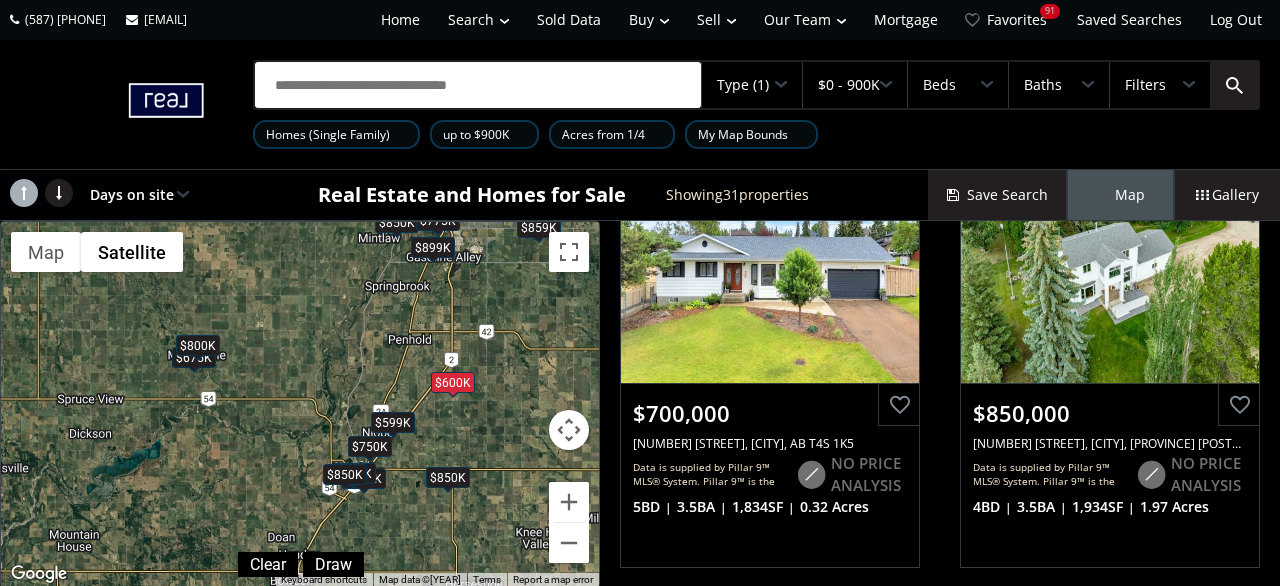 drag, startPoint x: 219, startPoint y: 480, endPoint x: 387, endPoint y: 383, distance: 193.99226 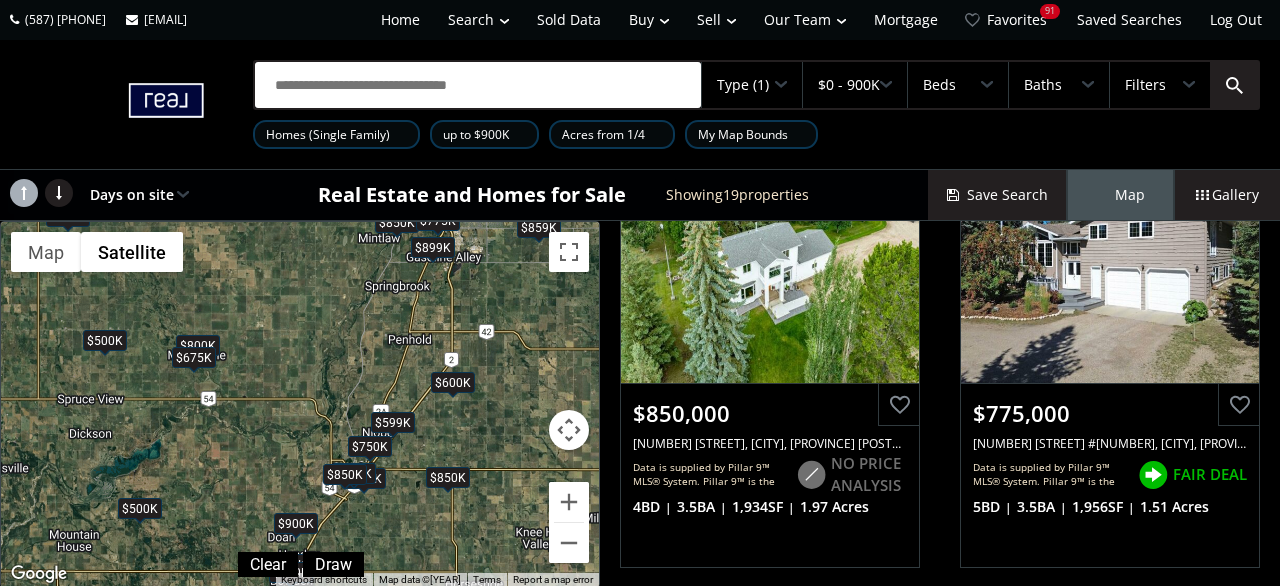 click on "$675K" at bounding box center [194, 357] 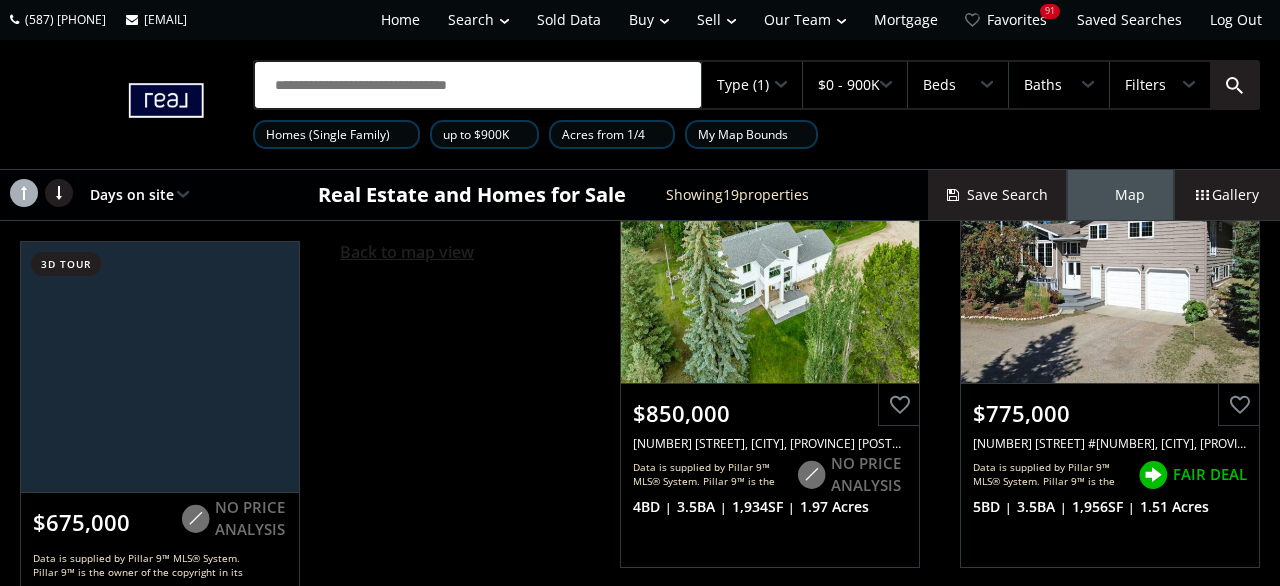 click on "Back to map view" at bounding box center [407, 252] 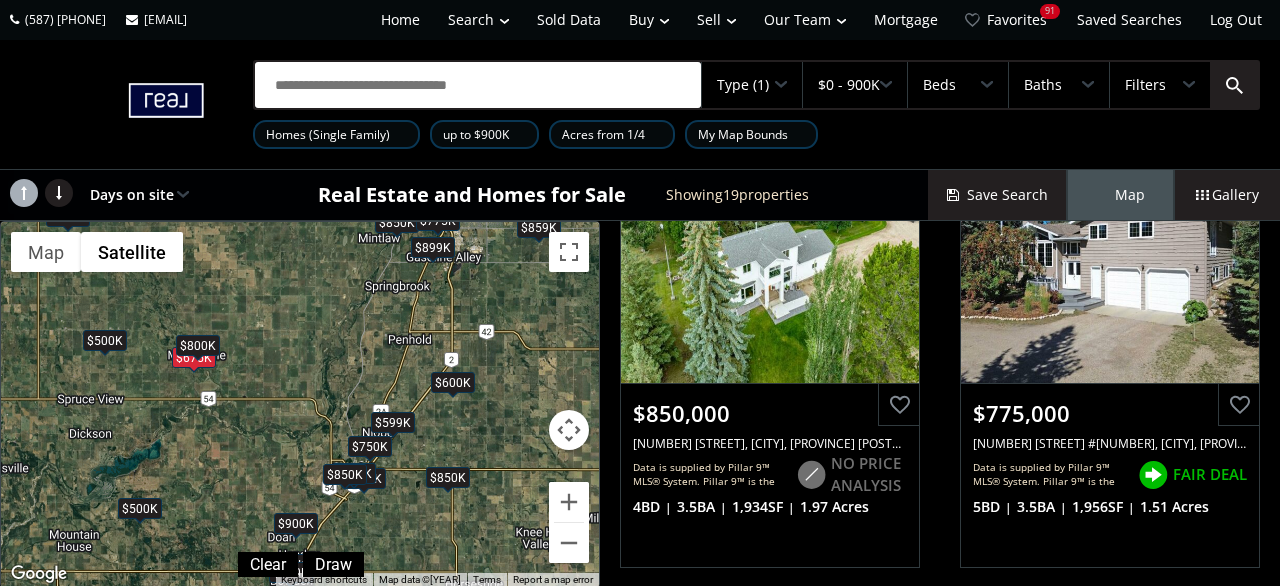 click on "To navigate, press the arrow keys. $850K $775K $600K $650K $850K $500K $675K $499K $800K $599K $750K $290K $859K $900K $695K $850K $580K $500K $899K" at bounding box center [300, 404] 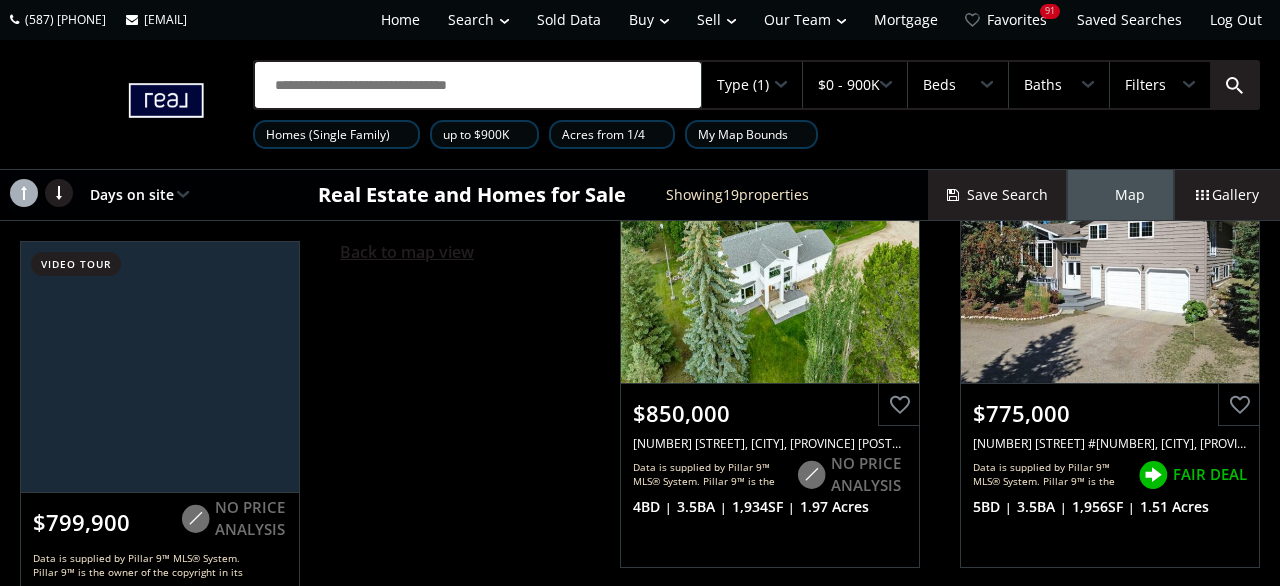 click on "Back to map view" at bounding box center [407, 252] 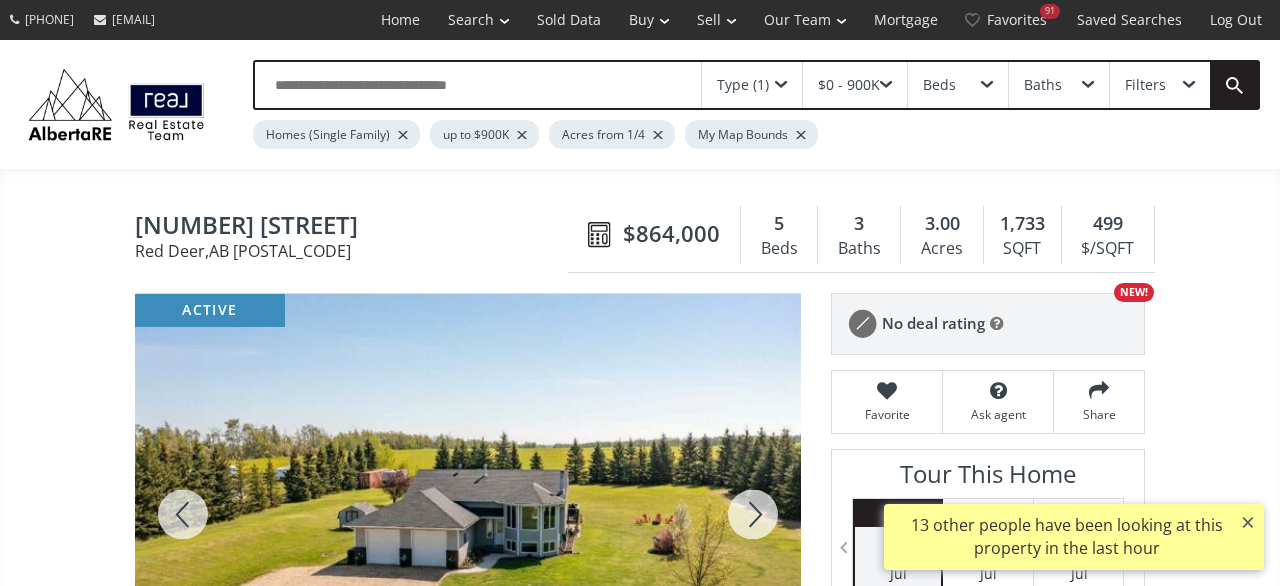 scroll, scrollTop: 0, scrollLeft: 0, axis: both 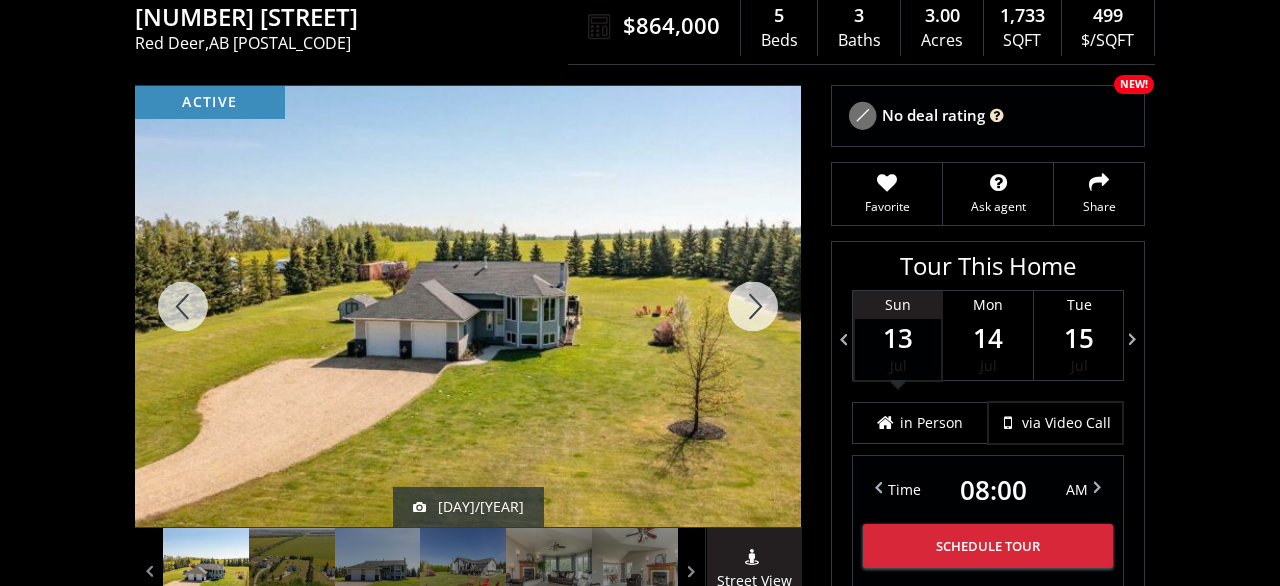 click at bounding box center (468, 306) 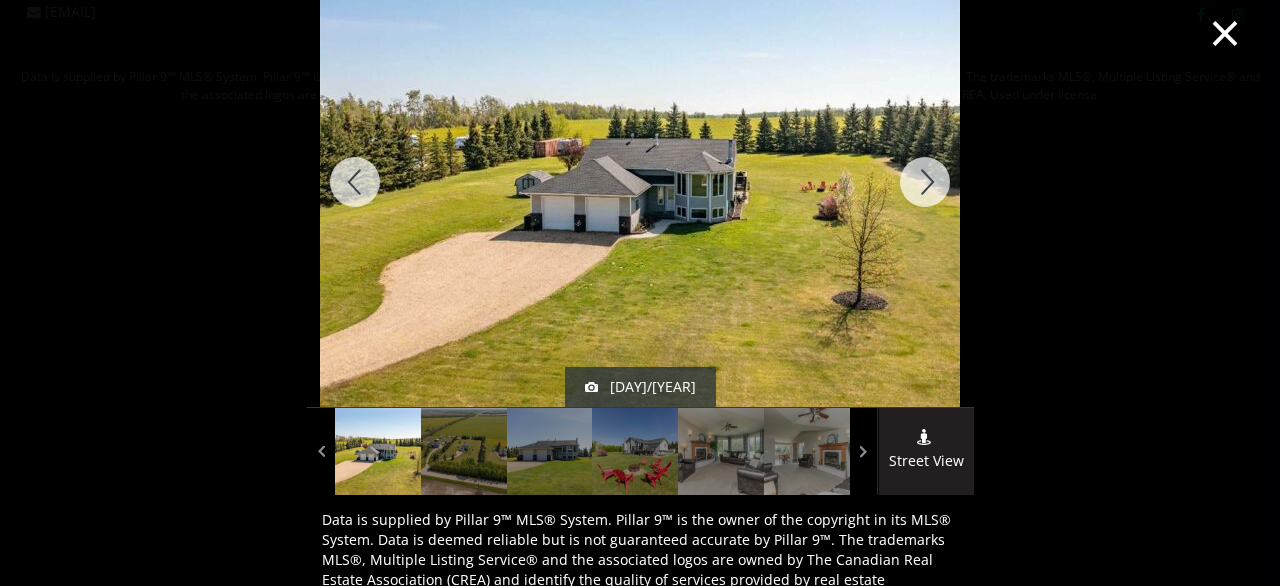 scroll, scrollTop: 48, scrollLeft: 0, axis: vertical 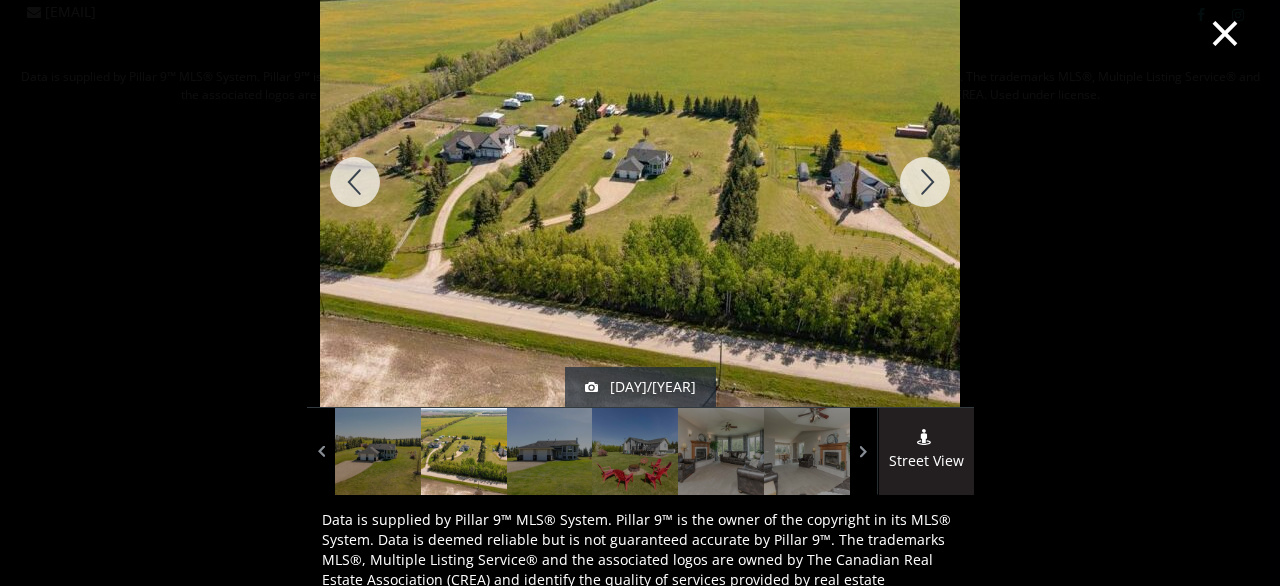 click at bounding box center (925, 182) 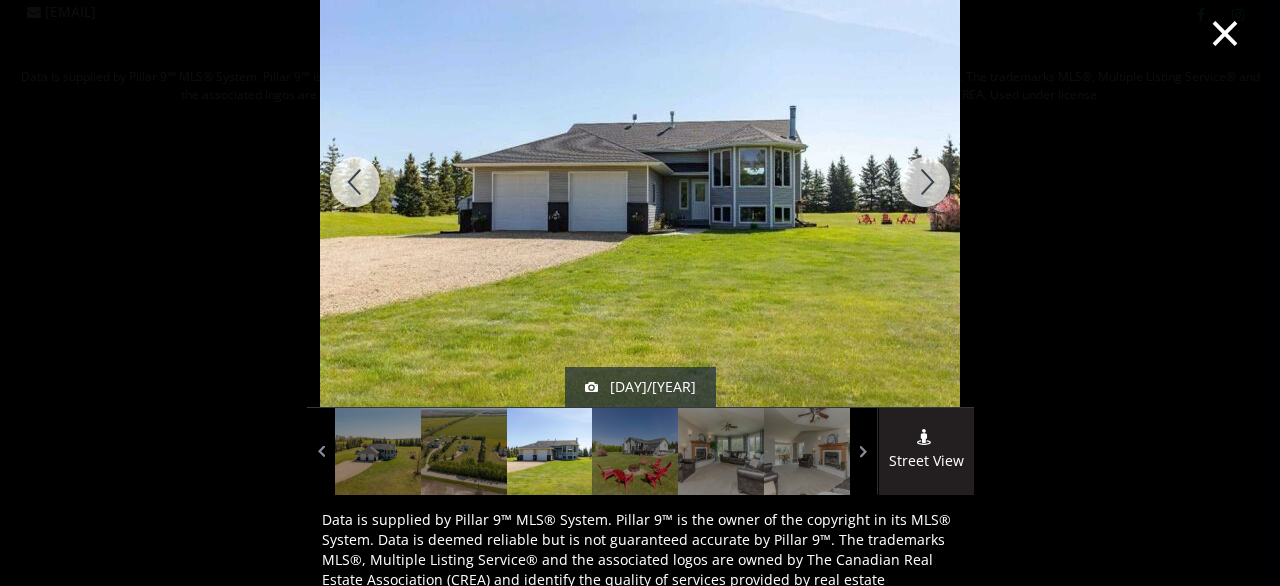 click at bounding box center (925, 182) 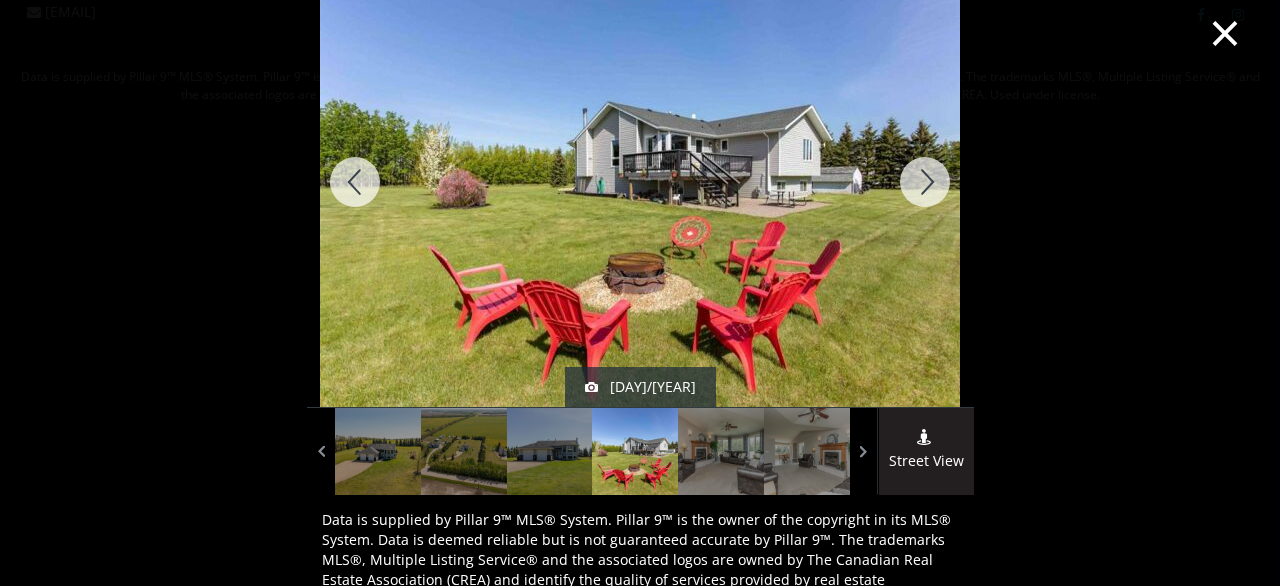 click at bounding box center [925, 182] 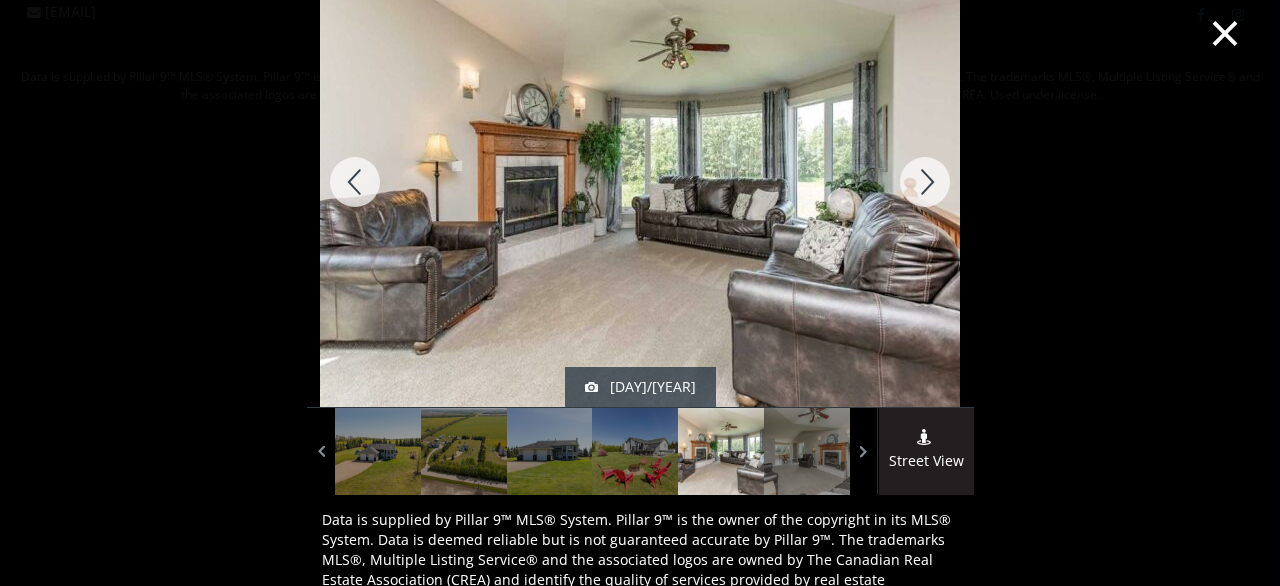 click at bounding box center [925, 182] 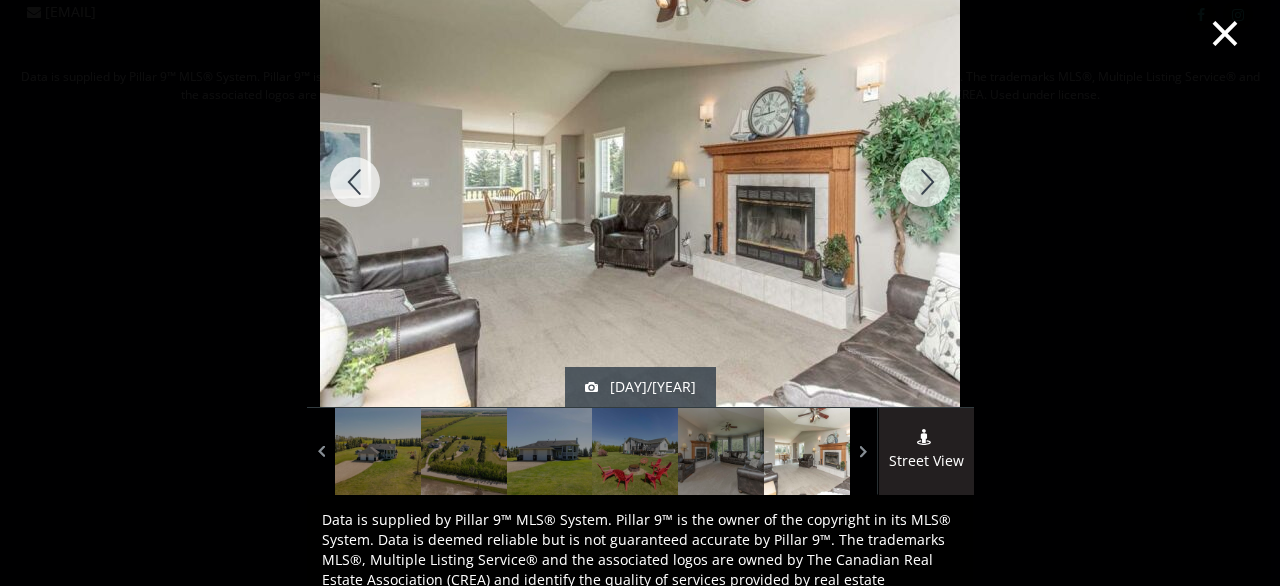 click at bounding box center [925, 182] 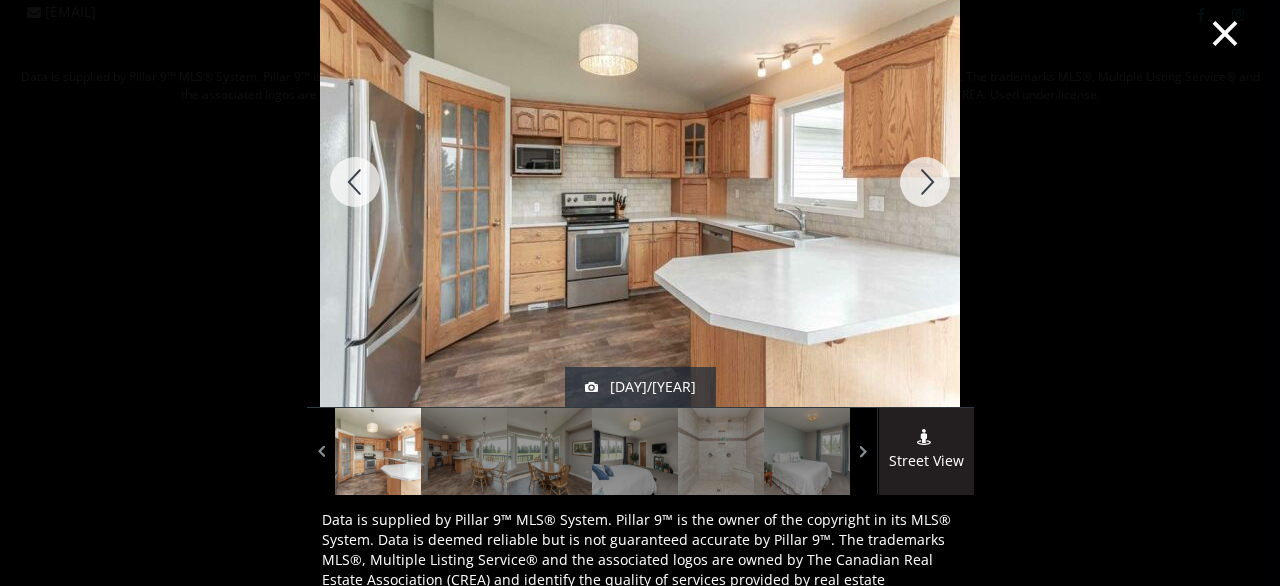 click at bounding box center [925, 182] 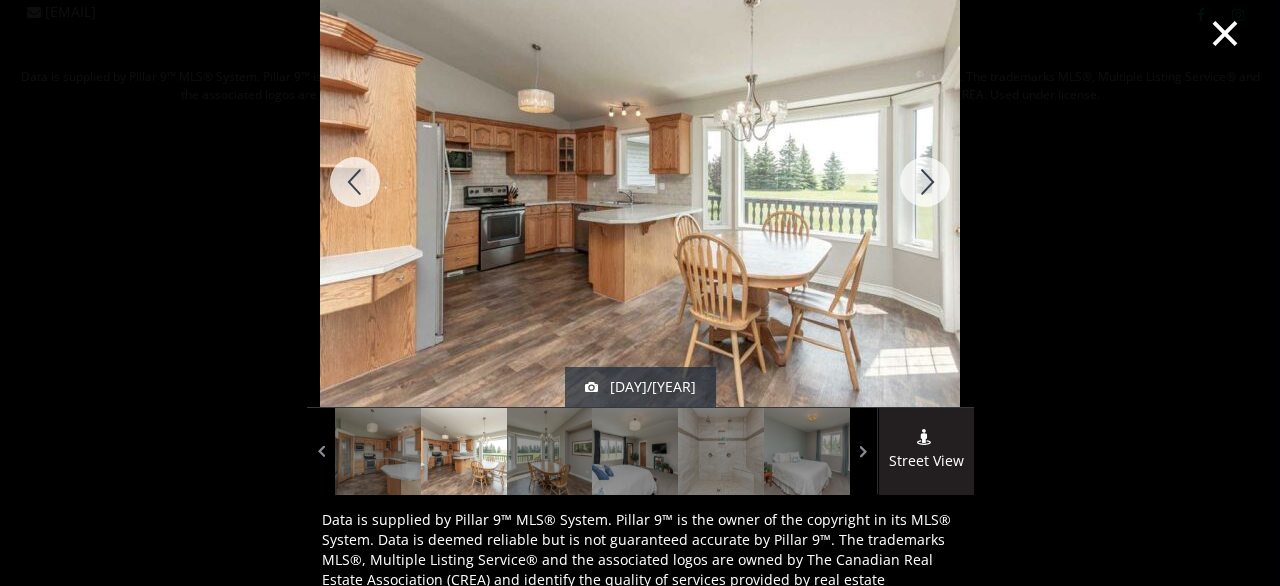 click at bounding box center (925, 182) 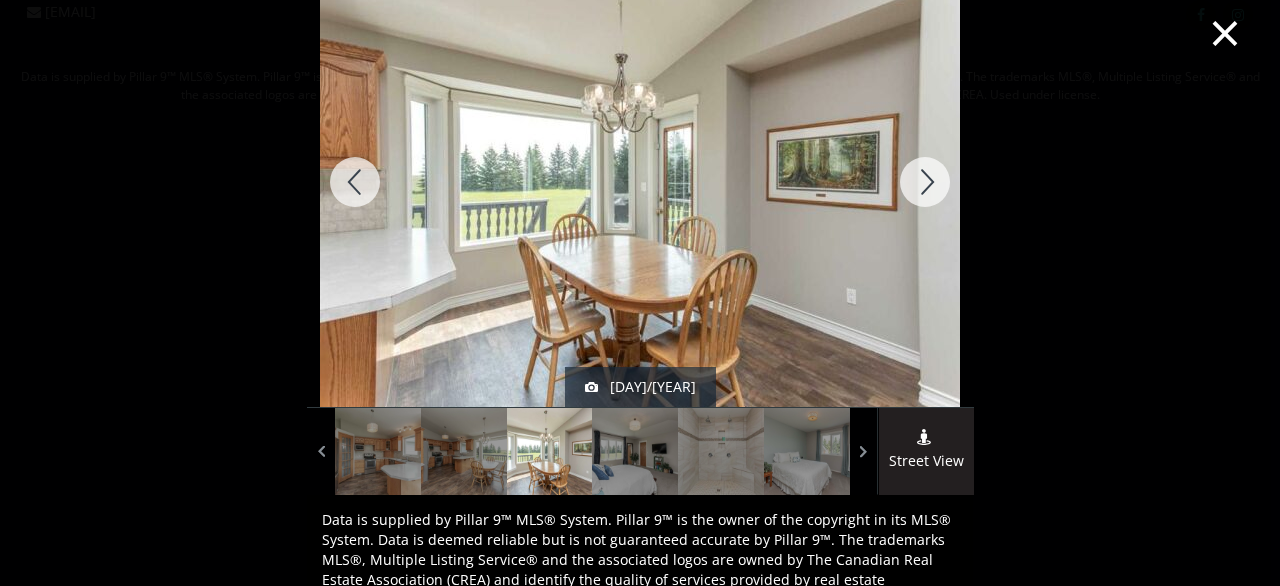 click at bounding box center (925, 182) 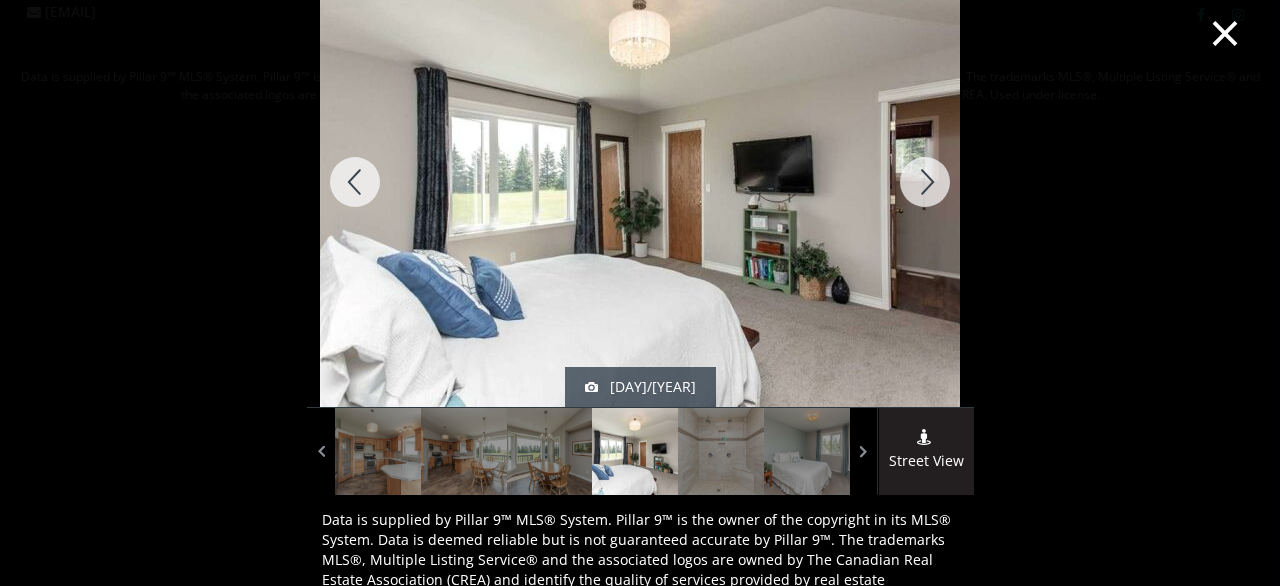 click at bounding box center [925, 182] 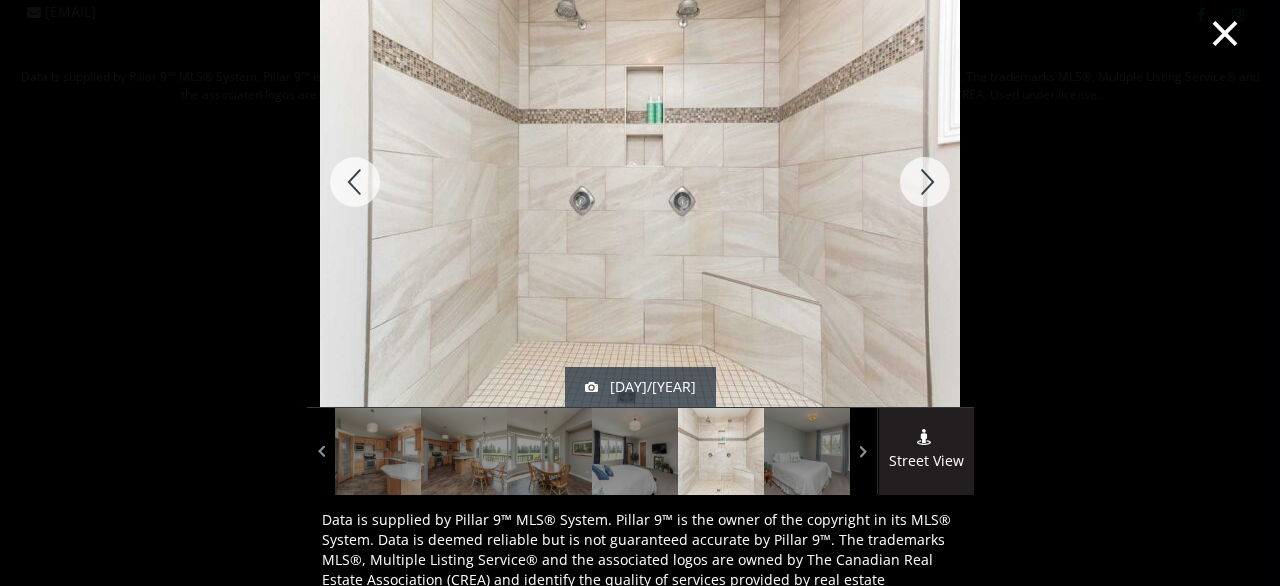 click at bounding box center [925, 182] 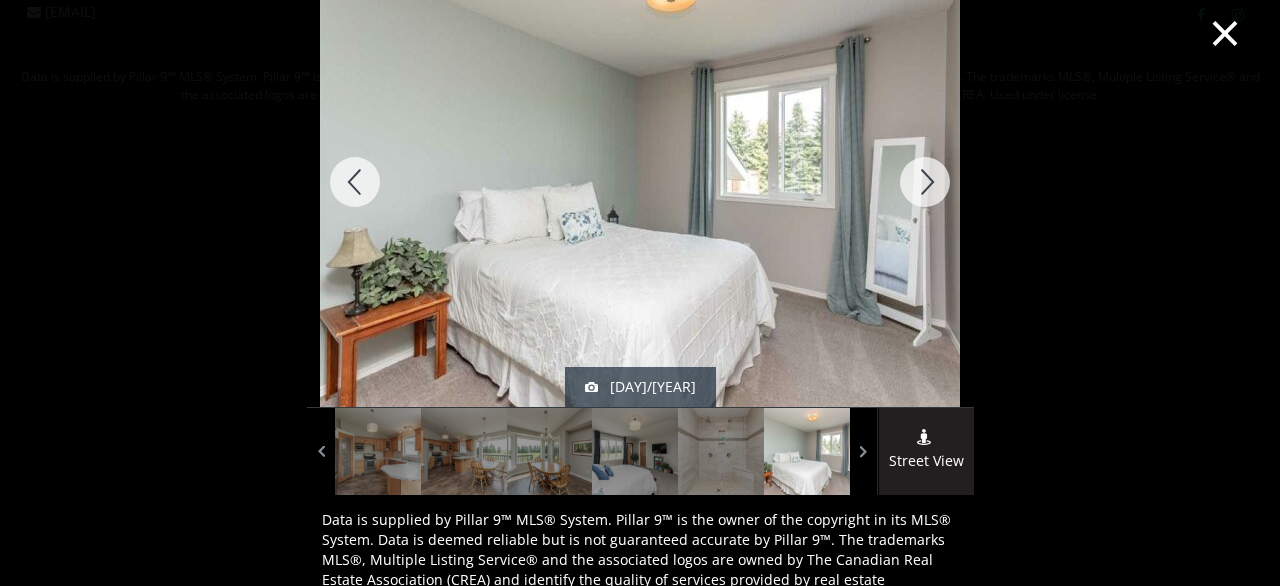 click at bounding box center [925, 182] 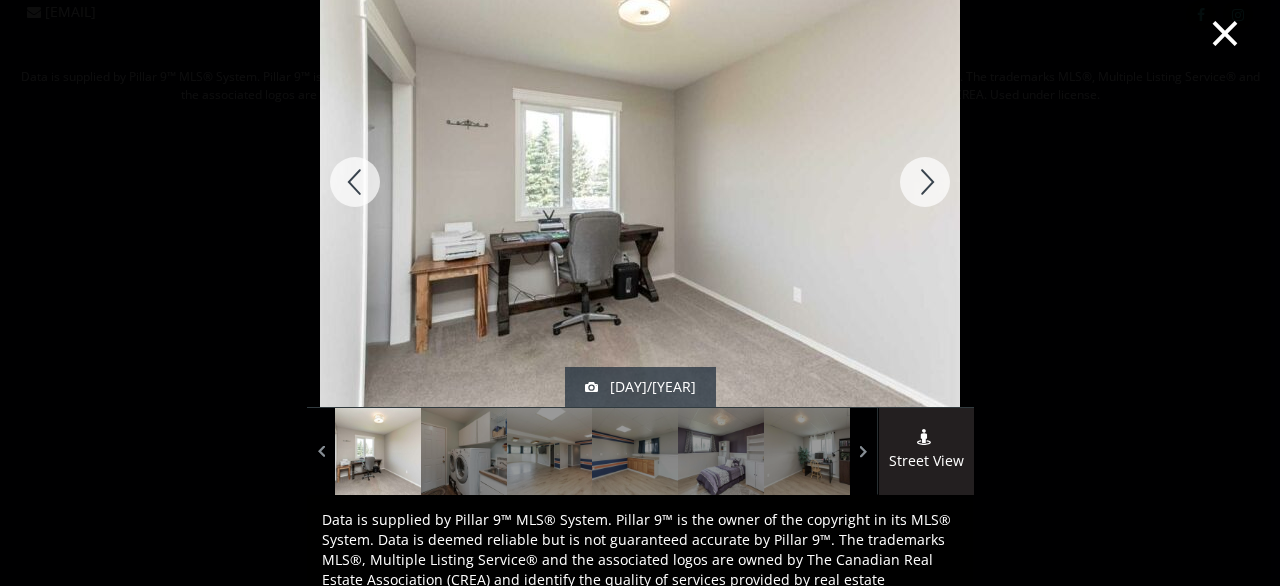 click at bounding box center (925, 182) 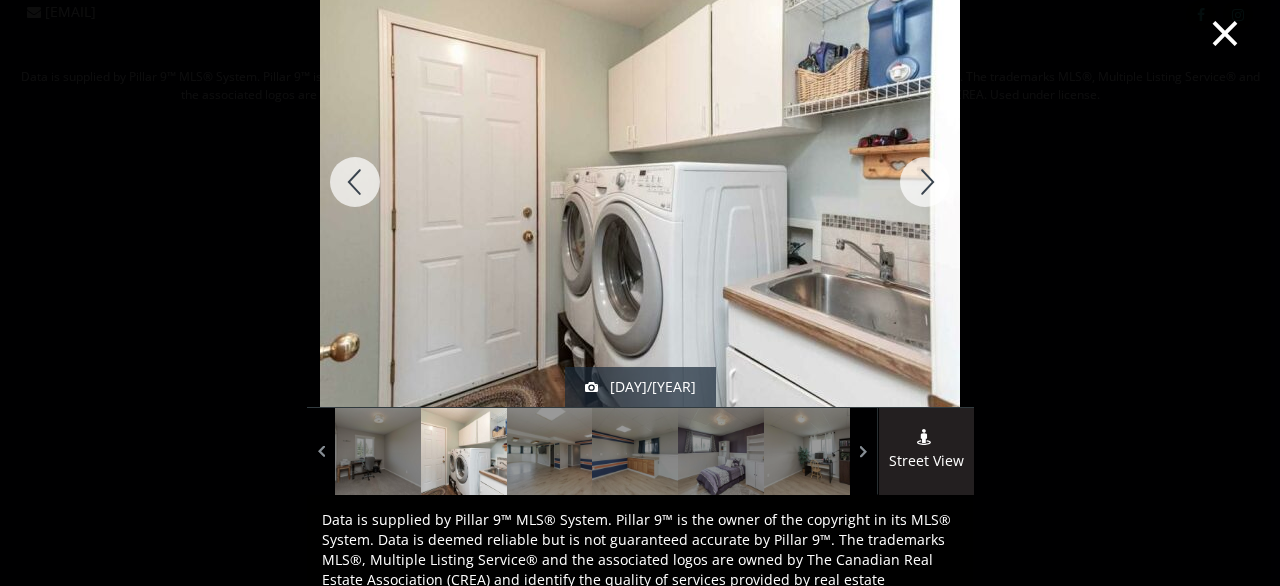 click at bounding box center [925, 182] 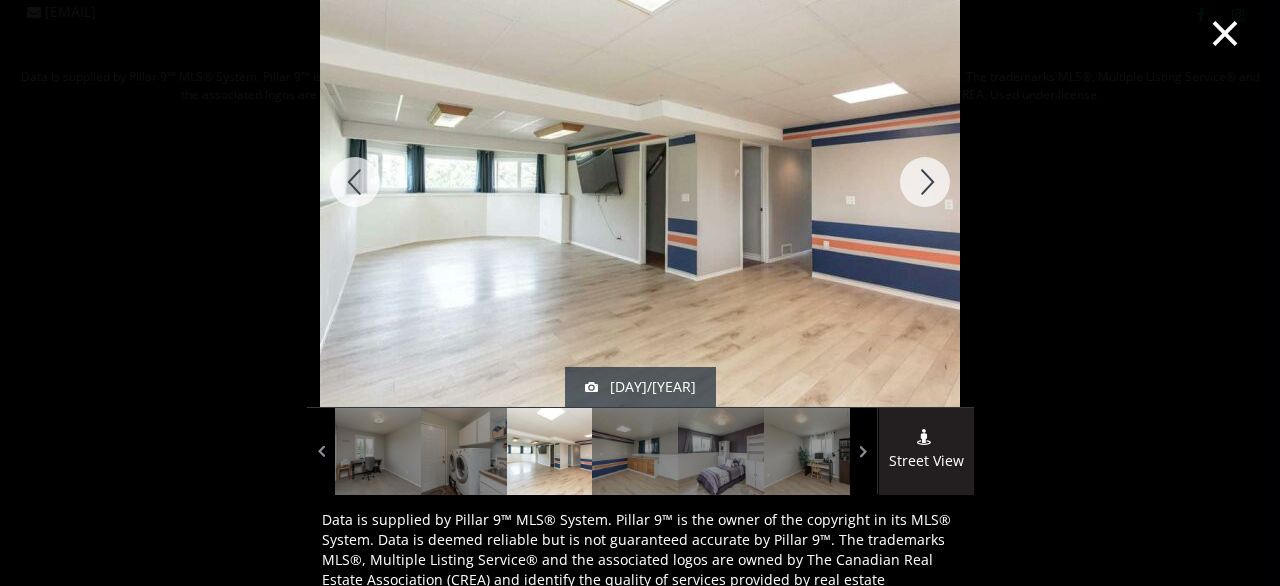click at bounding box center (925, 182) 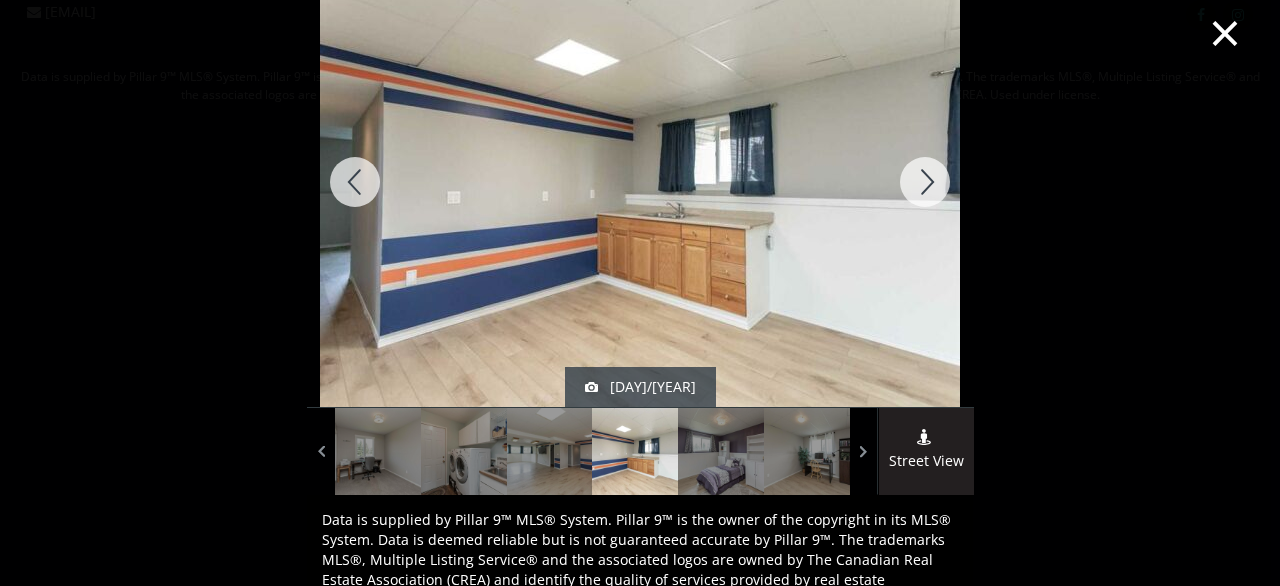 click at bounding box center (925, 182) 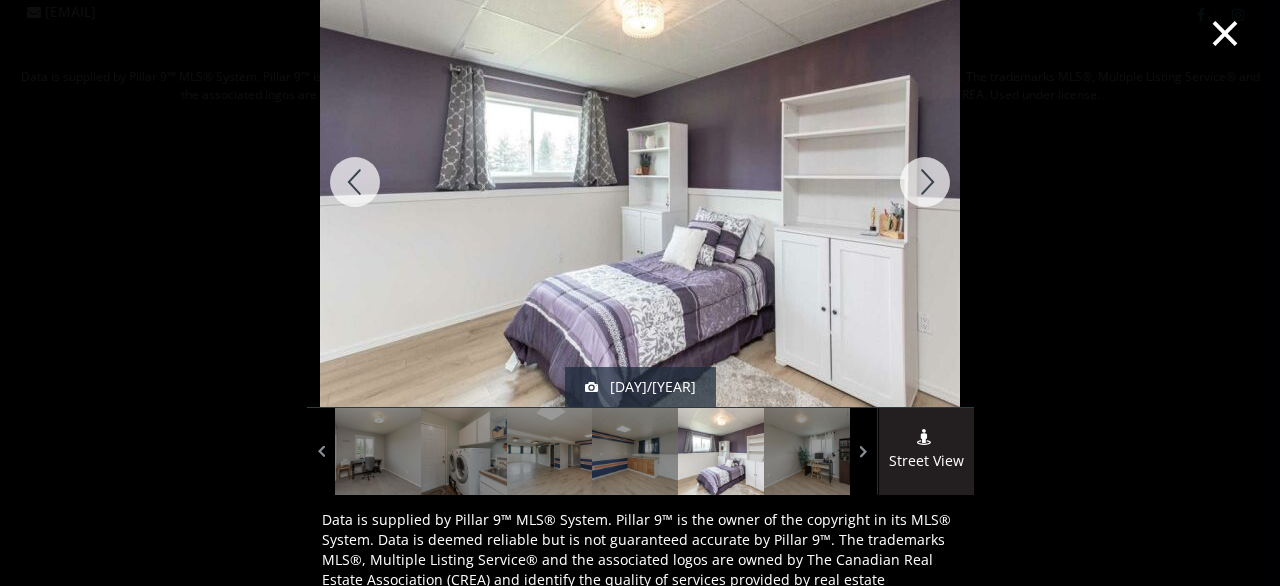 click at bounding box center [925, 182] 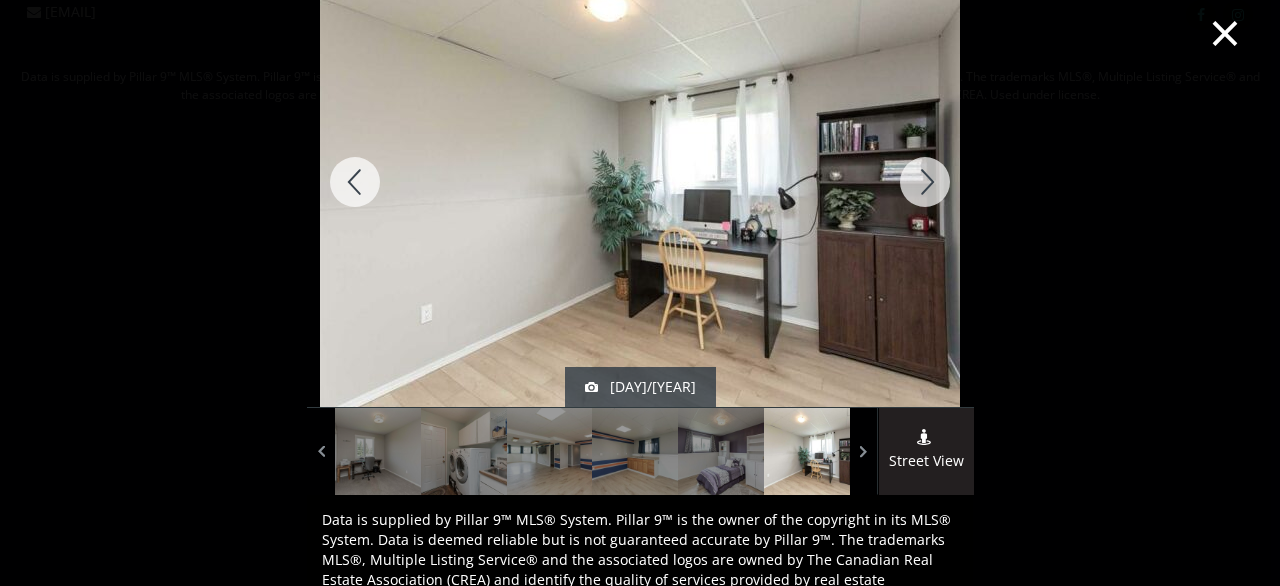 click at bounding box center [925, 182] 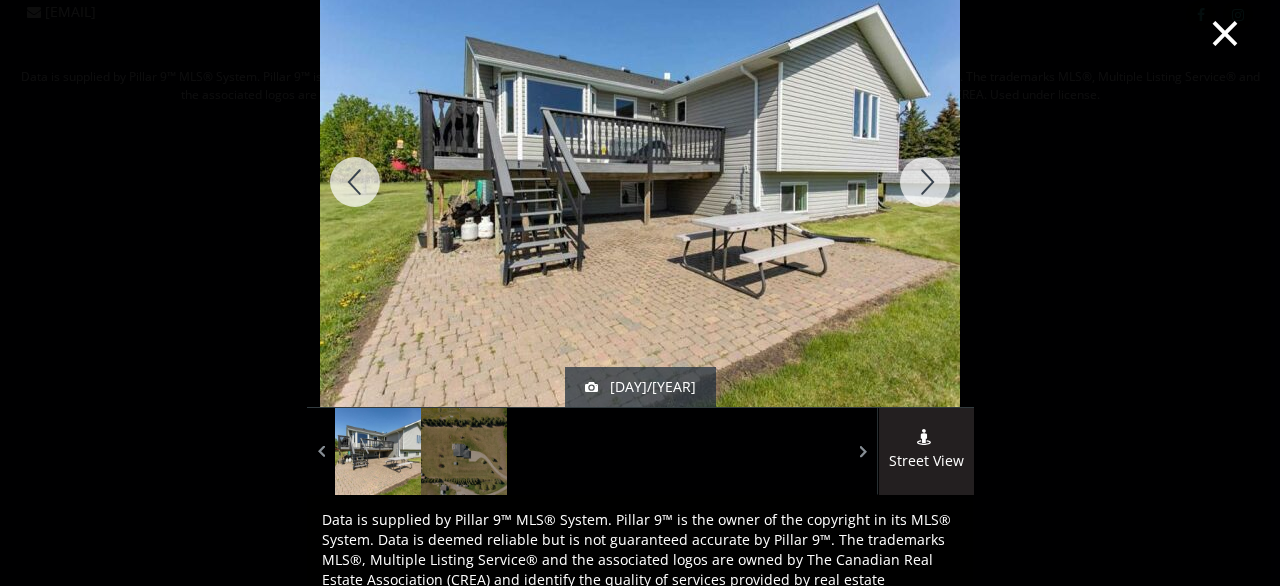click at bounding box center (925, 182) 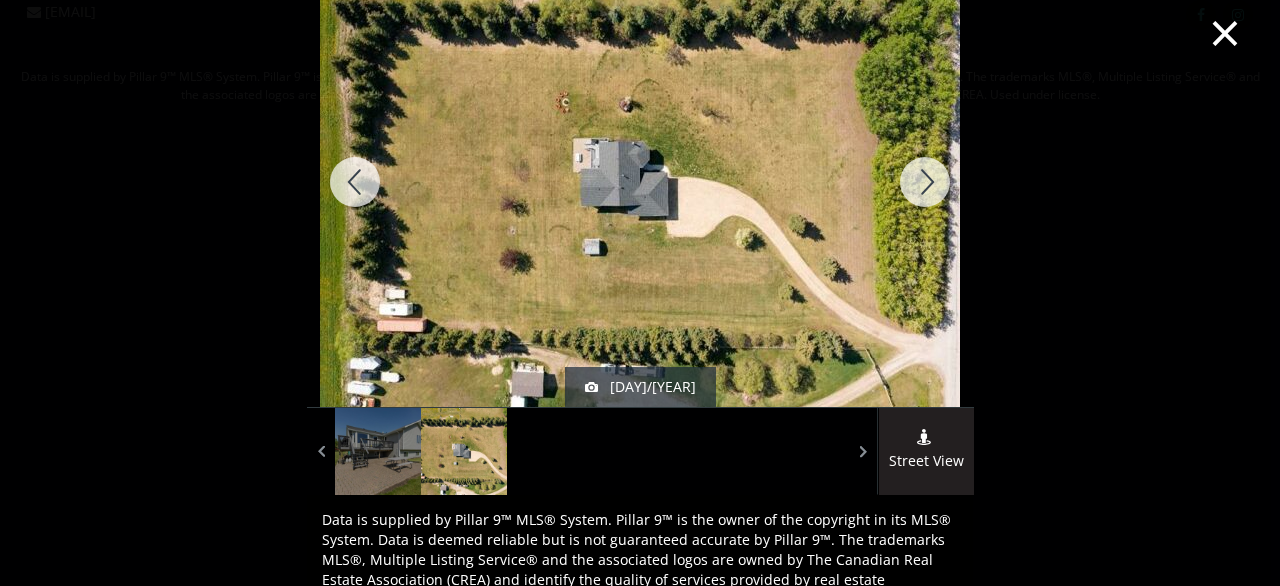 click at bounding box center (925, 182) 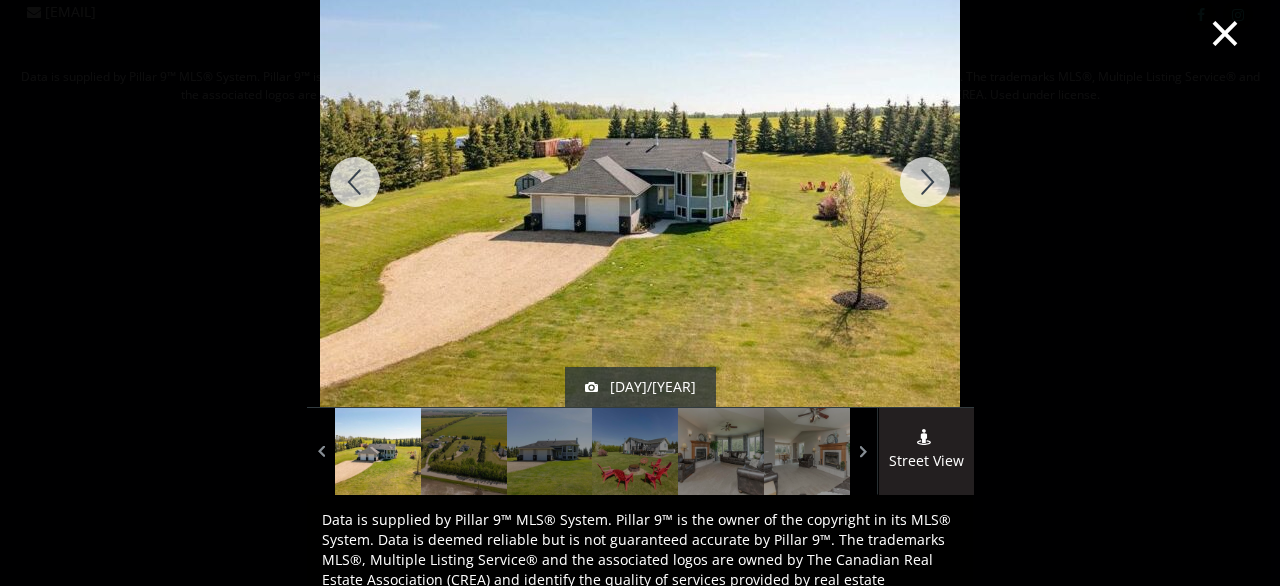 click on "×" at bounding box center [1225, 31] 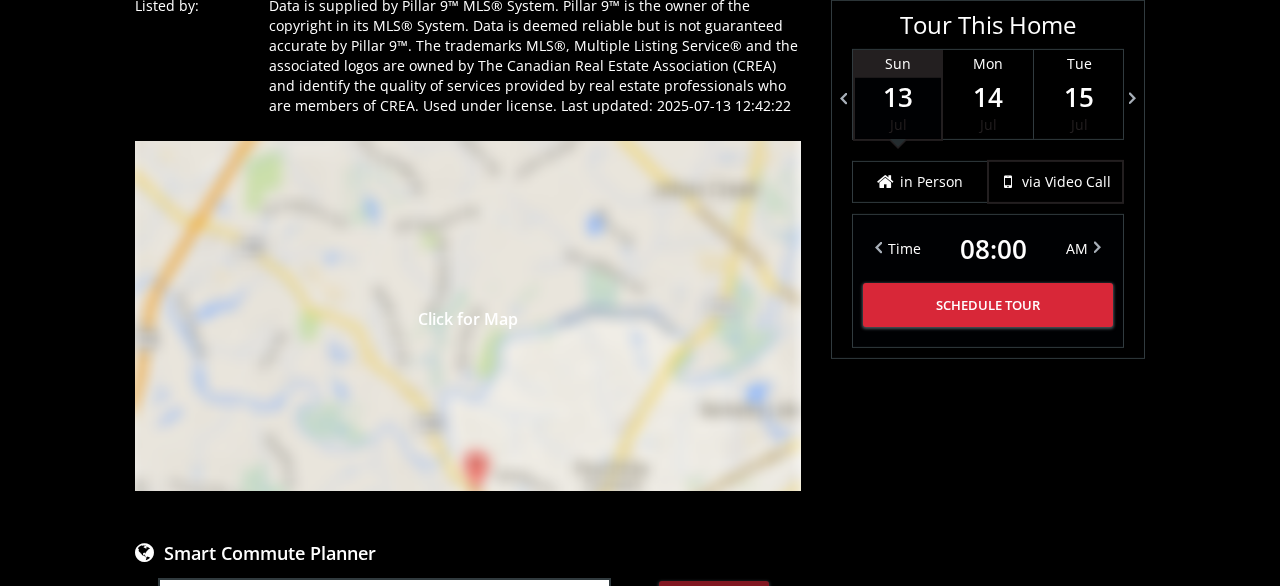 scroll, scrollTop: 1473, scrollLeft: 0, axis: vertical 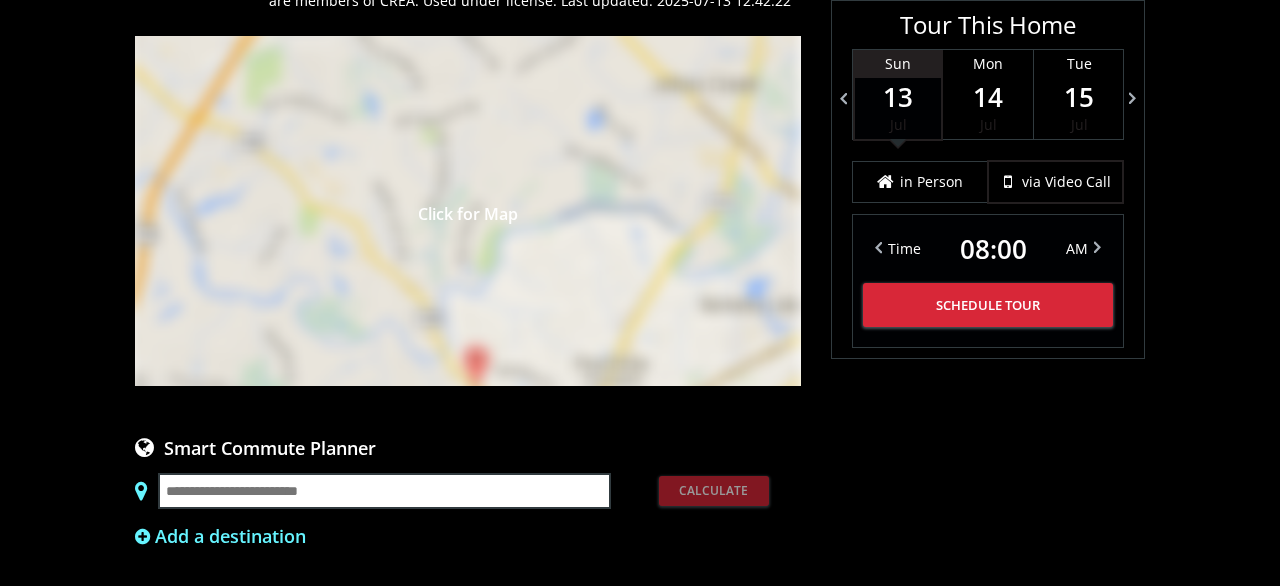 click on "Click for Map" at bounding box center [468, 211] 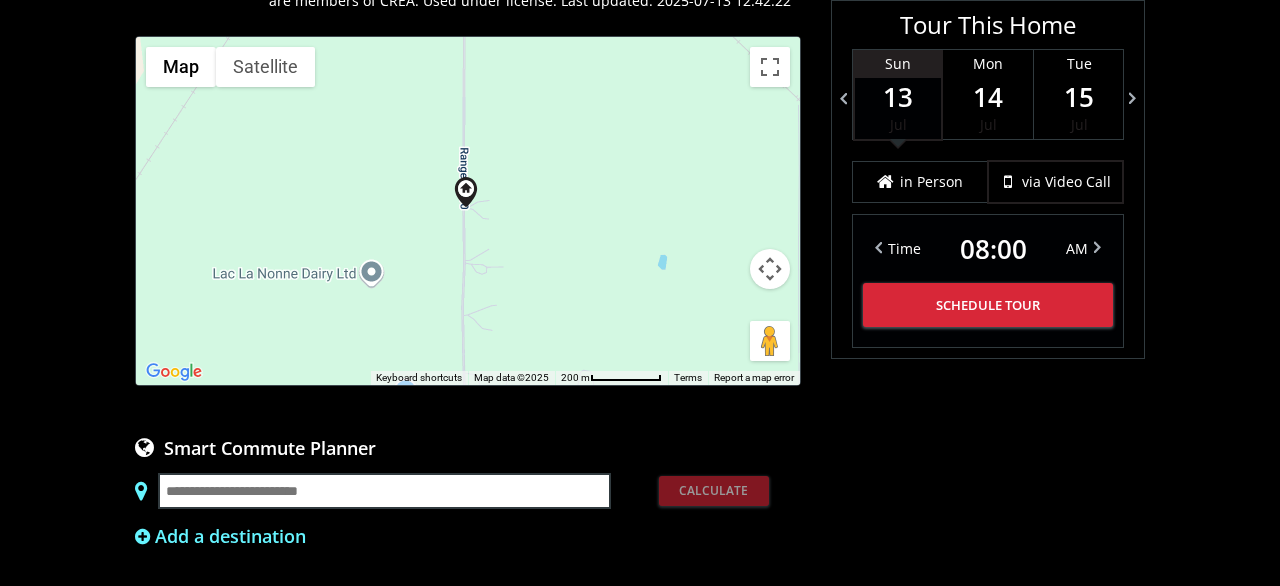 click at bounding box center (770, 269) 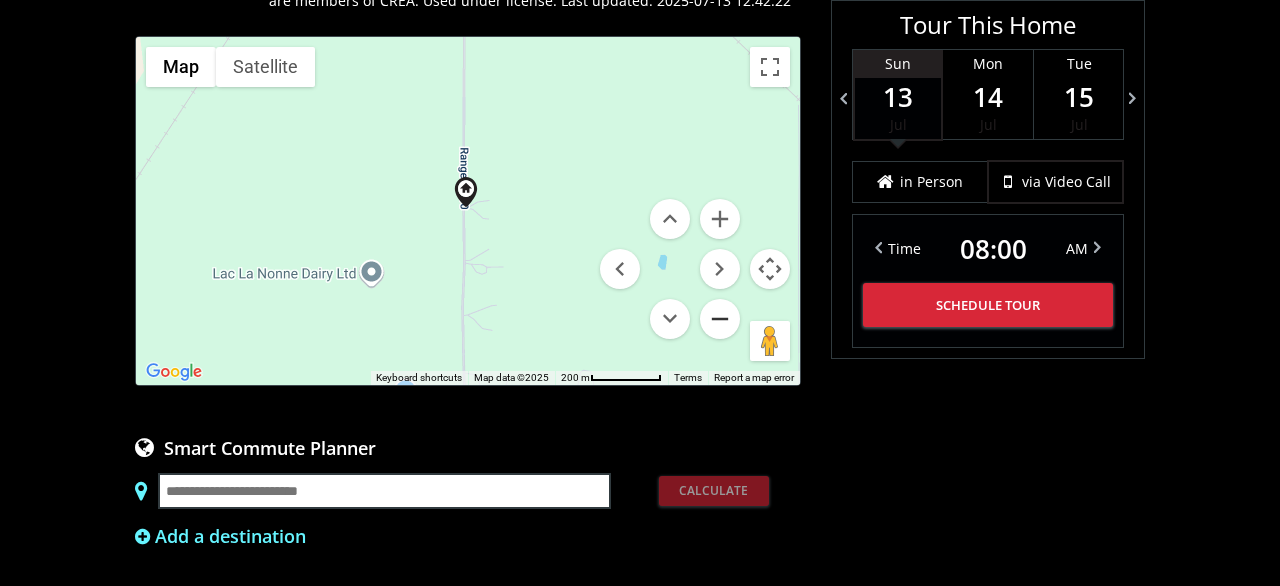 click at bounding box center (720, 319) 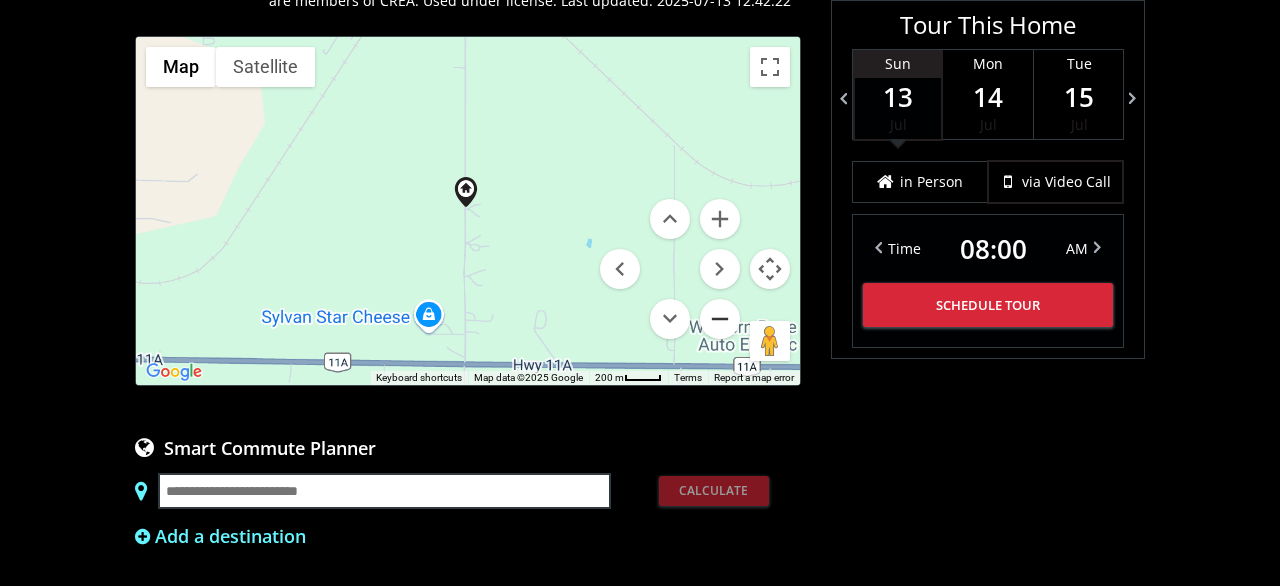 click at bounding box center [720, 319] 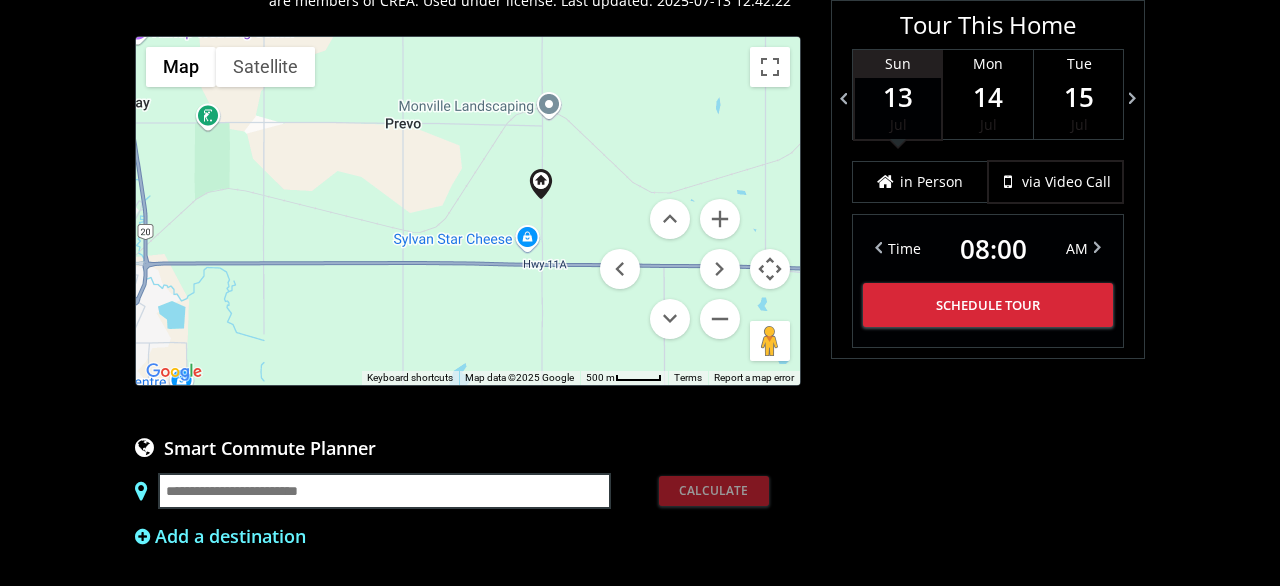 drag, startPoint x: 383, startPoint y: 234, endPoint x: 466, endPoint y: 229, distance: 83.15047 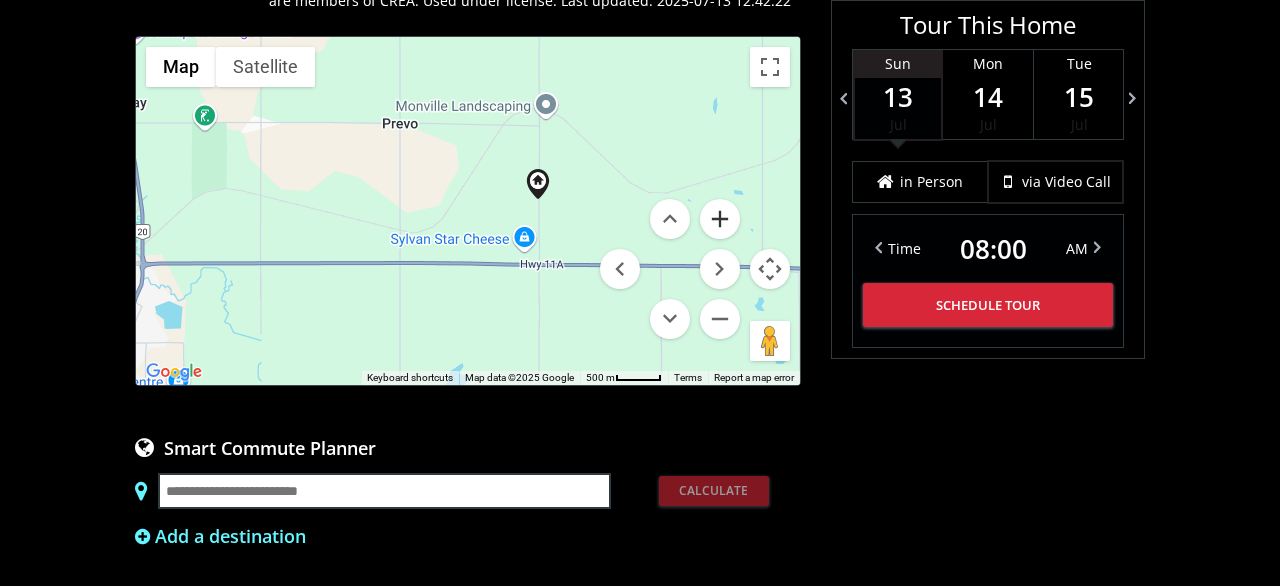click at bounding box center [720, 219] 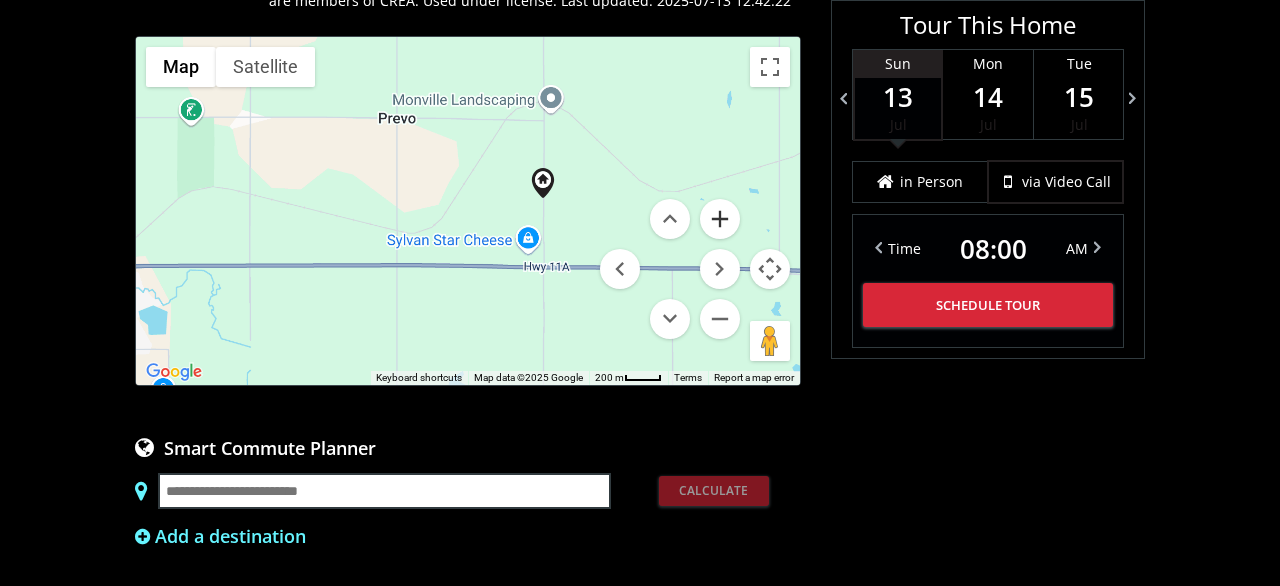 click at bounding box center [720, 219] 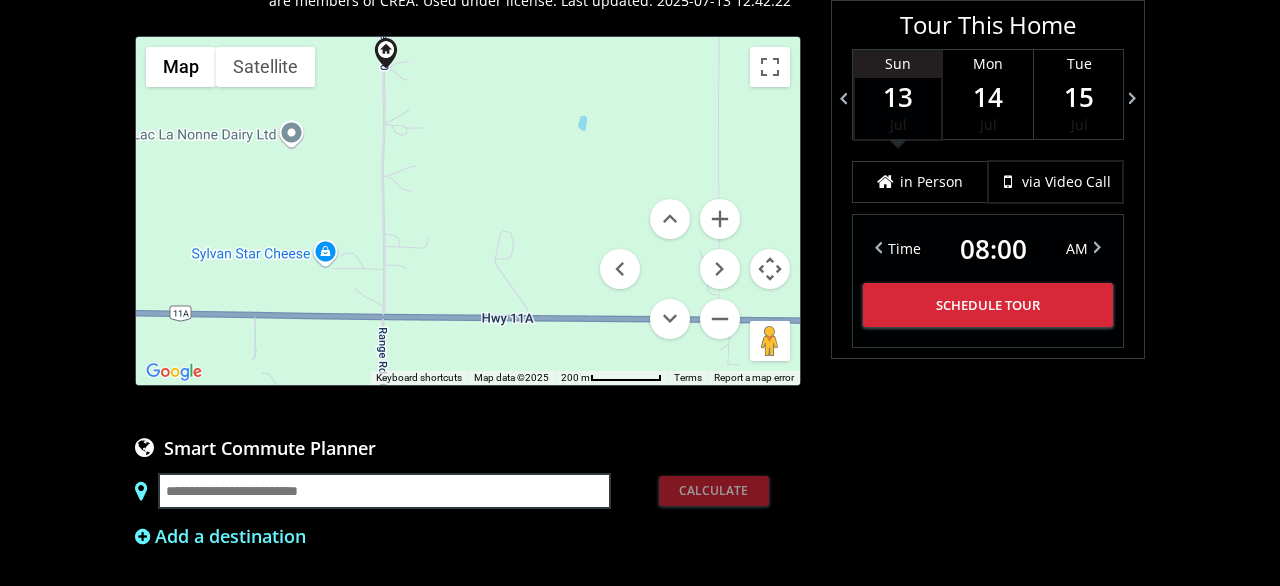 drag, startPoint x: 505, startPoint y: 224, endPoint x: 113, endPoint y: 108, distance: 408.80313 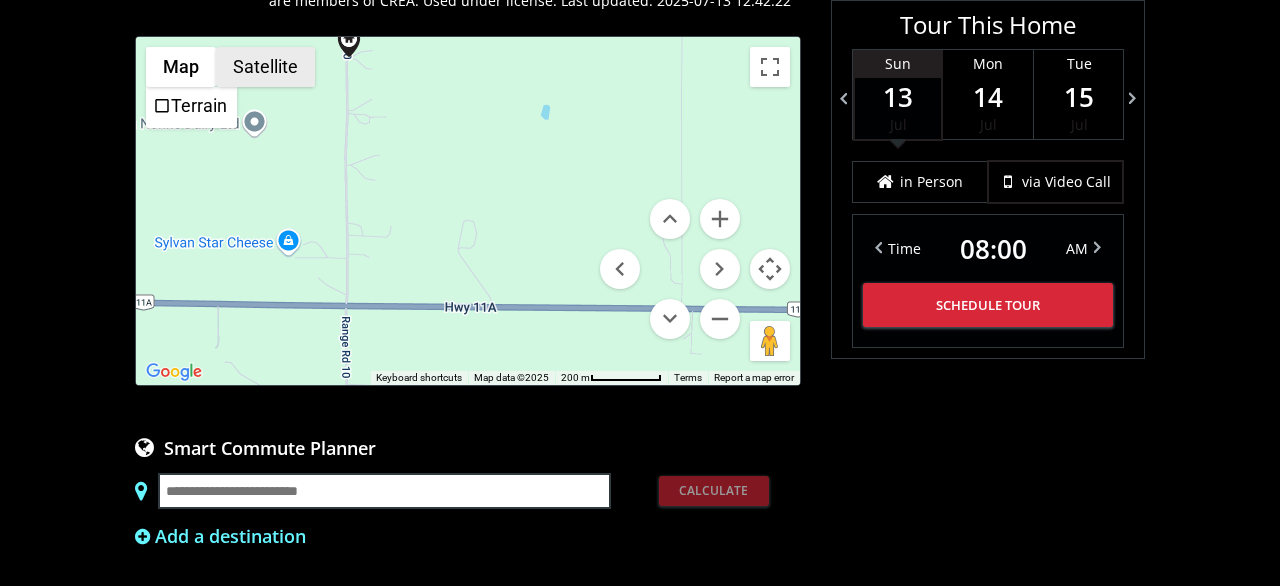 click on "Satellite" at bounding box center [265, 67] 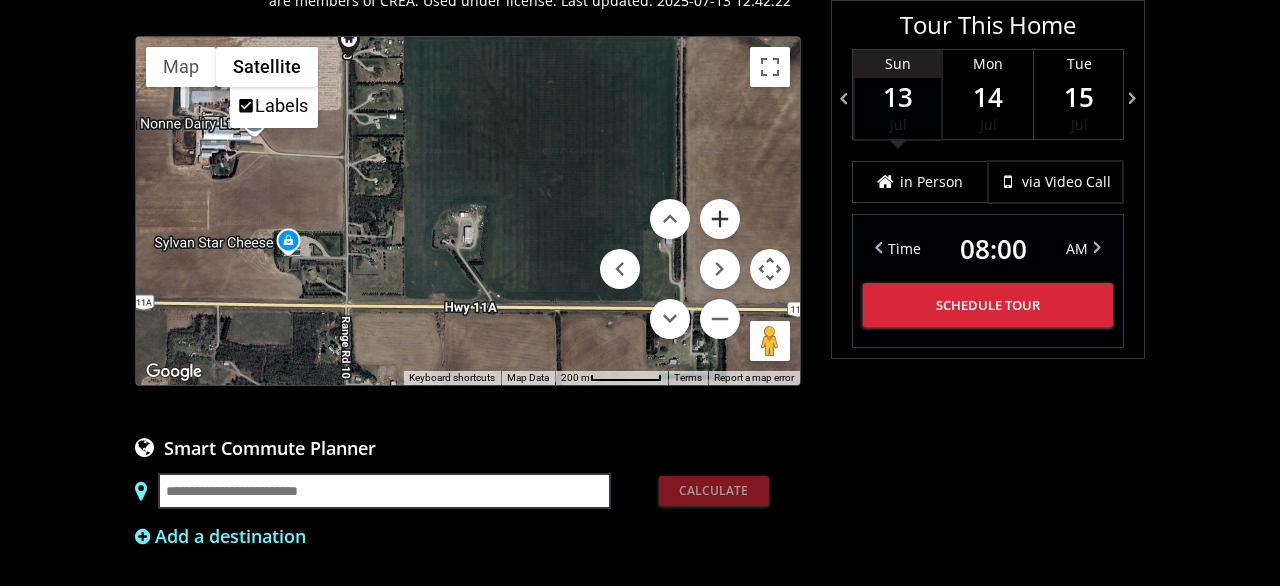 click at bounding box center [720, 219] 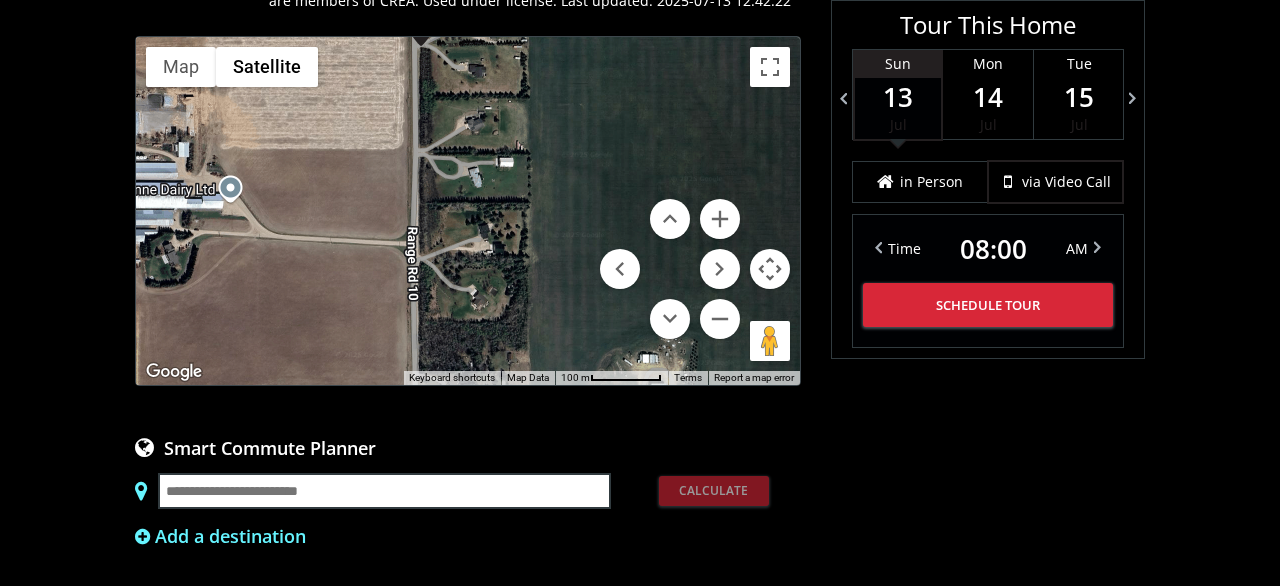 drag, startPoint x: 247, startPoint y: 169, endPoint x: 427, endPoint y: 295, distance: 219.718 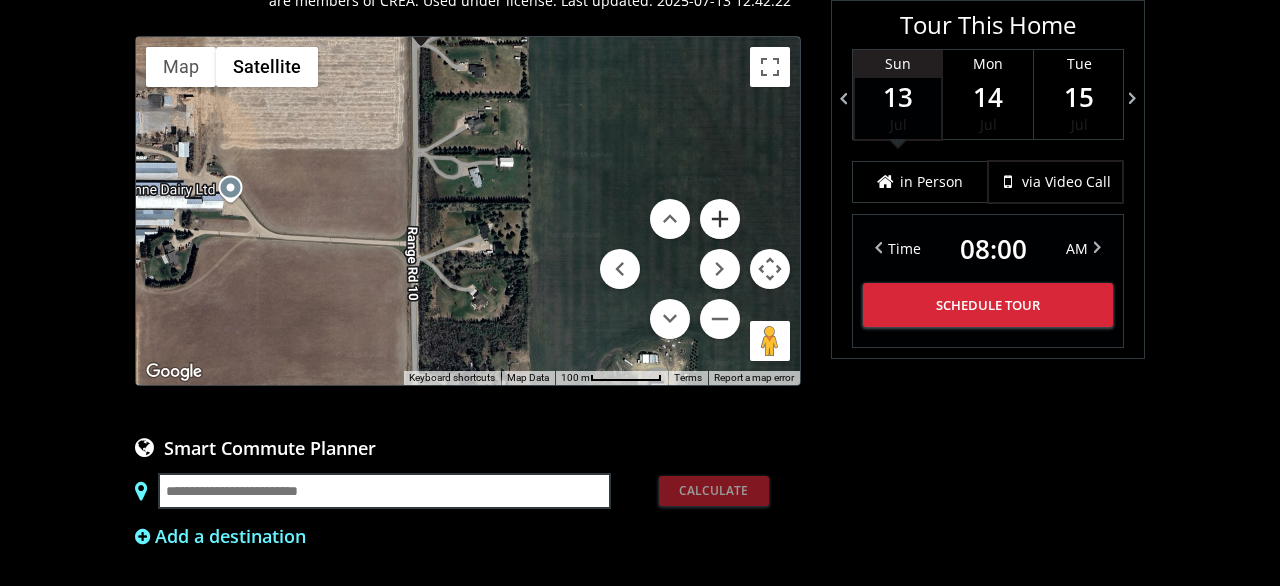 click at bounding box center (720, 219) 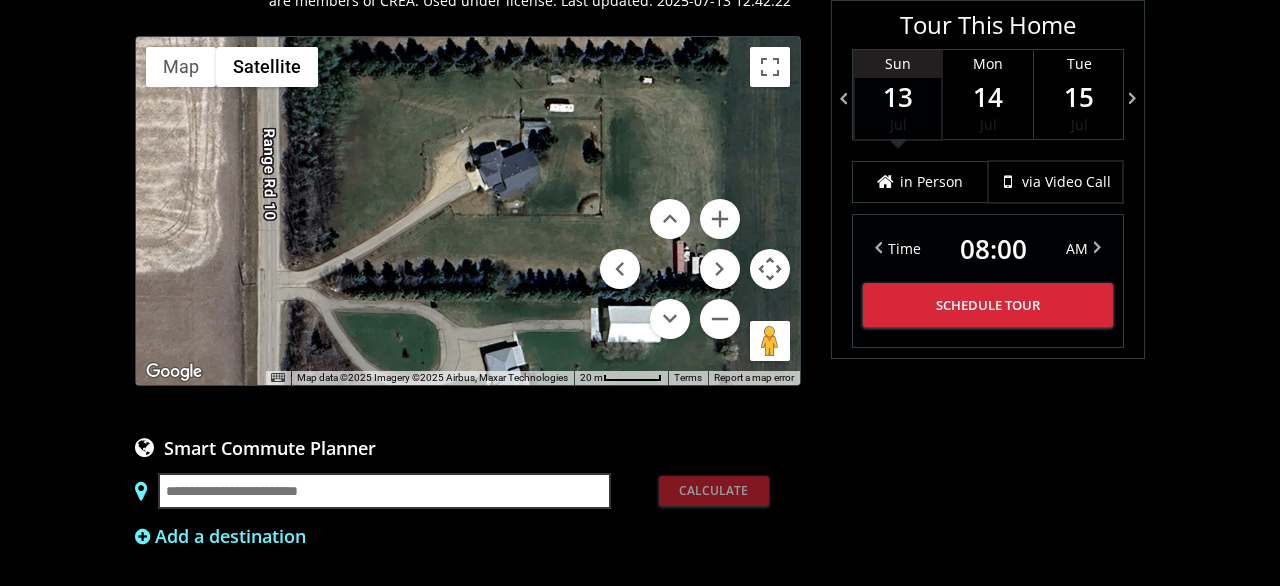 drag, startPoint x: 495, startPoint y: 109, endPoint x: 508, endPoint y: 421, distance: 312.27072 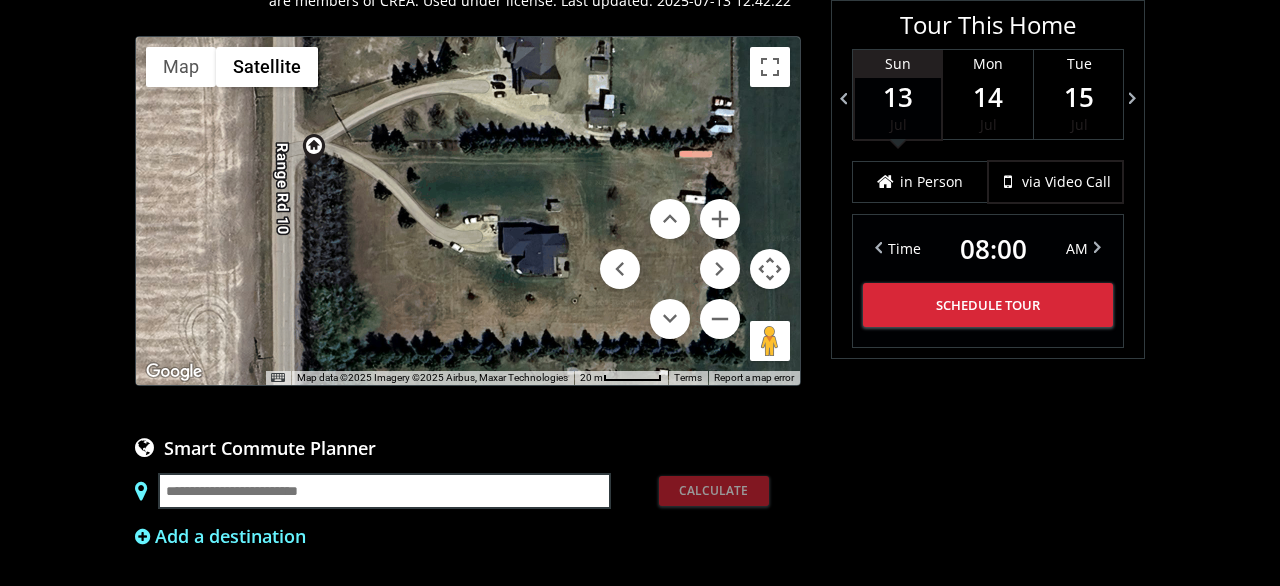 drag, startPoint x: 549, startPoint y: 101, endPoint x: 565, endPoint y: 409, distance: 308.4153 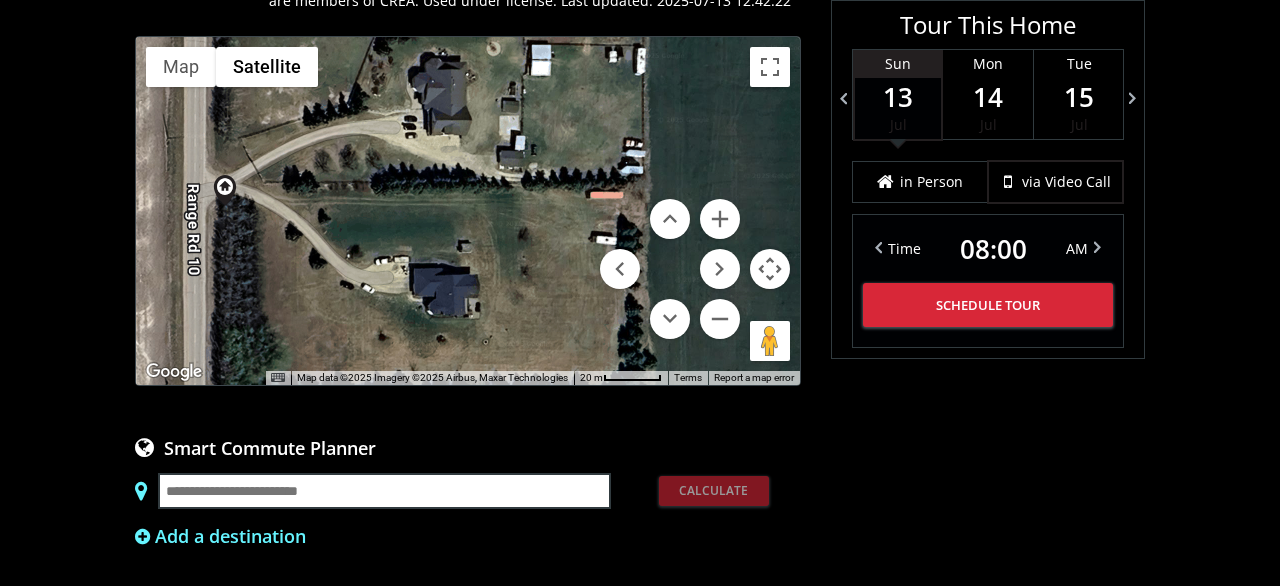 drag, startPoint x: 479, startPoint y: 173, endPoint x: 387, endPoint y: 229, distance: 107.70329 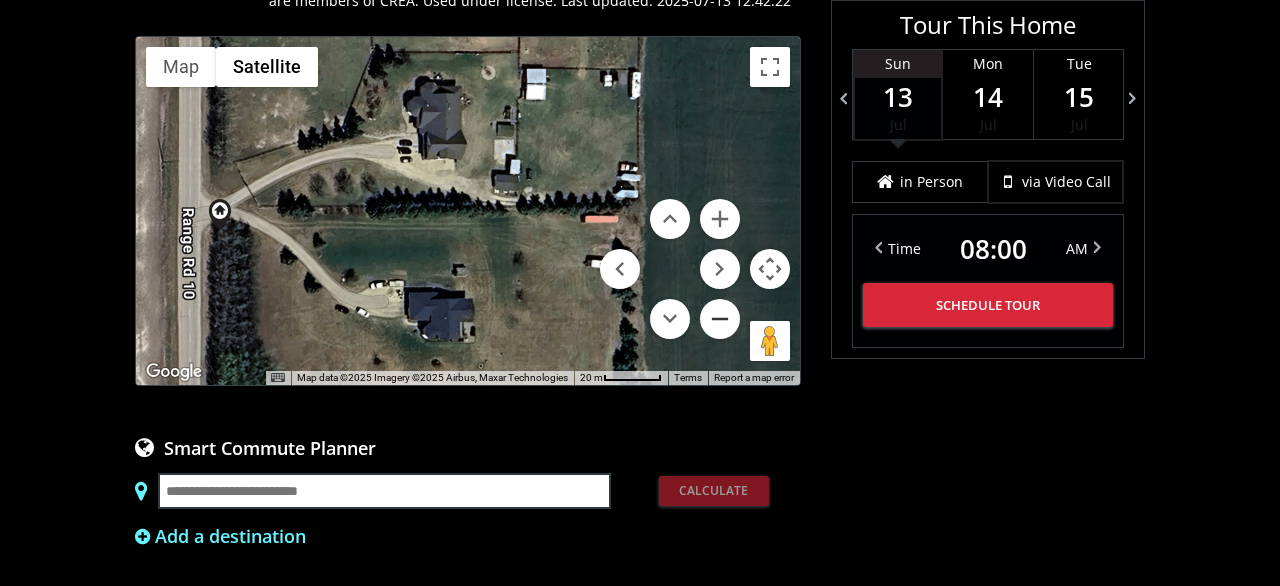 click at bounding box center (720, 319) 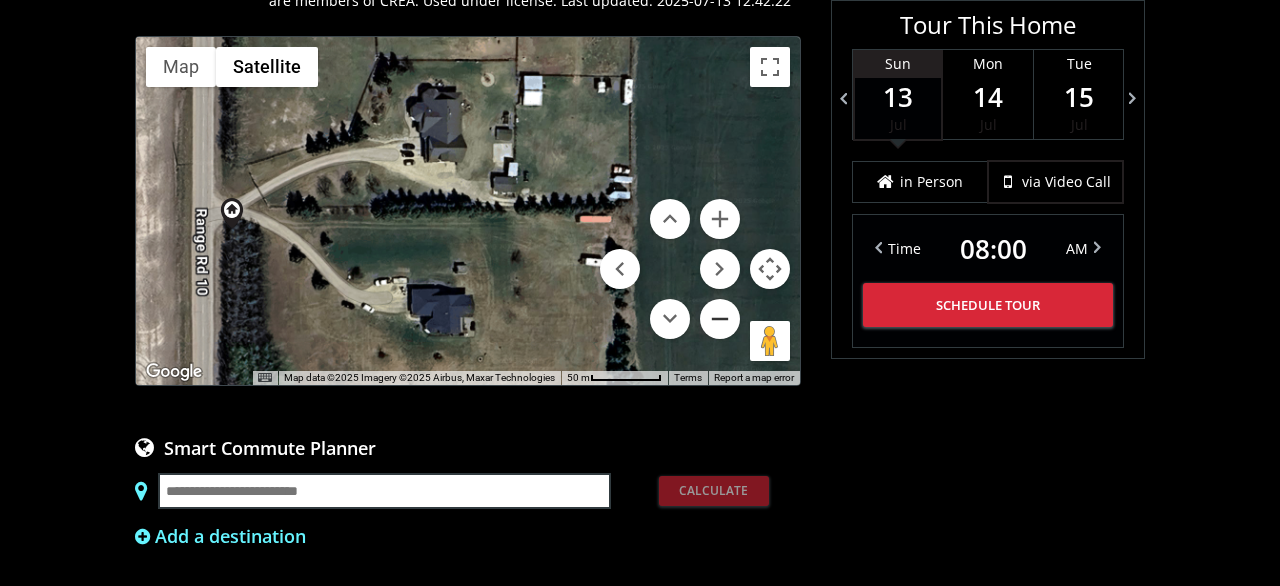 click at bounding box center (720, 319) 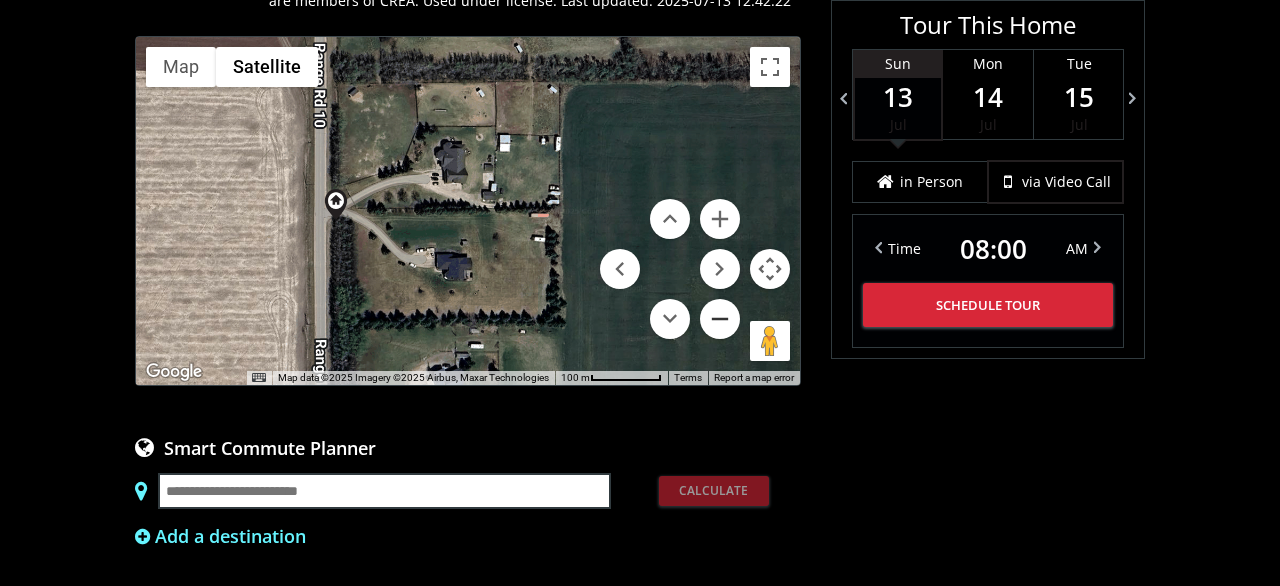 click at bounding box center (720, 319) 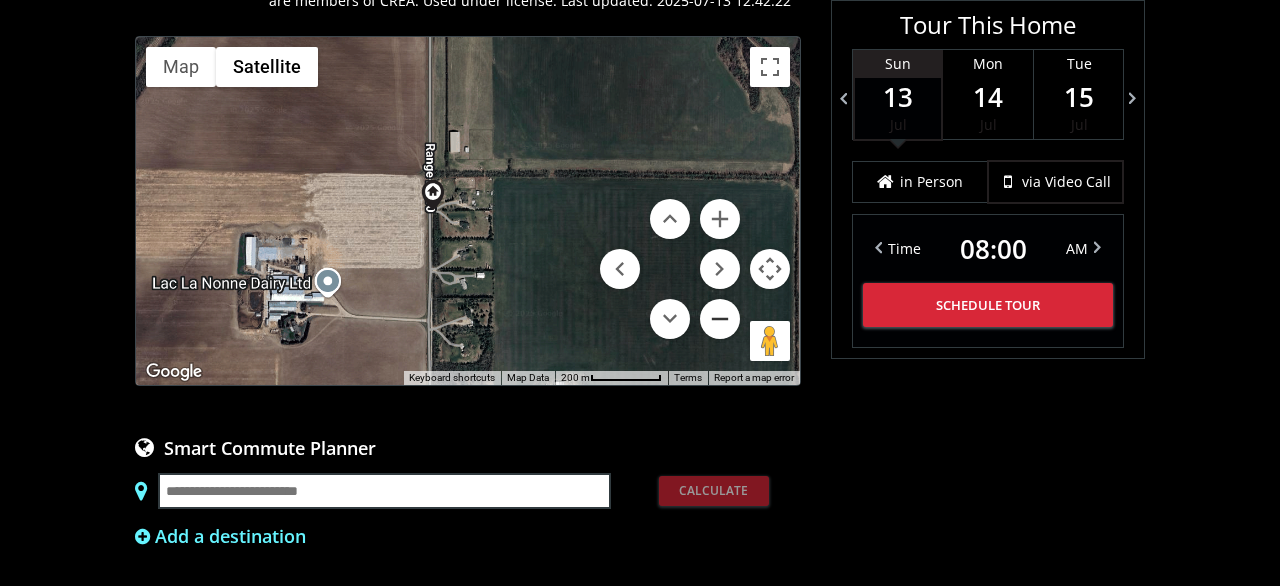 click at bounding box center [720, 319] 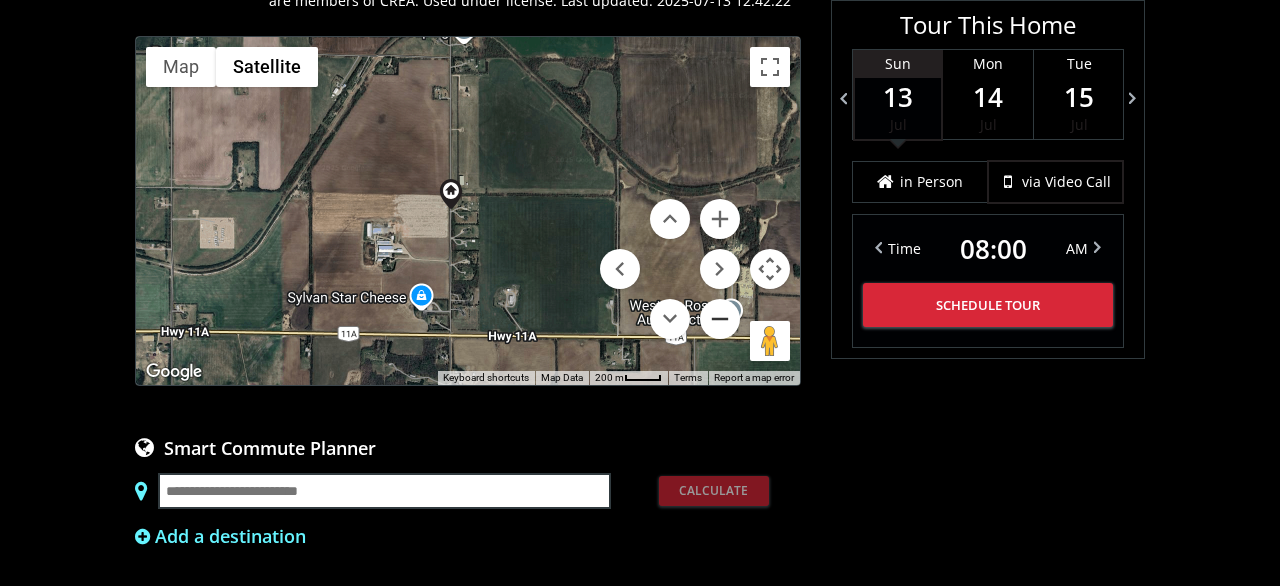 click at bounding box center [720, 319] 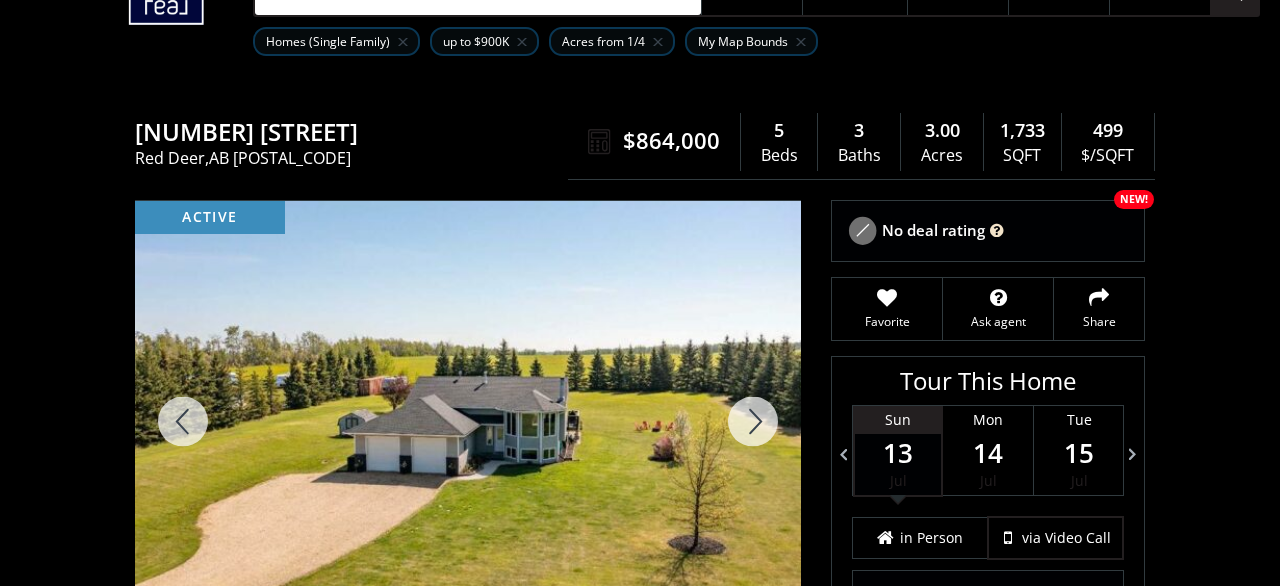 scroll, scrollTop: 0, scrollLeft: 0, axis: both 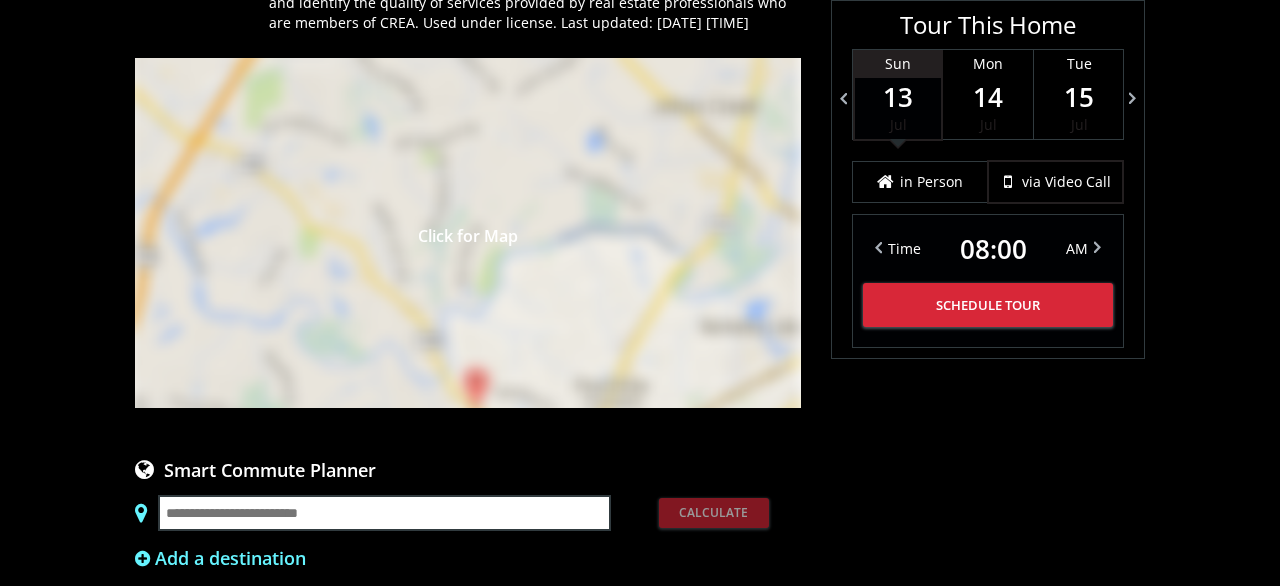 click on "Click for Map" at bounding box center (468, 233) 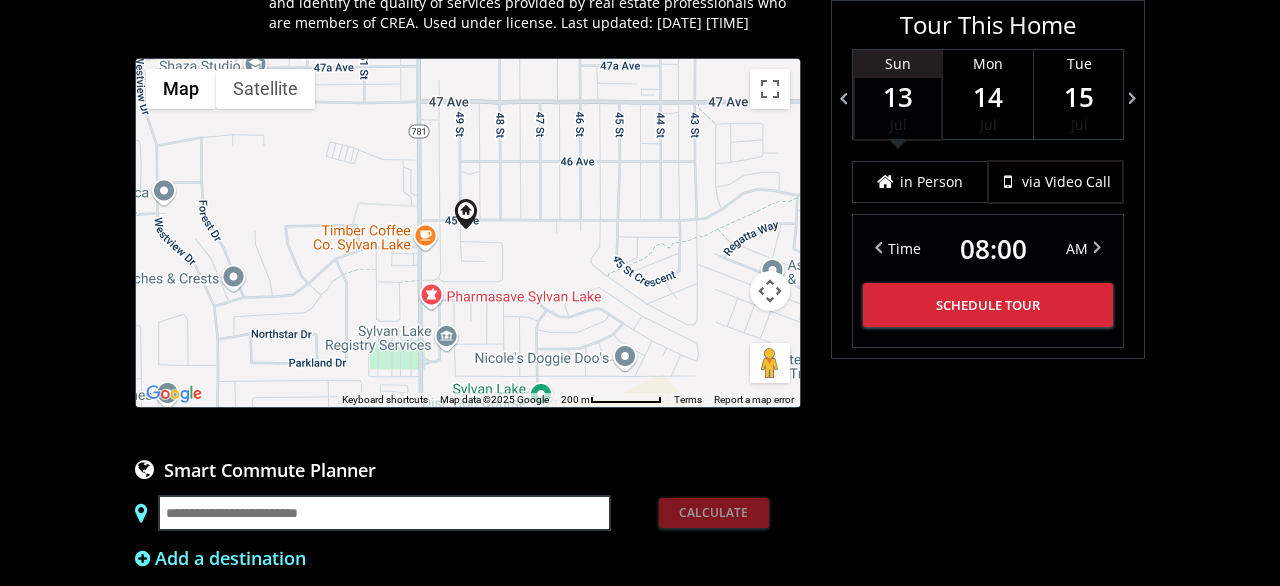 click at bounding box center [770, 291] 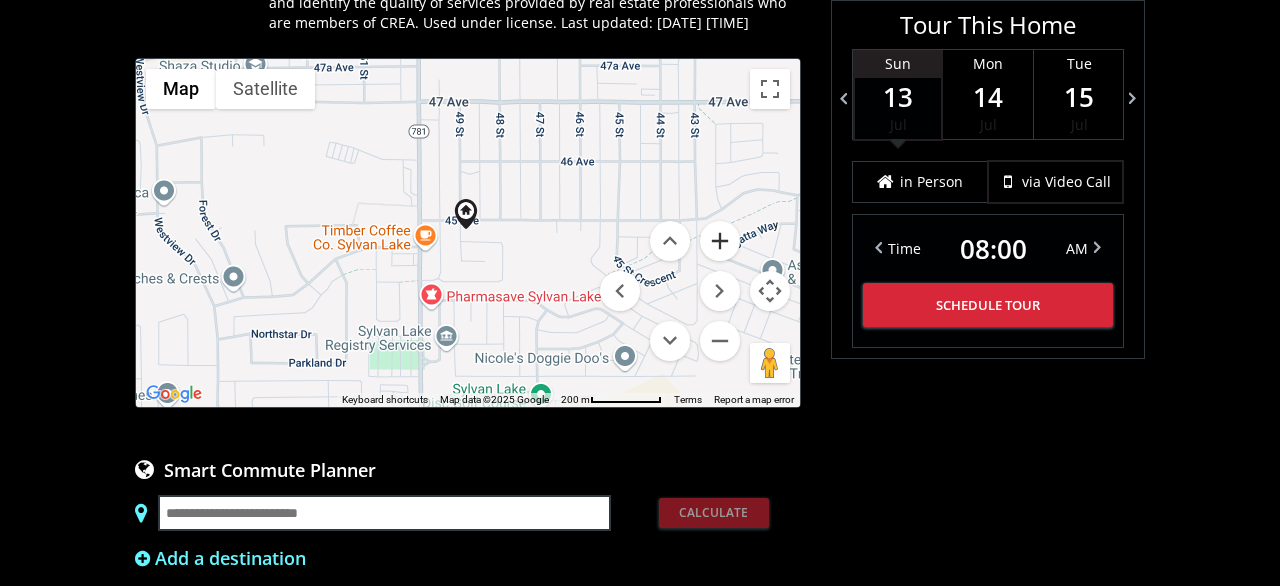 click at bounding box center (720, 241) 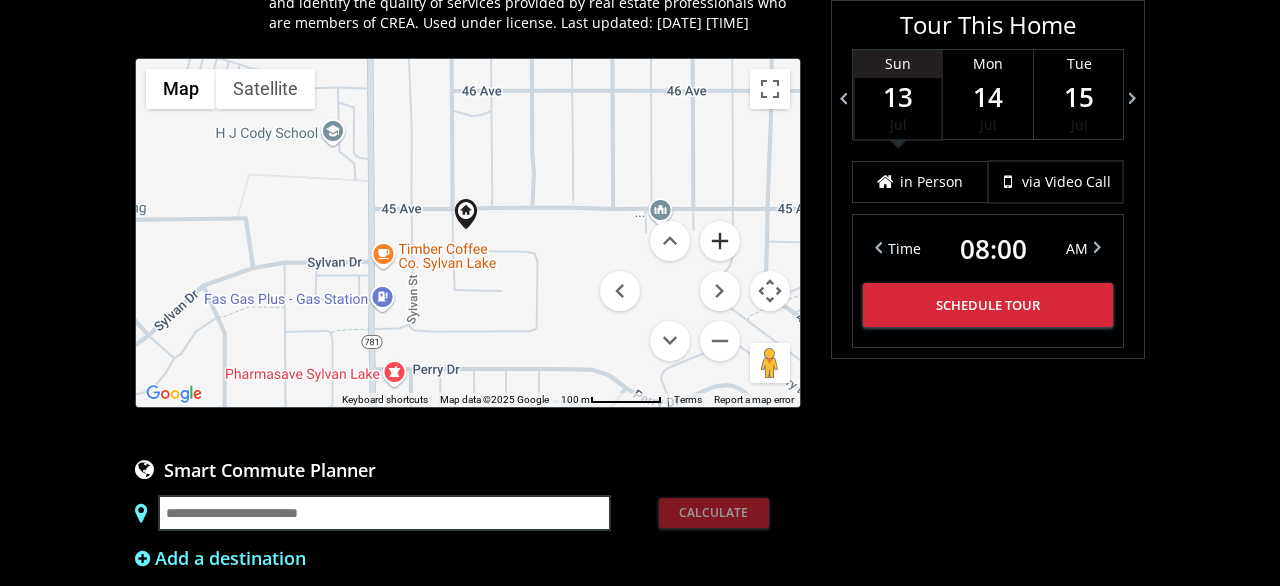 click at bounding box center [720, 241] 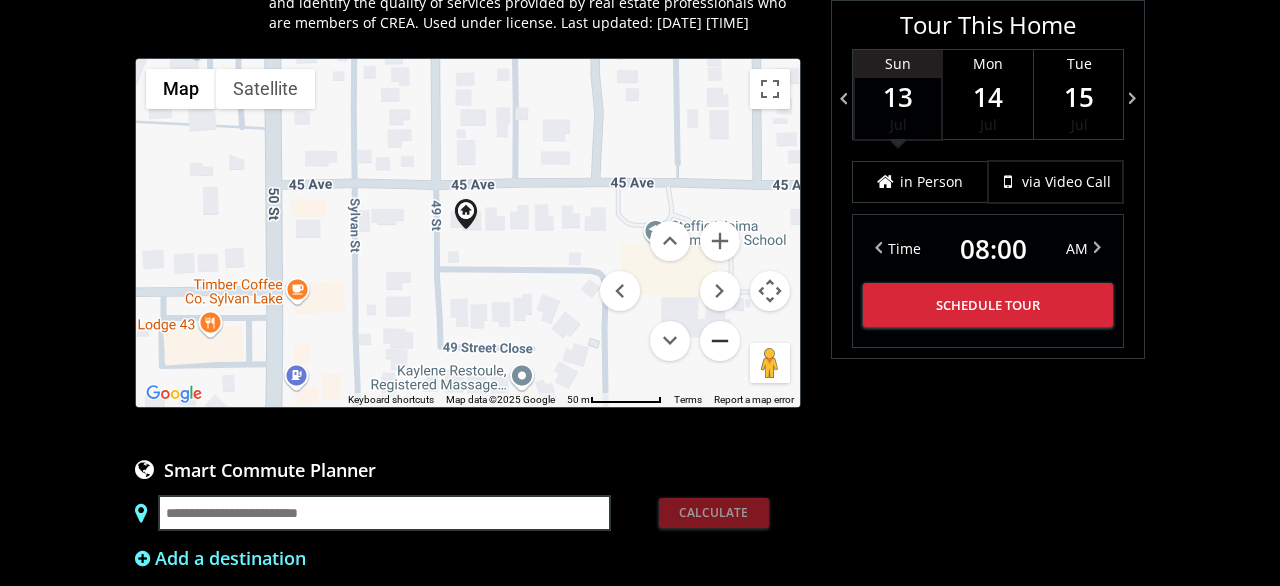click at bounding box center (720, 341) 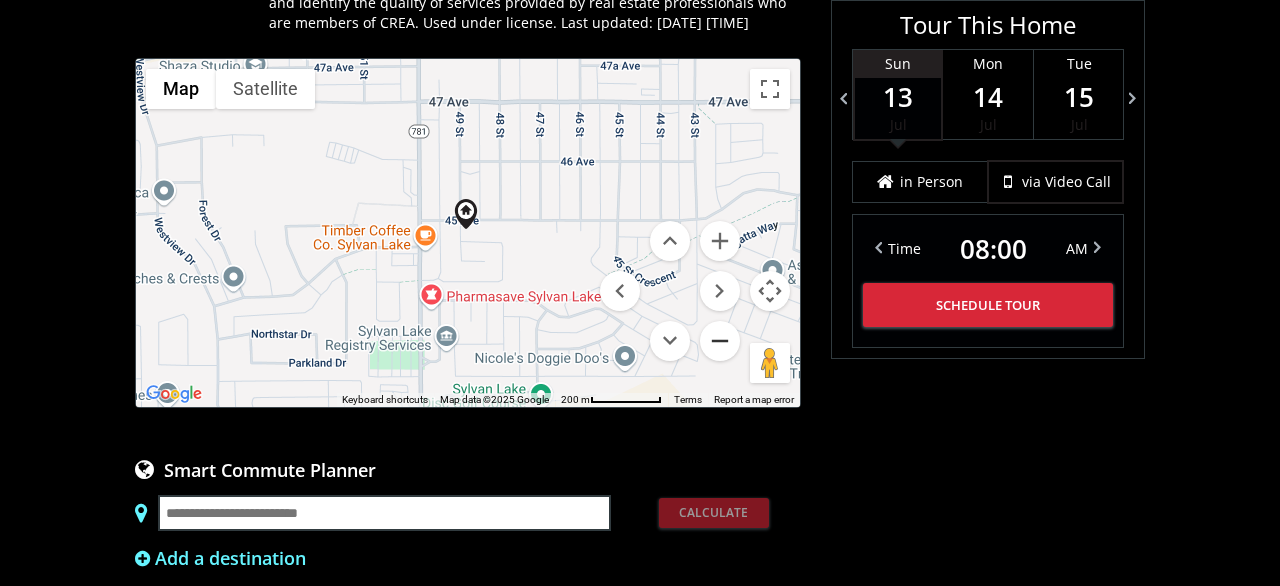 click at bounding box center (720, 341) 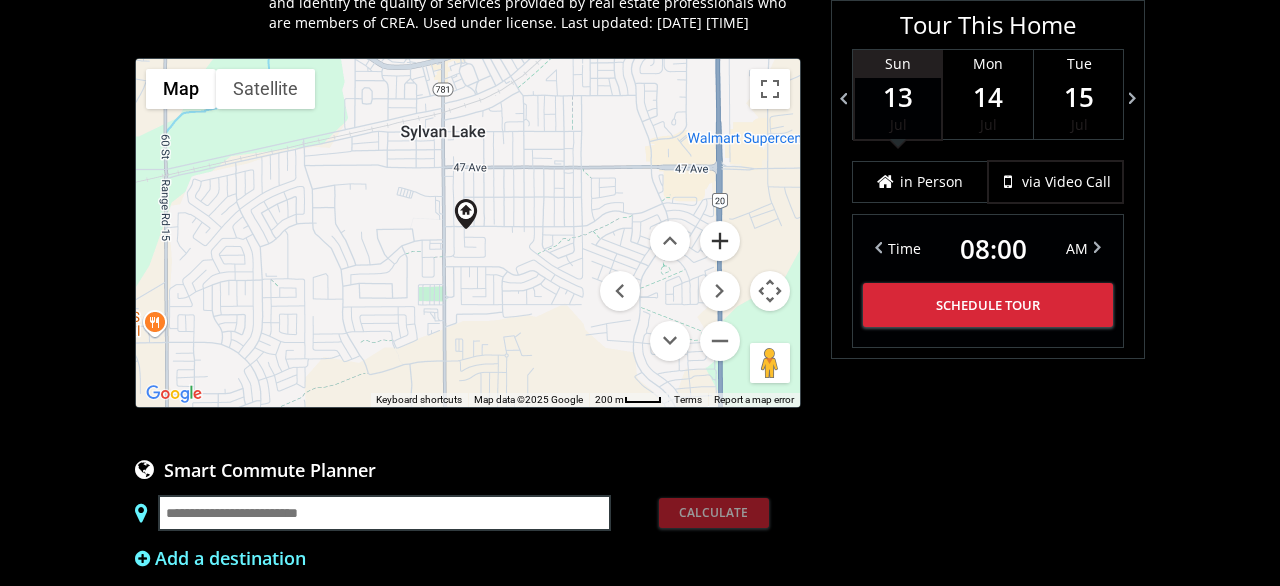 click at bounding box center [720, 241] 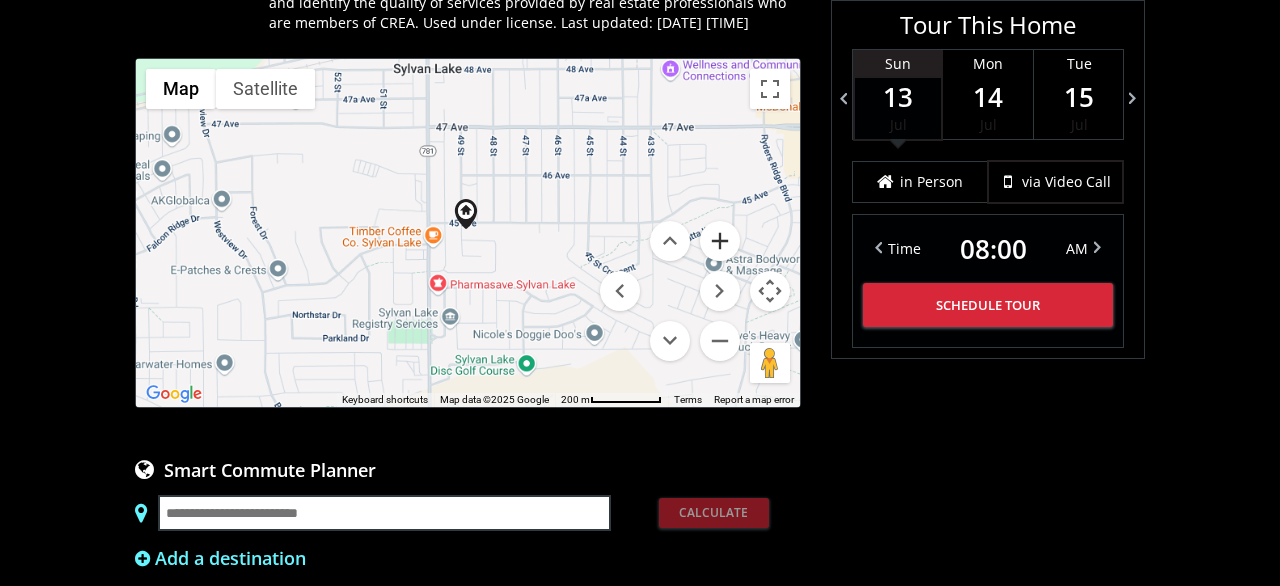 click at bounding box center [720, 241] 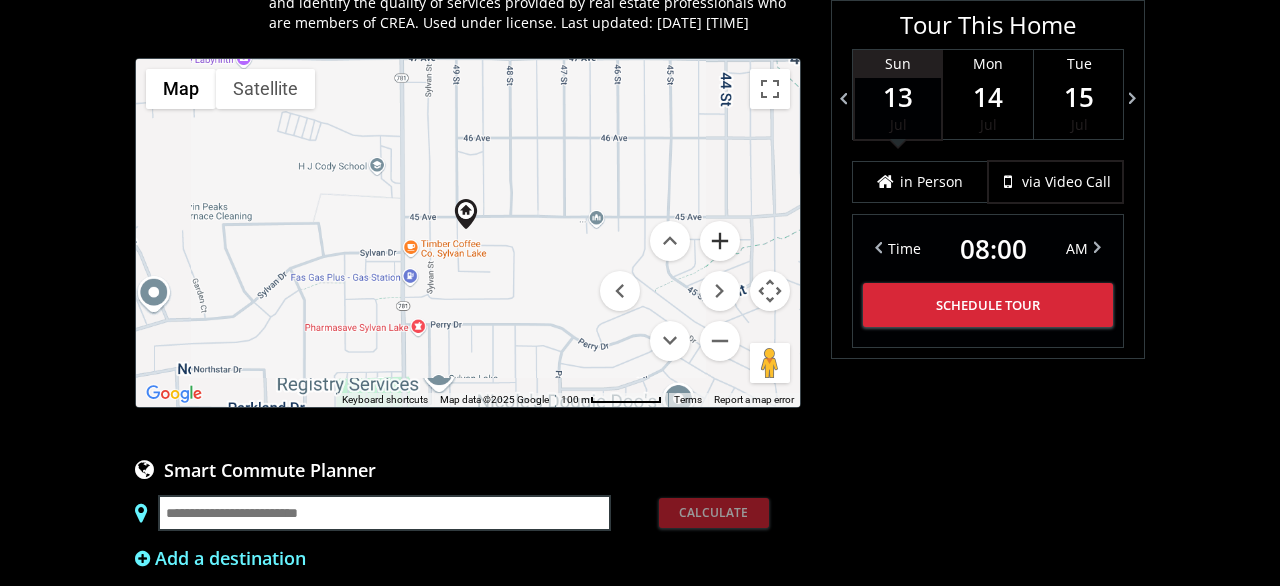 click at bounding box center [720, 241] 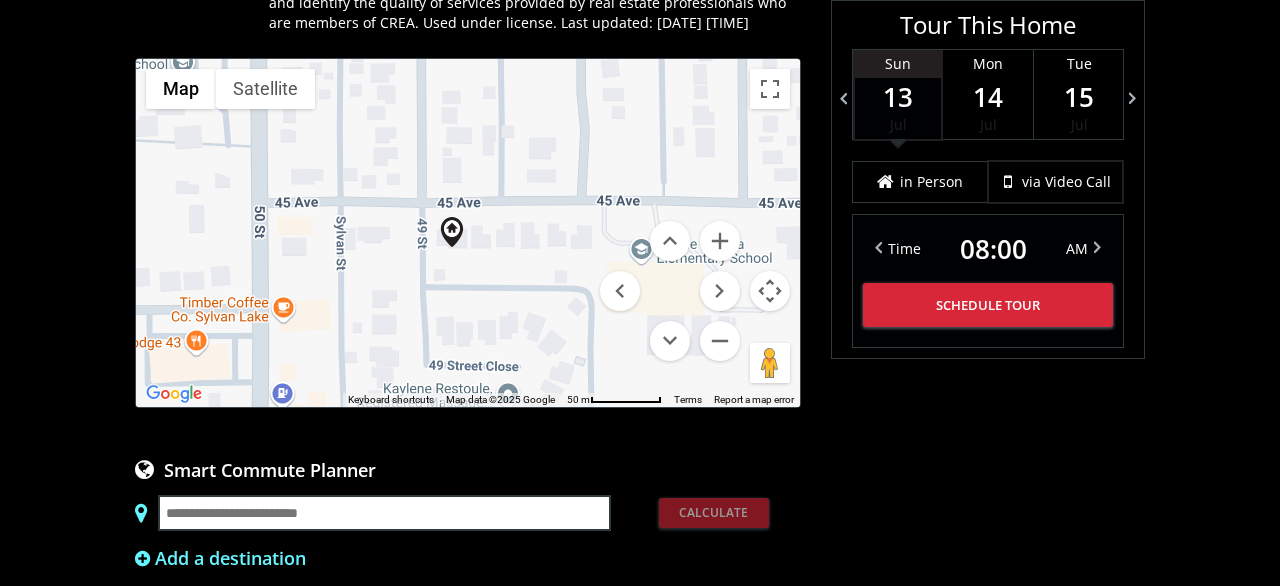 drag, startPoint x: 354, startPoint y: 313, endPoint x: 268, endPoint y: 281, distance: 91.76056 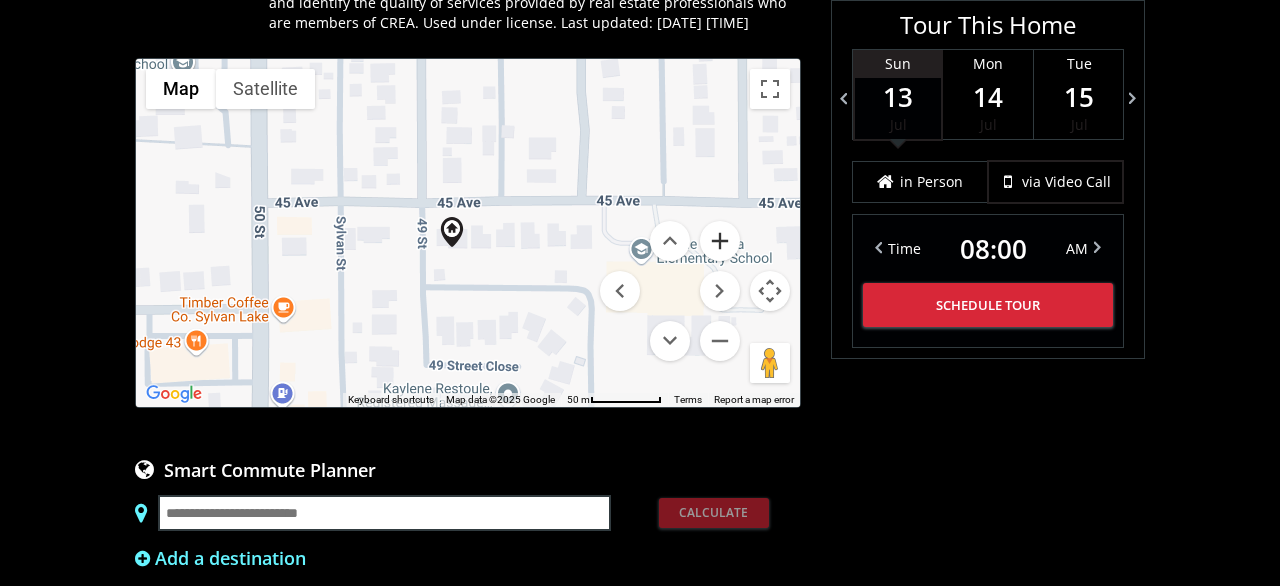 click at bounding box center (720, 241) 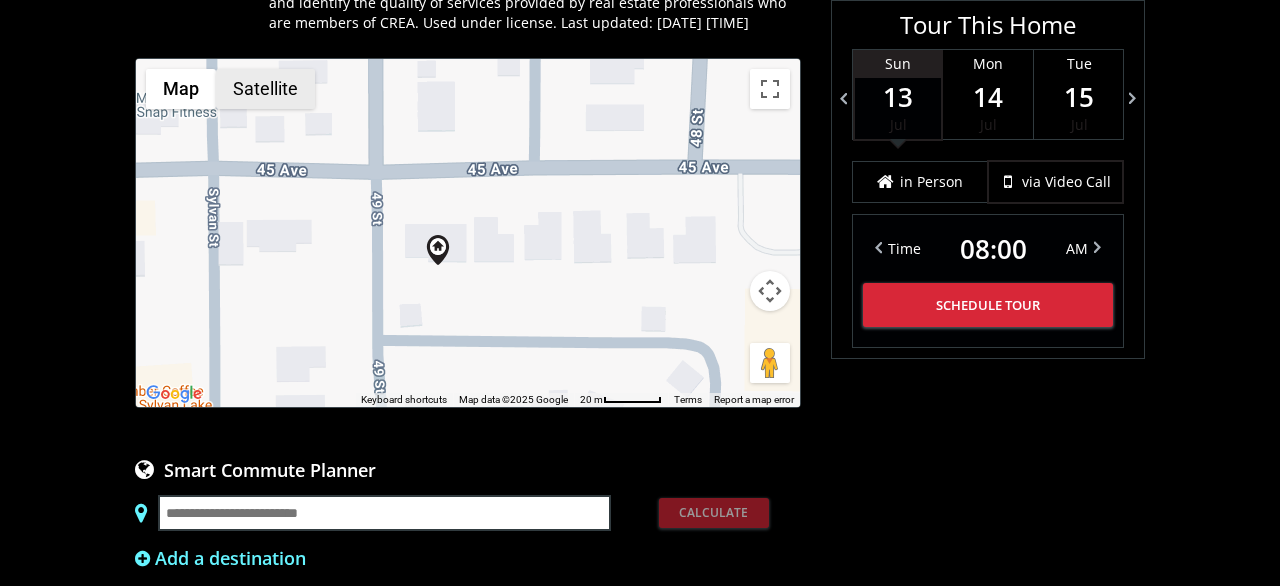 click on "Satellite" at bounding box center (265, 89) 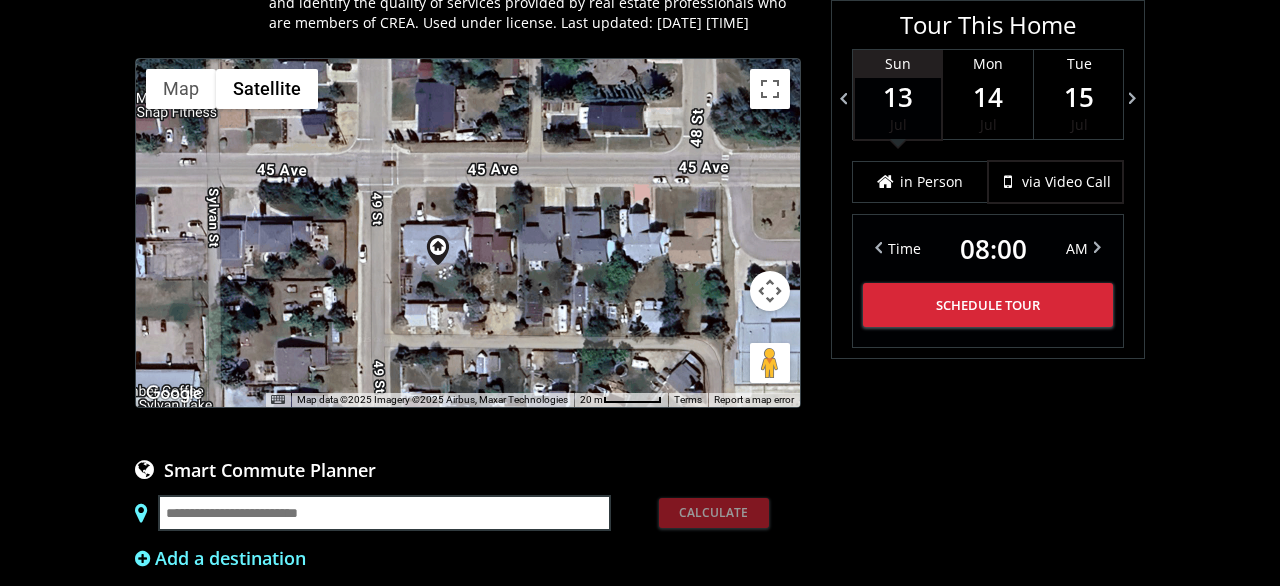 click at bounding box center (770, 291) 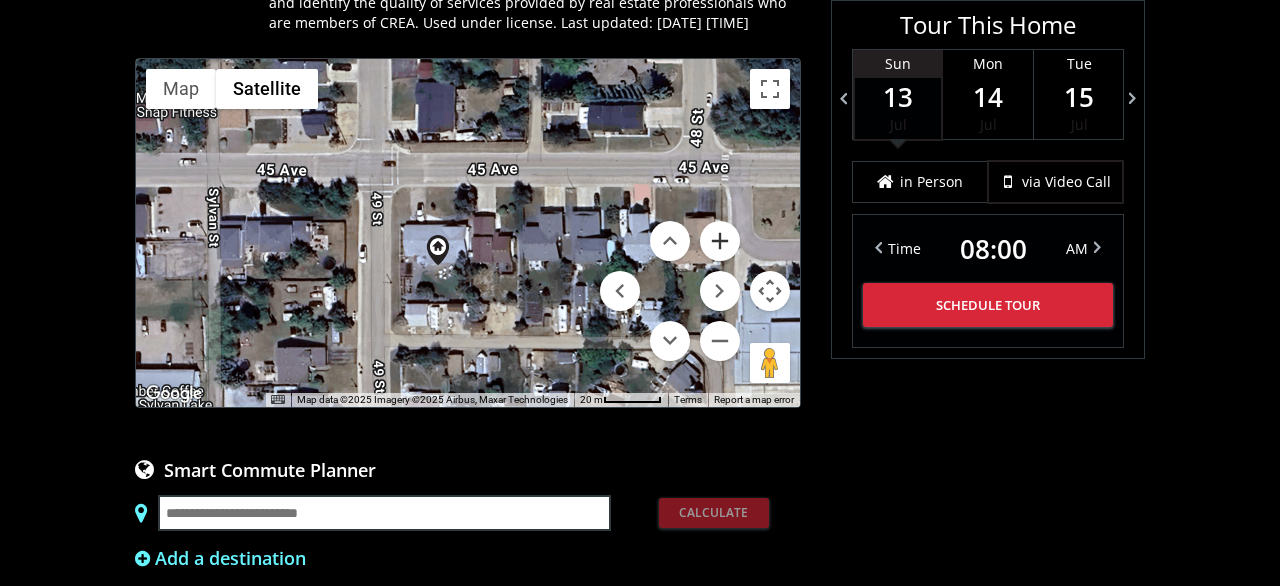 click at bounding box center [720, 241] 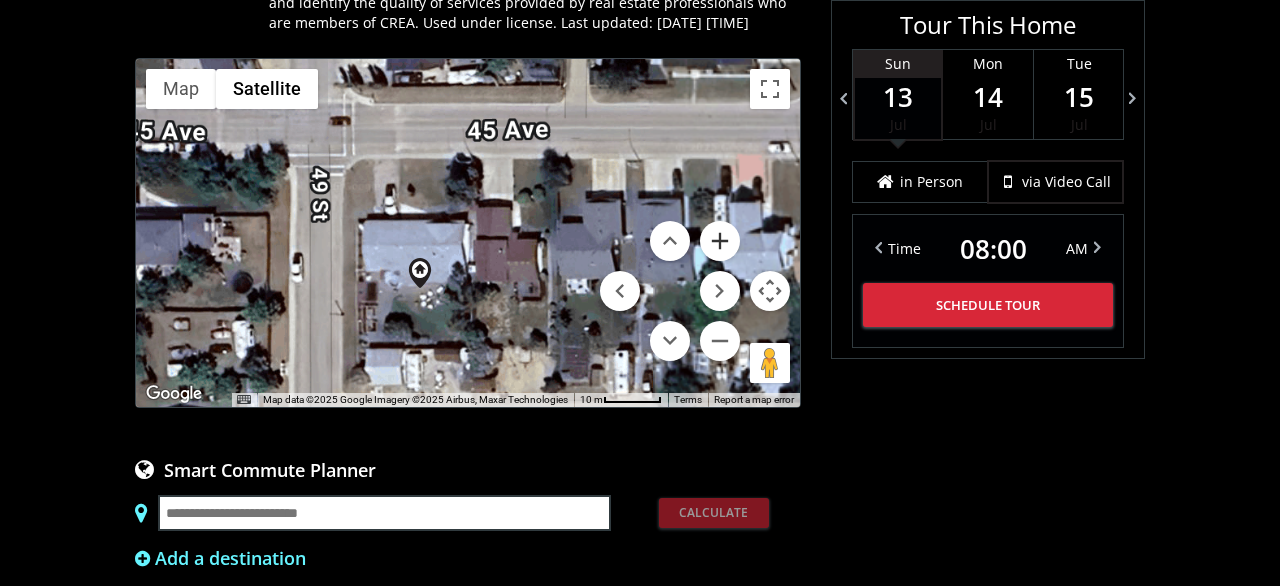 click at bounding box center [720, 241] 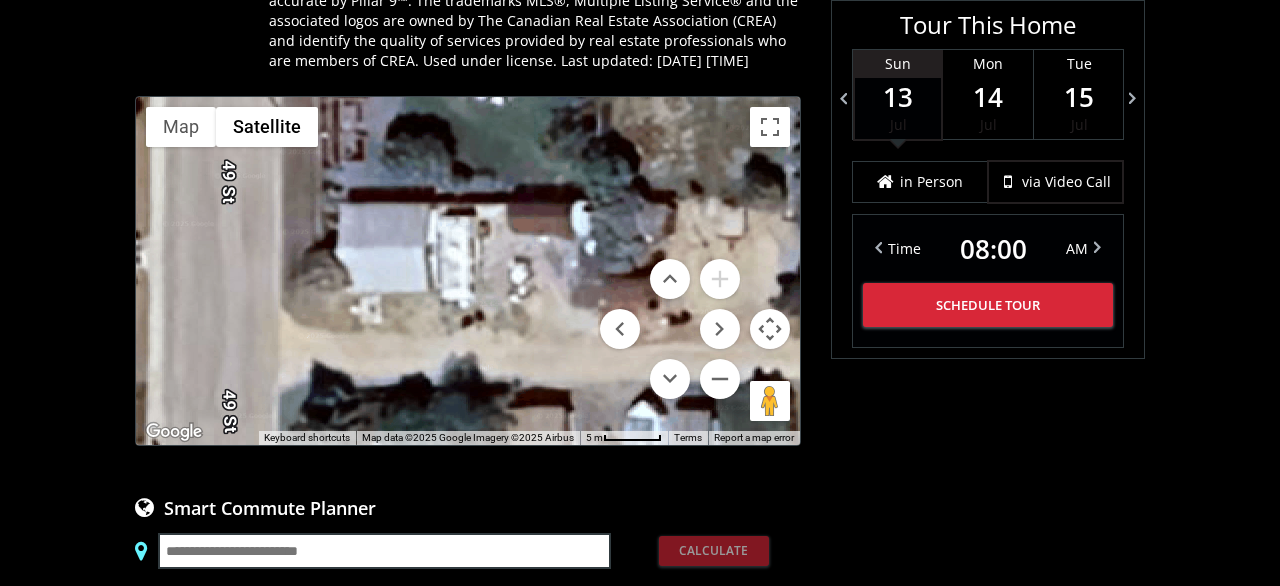 scroll, scrollTop: 1625, scrollLeft: 0, axis: vertical 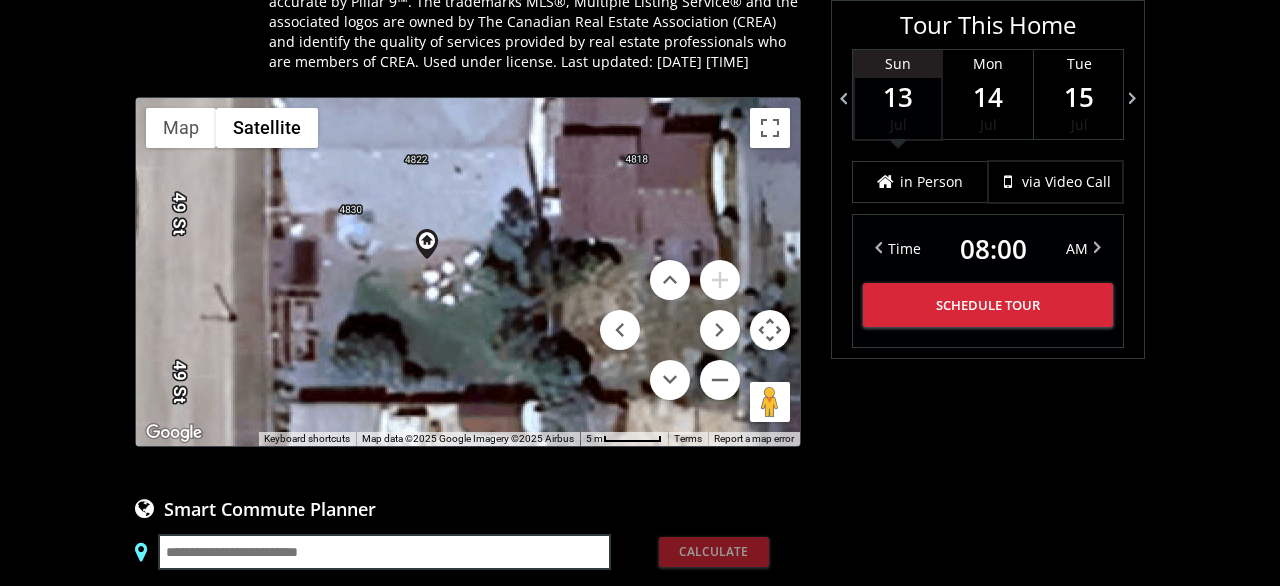 drag, startPoint x: 383, startPoint y: 323, endPoint x: 460, endPoint y: 200, distance: 145.11375 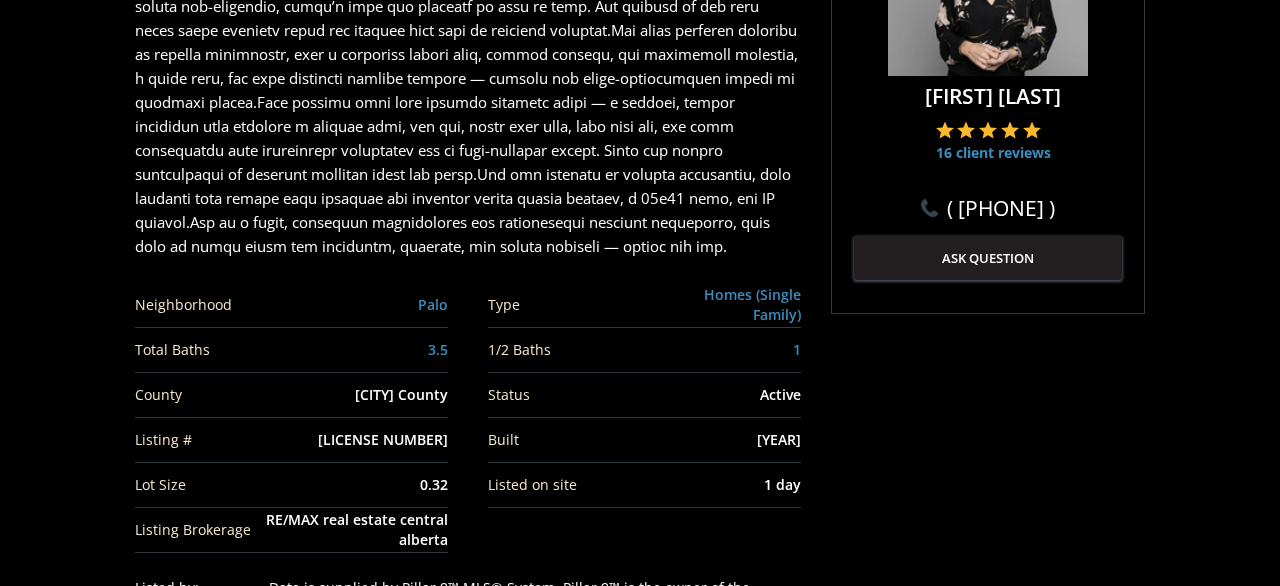 scroll, scrollTop: 273, scrollLeft: 0, axis: vertical 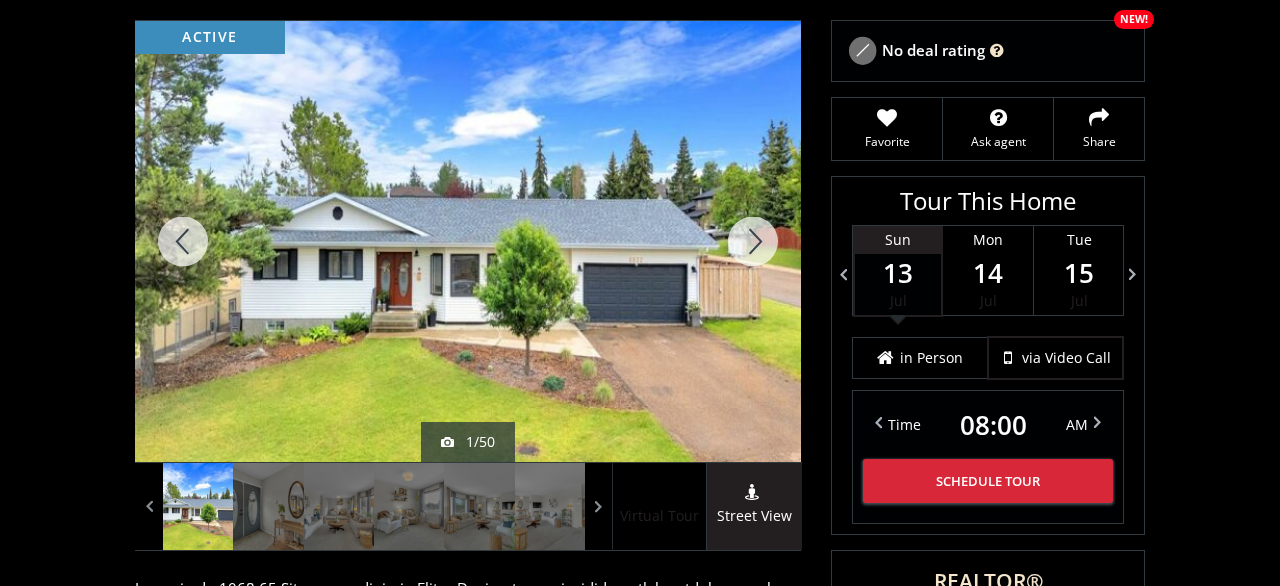 click at bounding box center (753, 241) 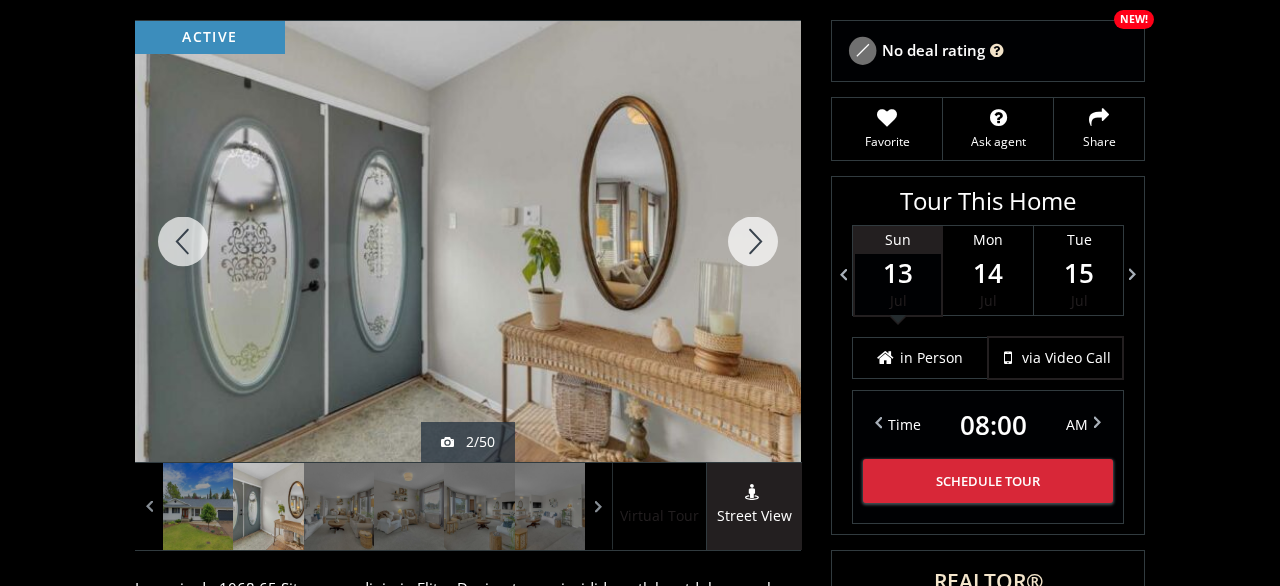 click at bounding box center (753, 241) 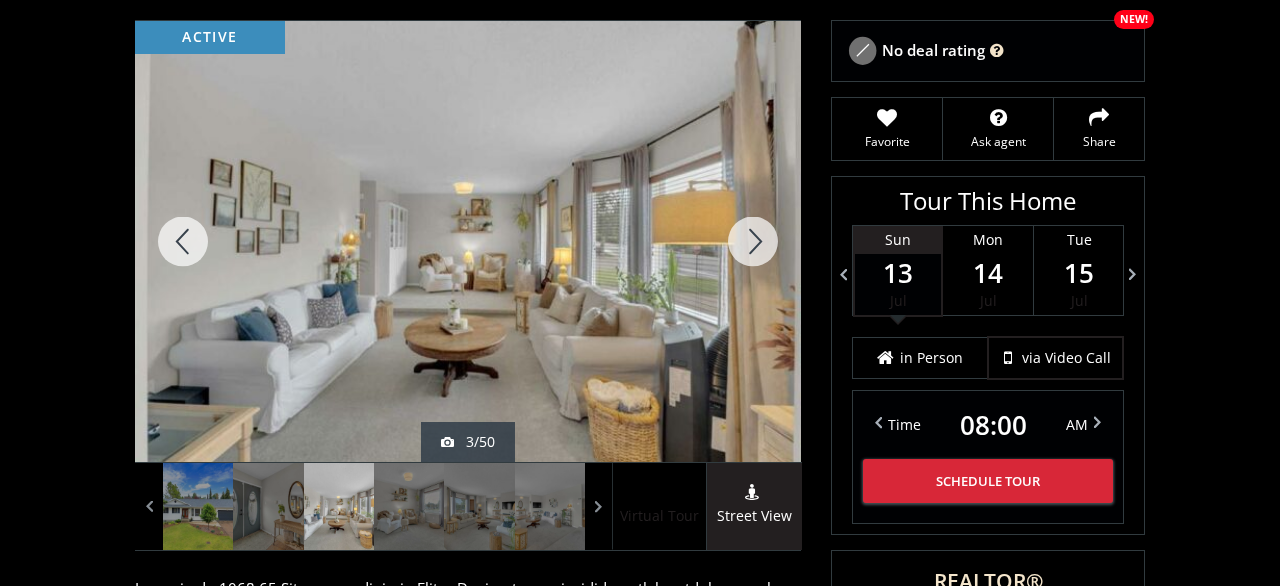 click at bounding box center (753, 241) 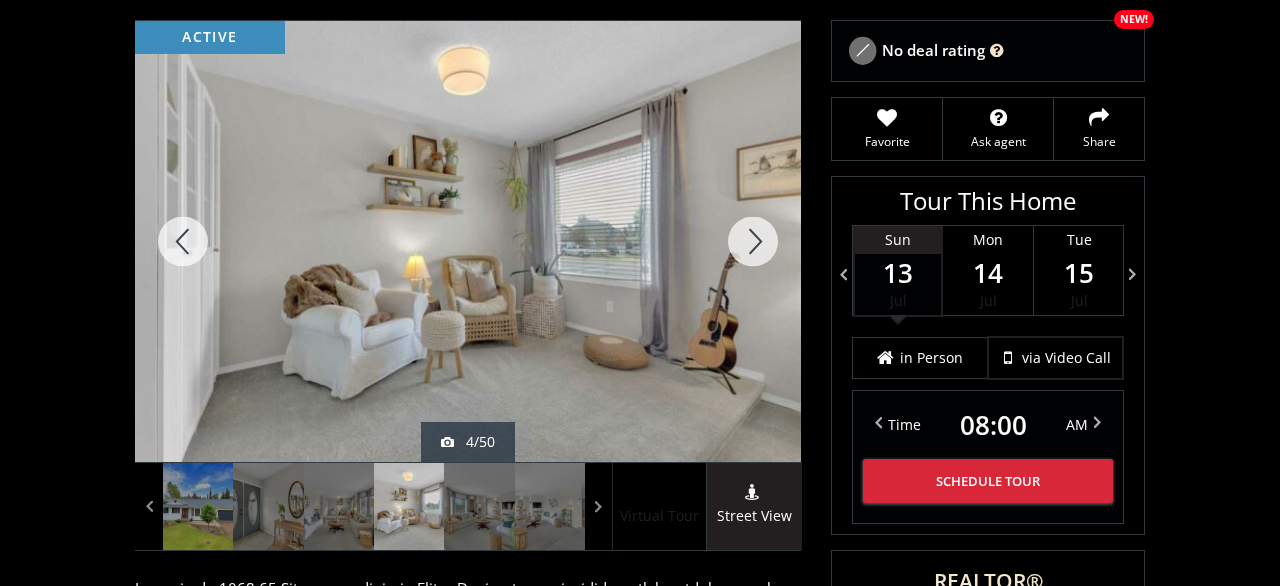 click at bounding box center (753, 241) 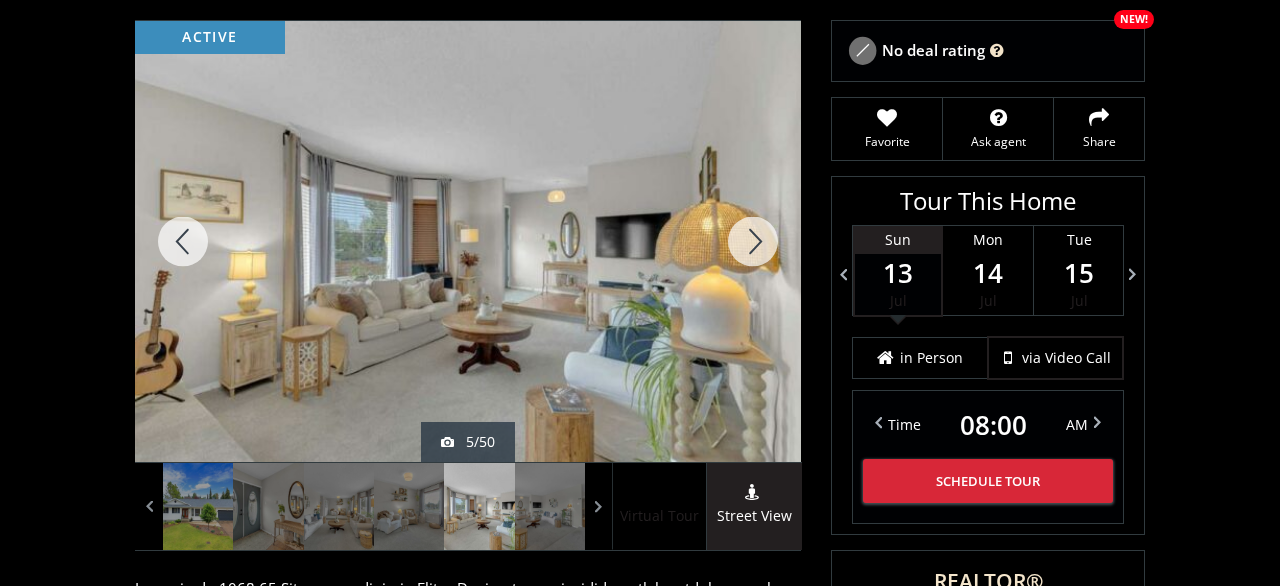 click at bounding box center (753, 241) 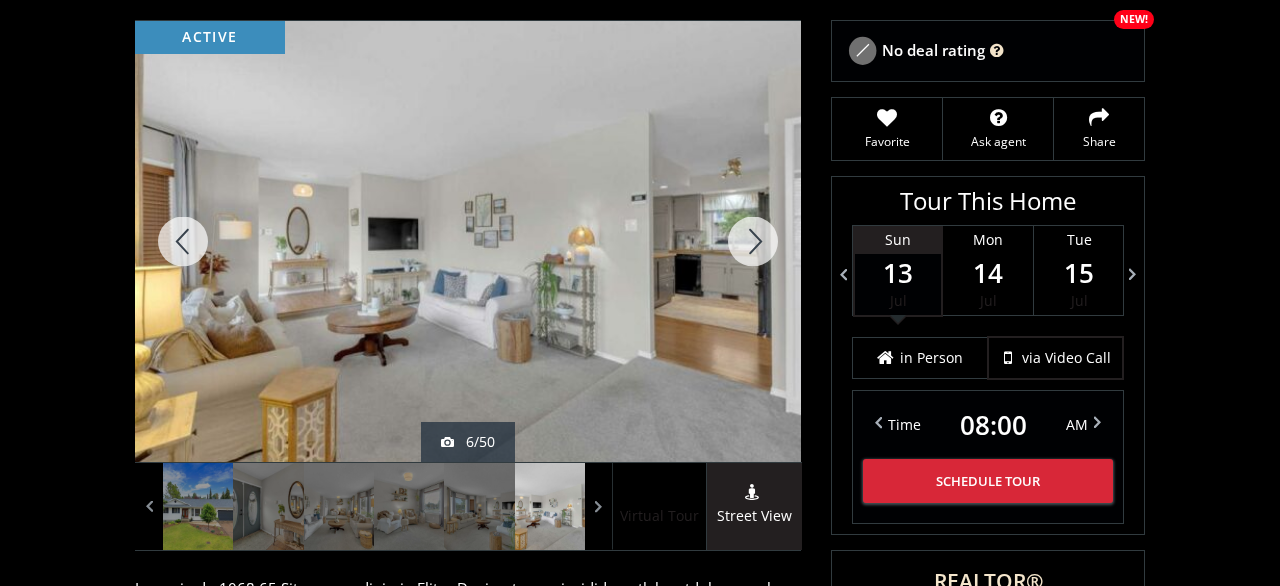 click at bounding box center (753, 241) 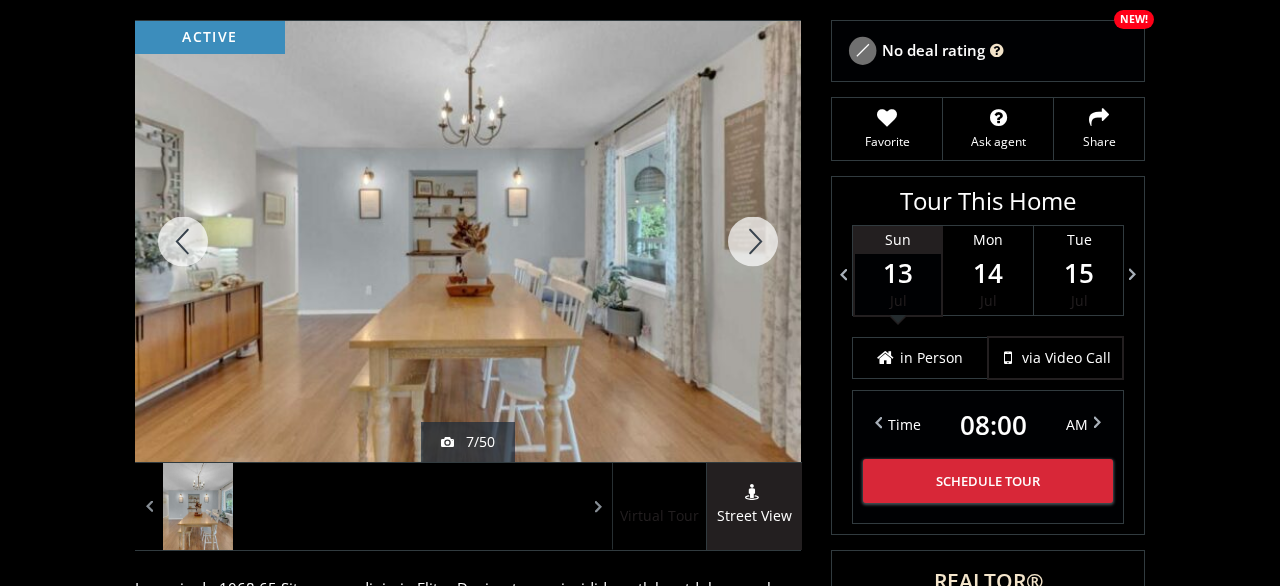 click at bounding box center (753, 241) 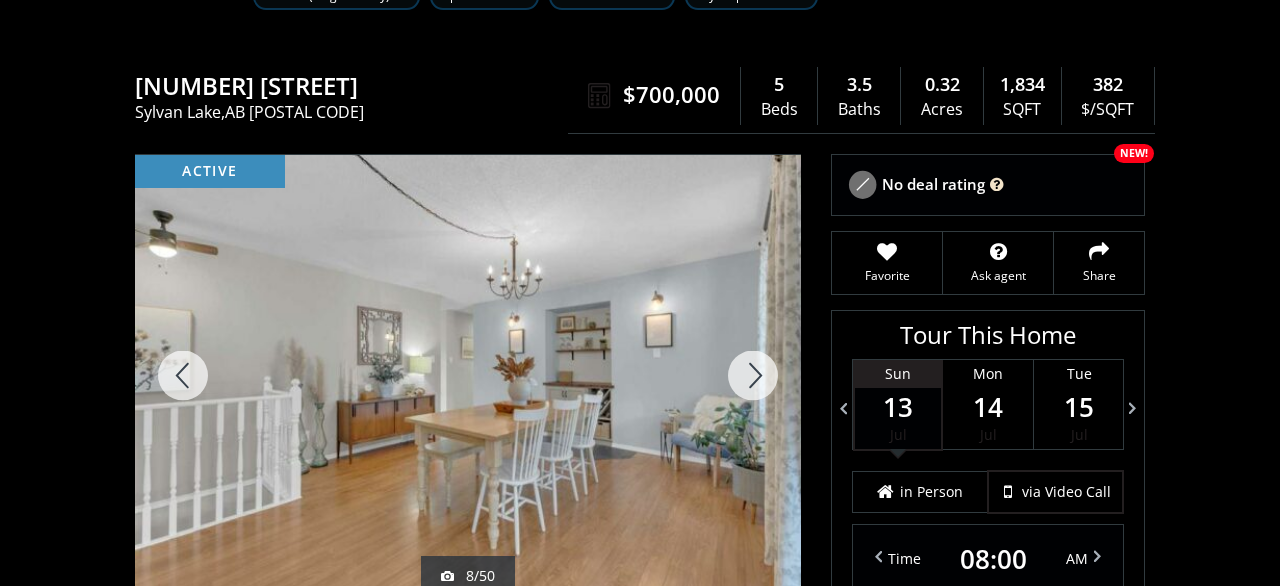 scroll, scrollTop: 104, scrollLeft: 0, axis: vertical 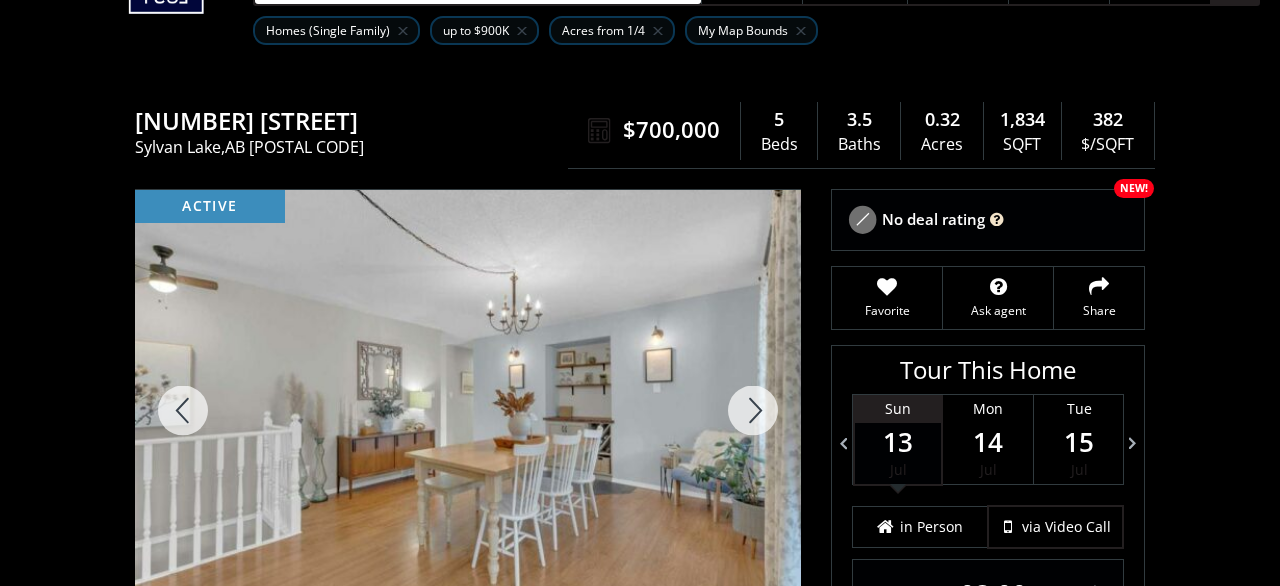 click at bounding box center (753, 410) 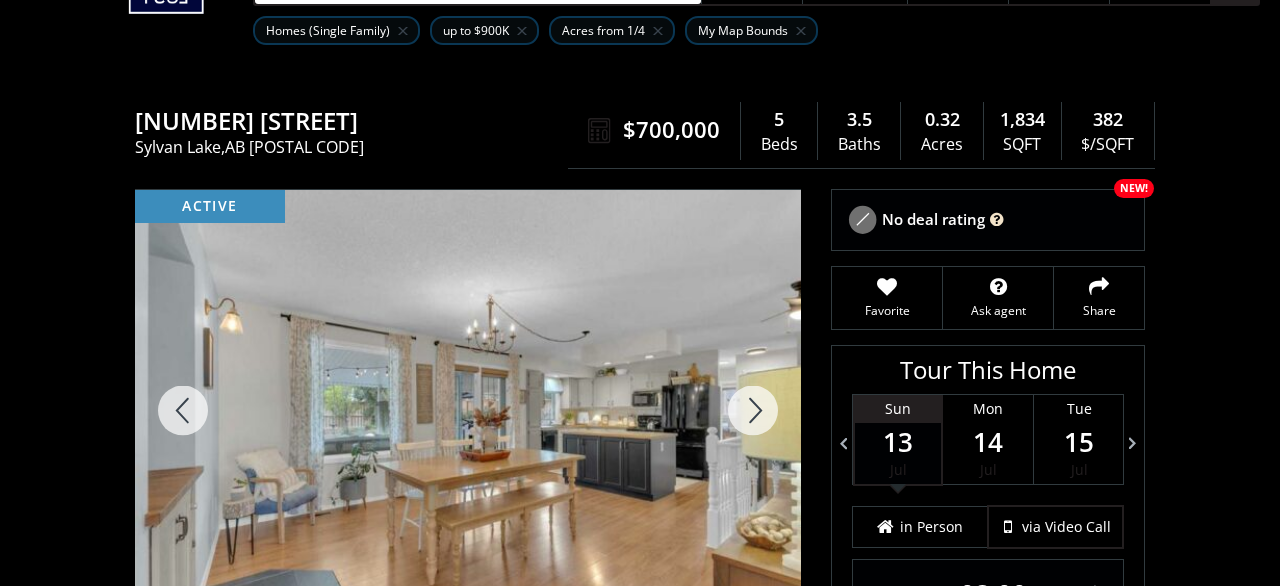 click at bounding box center (753, 410) 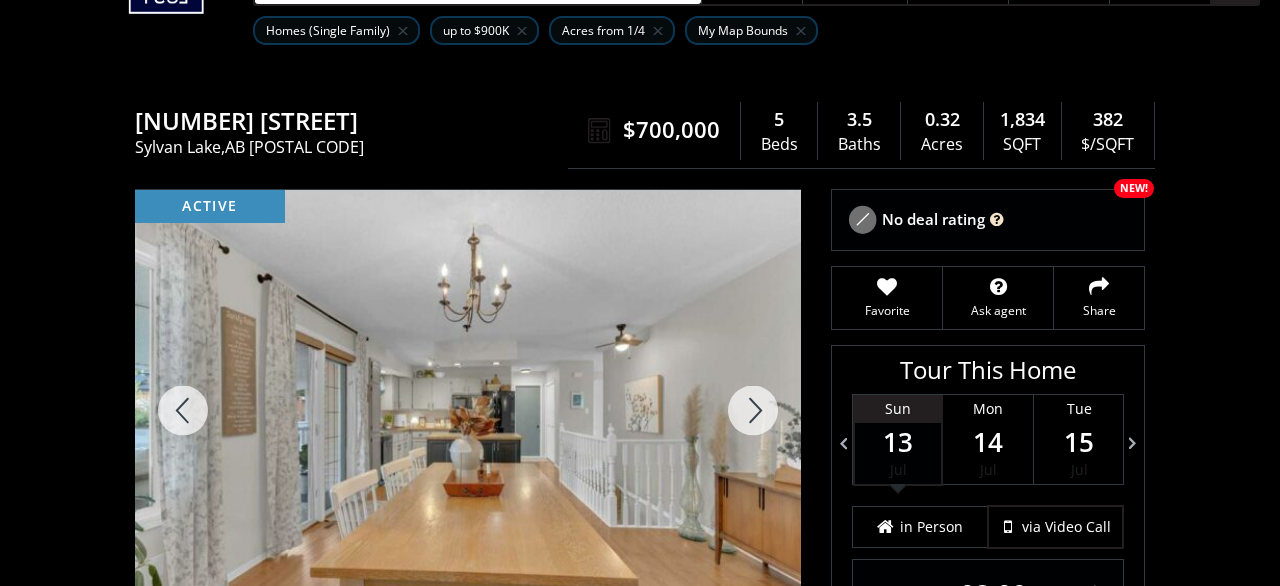 click at bounding box center [753, 410] 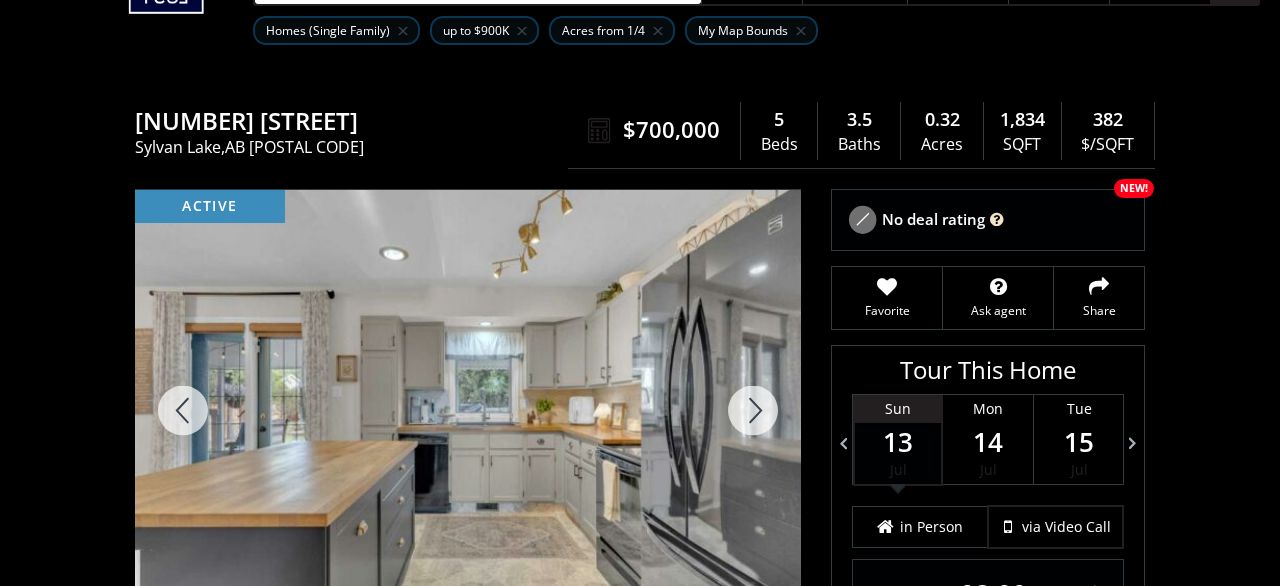 click at bounding box center [753, 410] 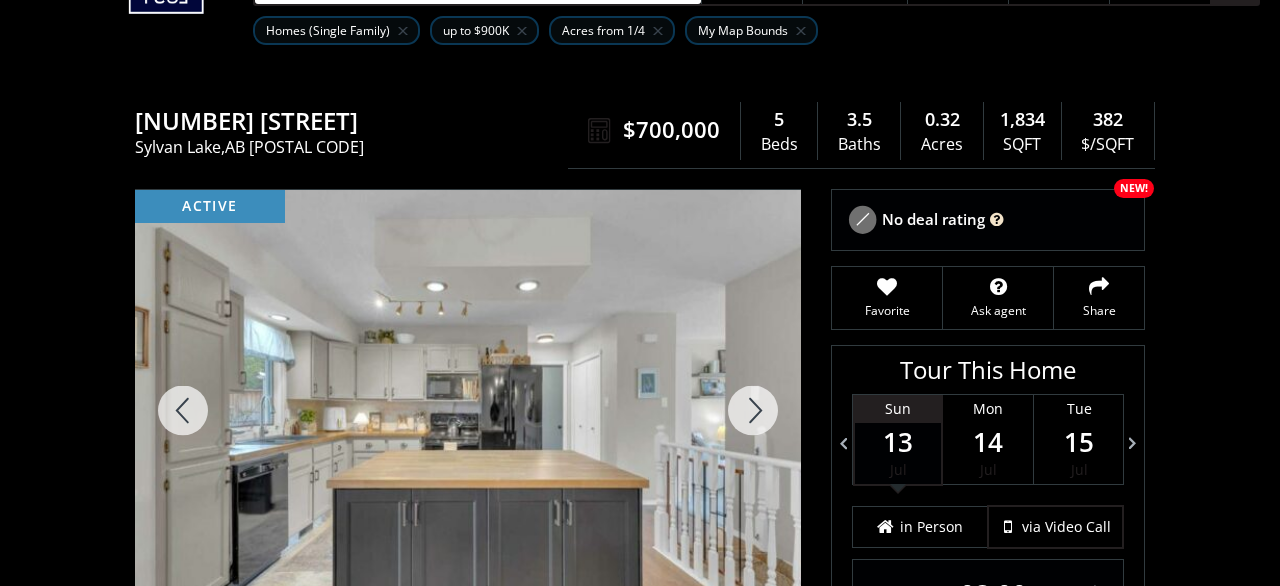click at bounding box center (753, 410) 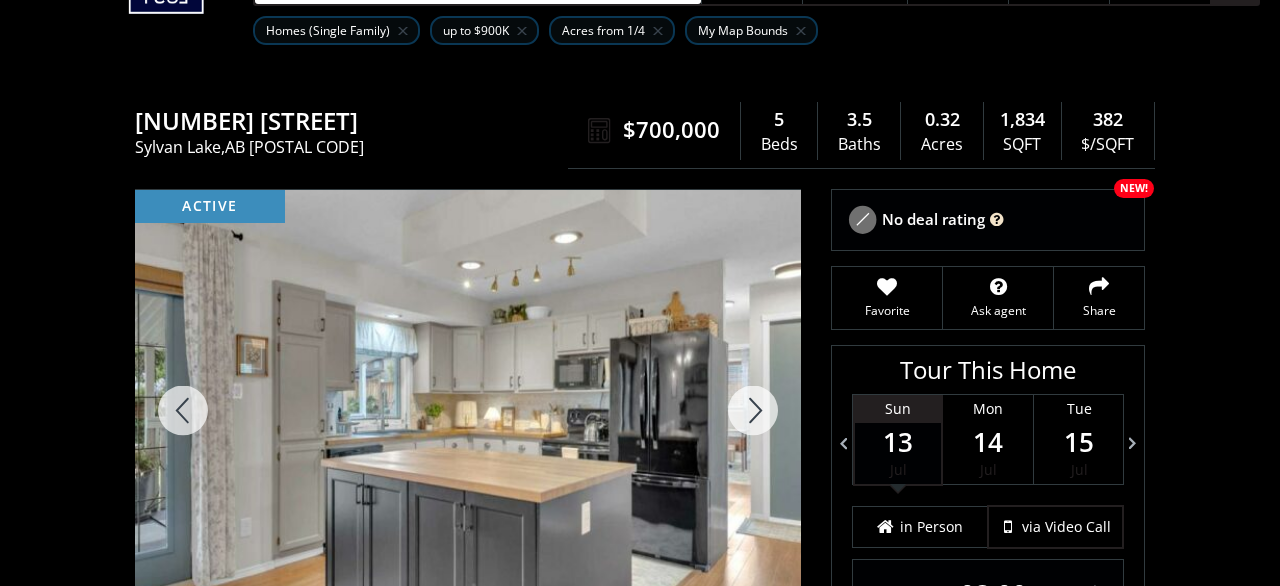 click at bounding box center [753, 410] 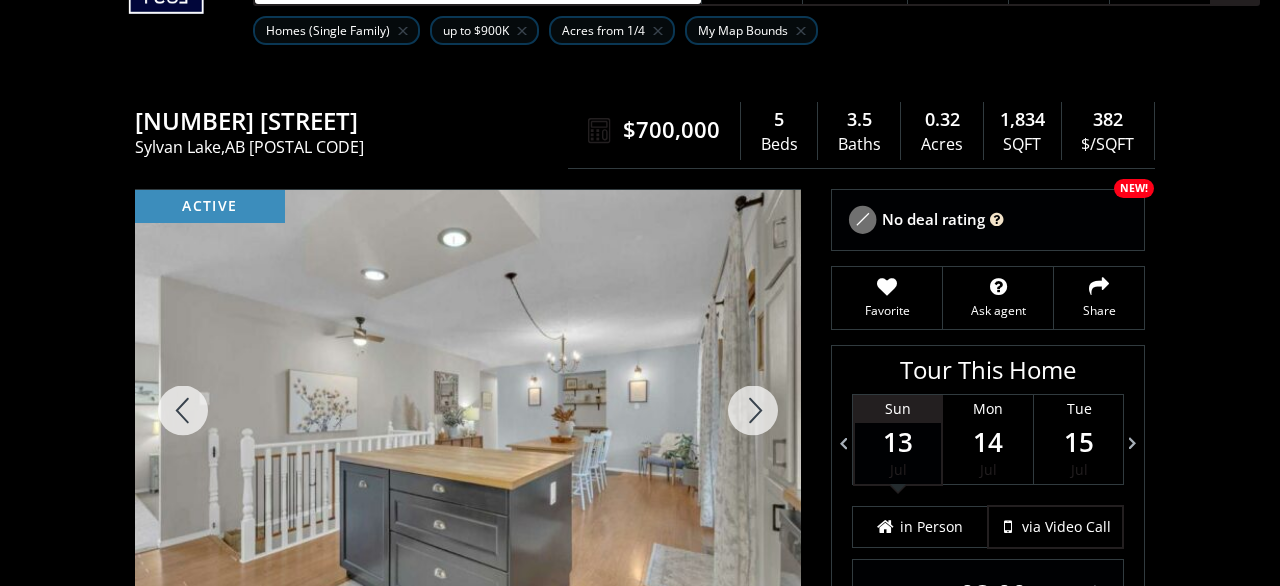 click at bounding box center [753, 410] 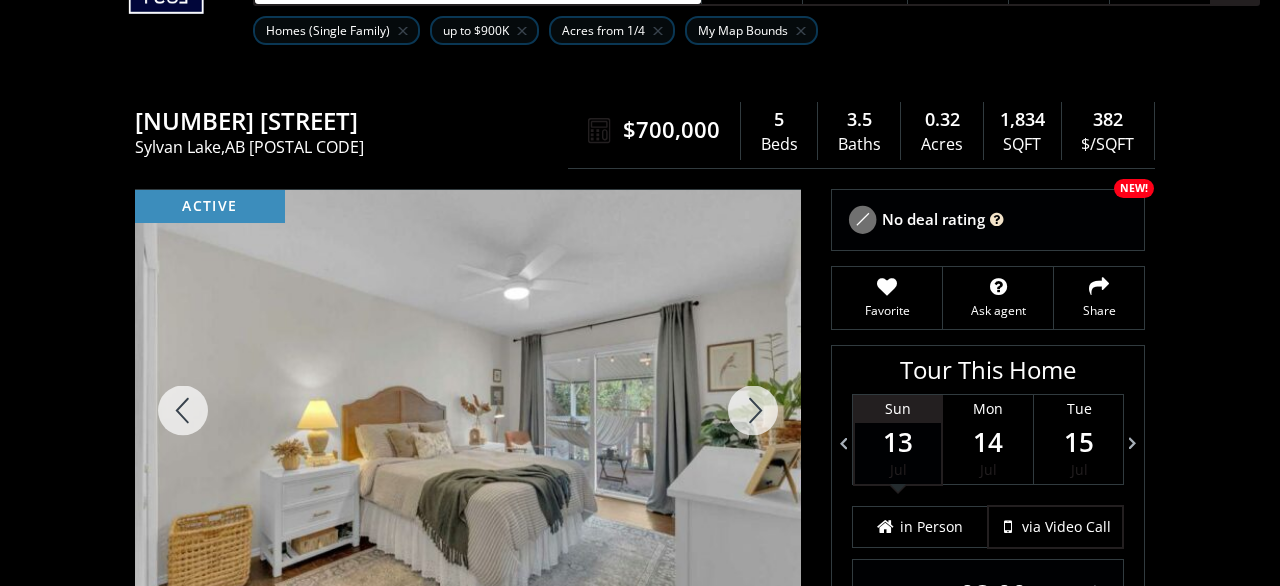 click at bounding box center [753, 410] 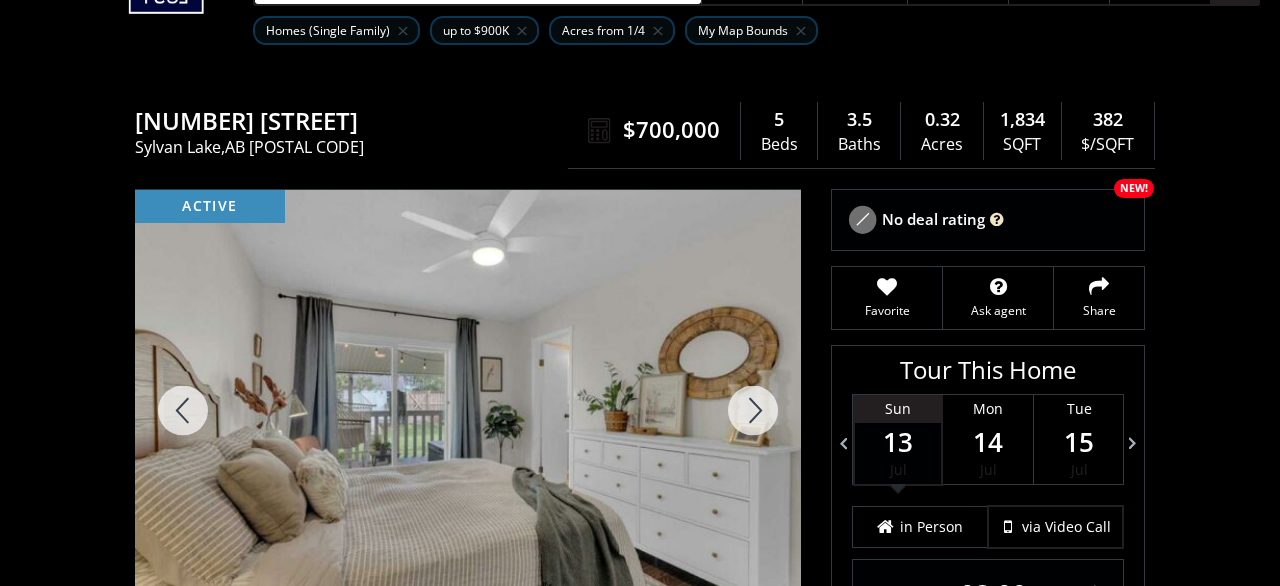 click at bounding box center [753, 410] 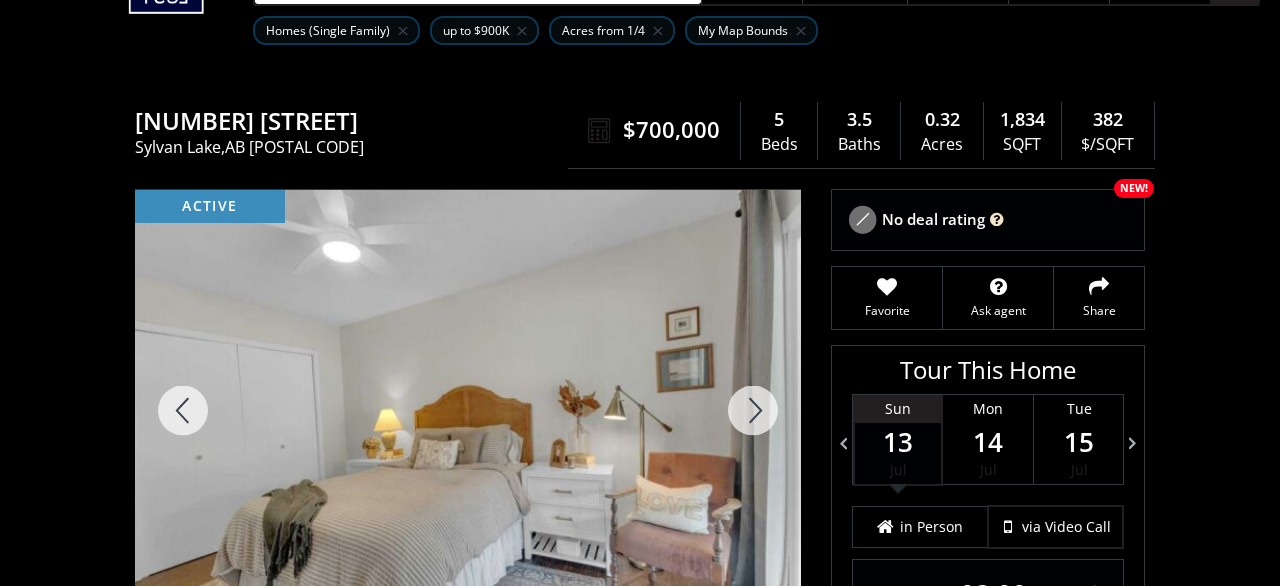 click at bounding box center (753, 410) 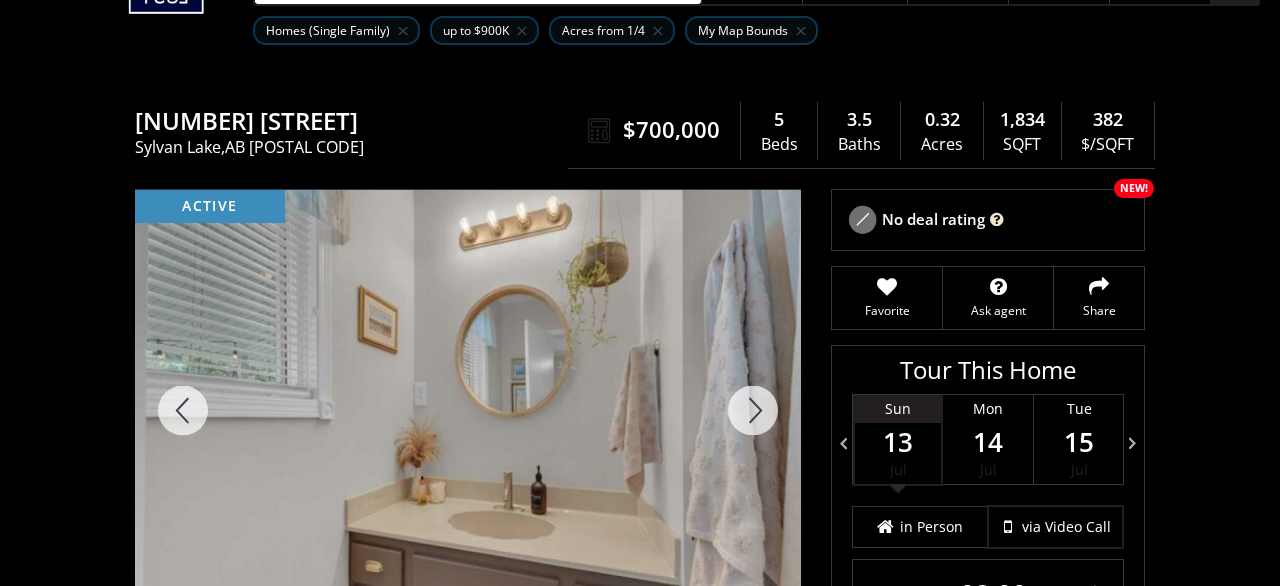 click at bounding box center (753, 410) 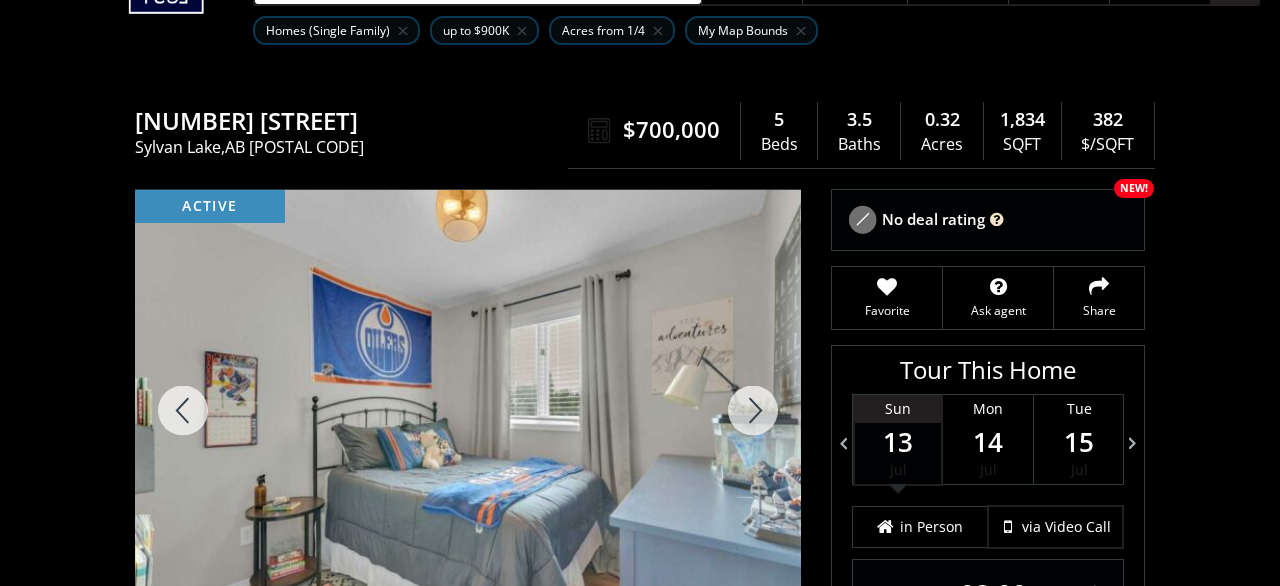 click at bounding box center [753, 410] 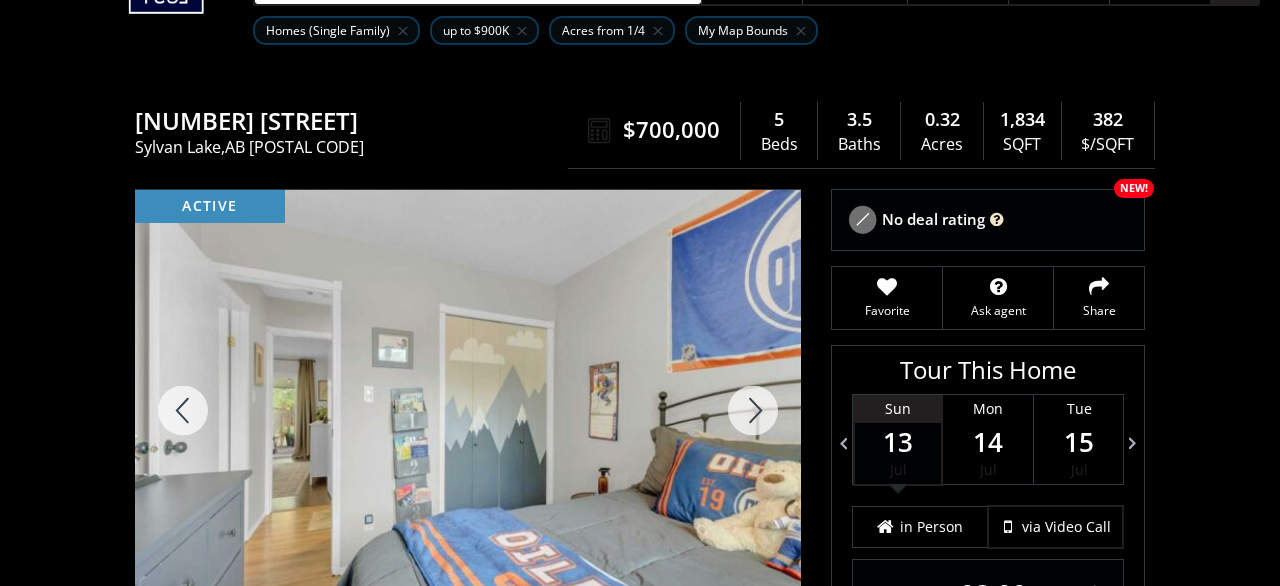 click at bounding box center [753, 410] 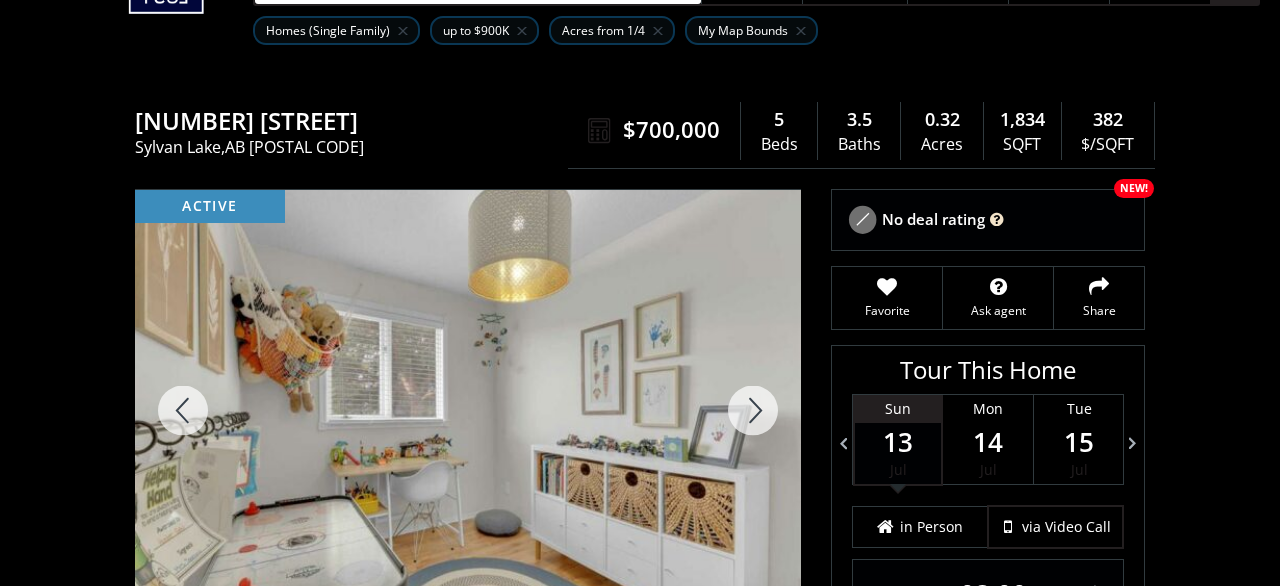 click at bounding box center (753, 410) 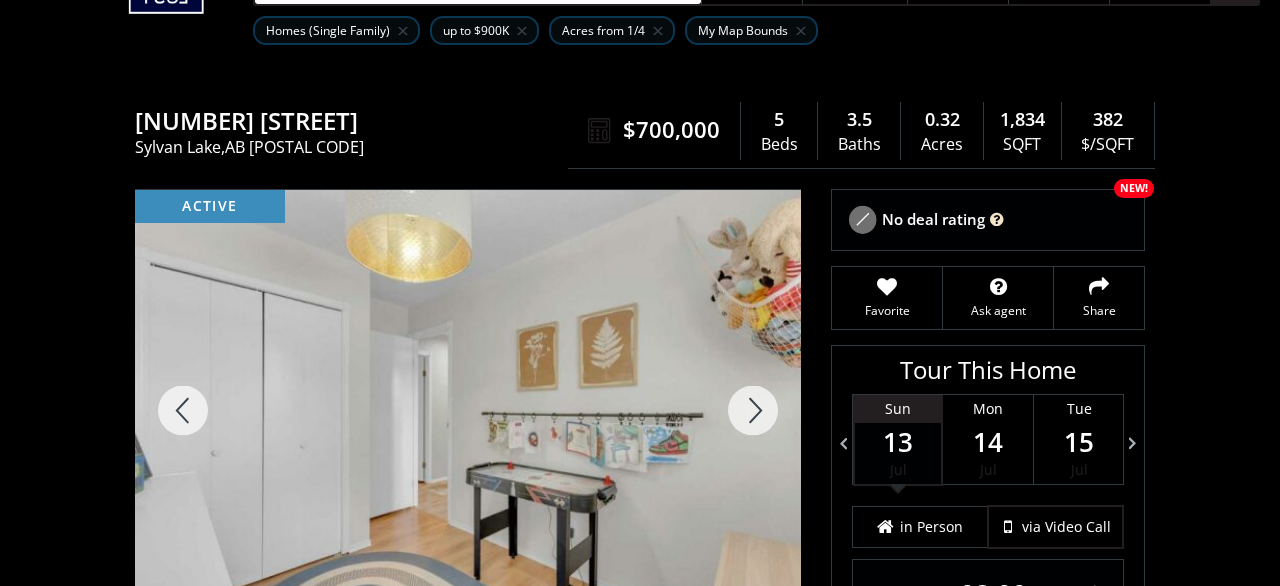 click at bounding box center (753, 410) 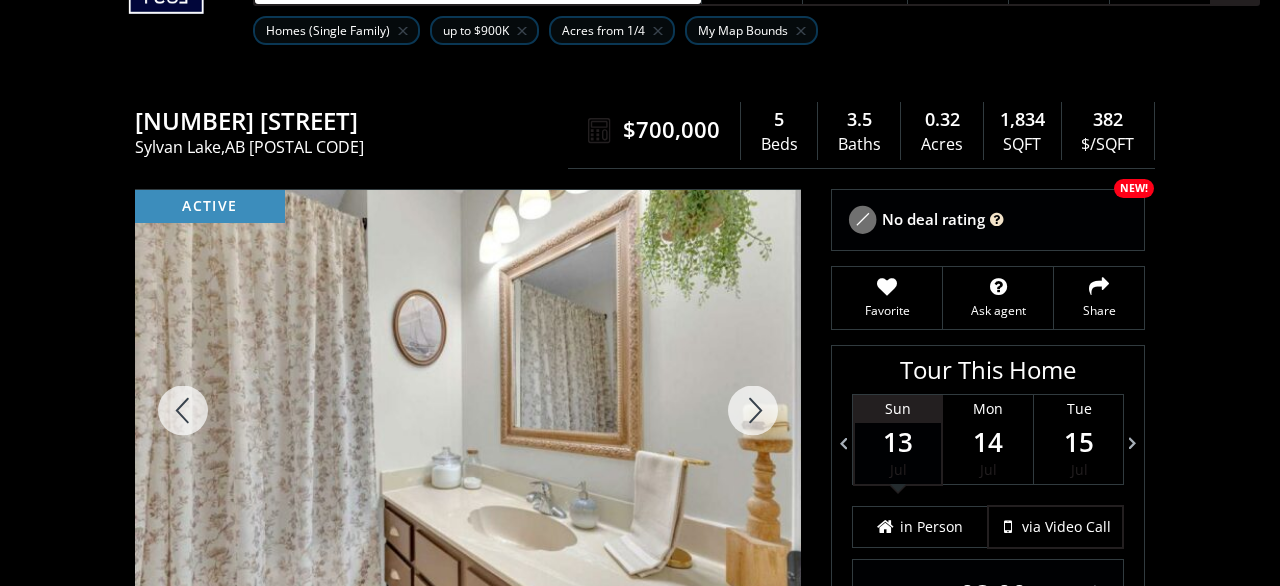 click at bounding box center [753, 410] 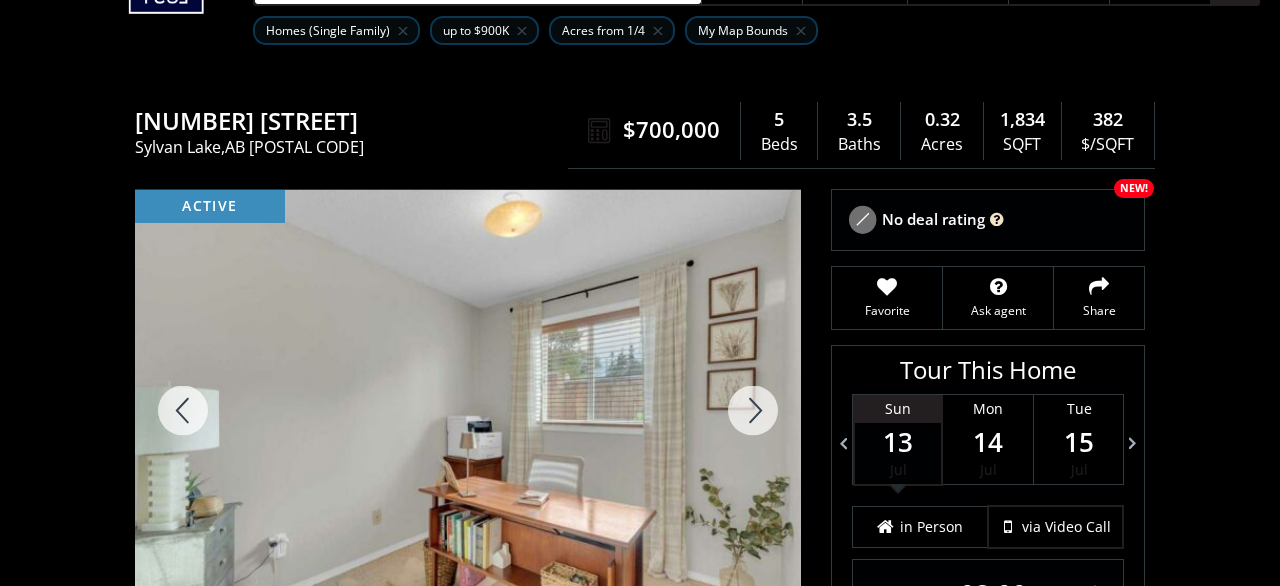 click at bounding box center (753, 410) 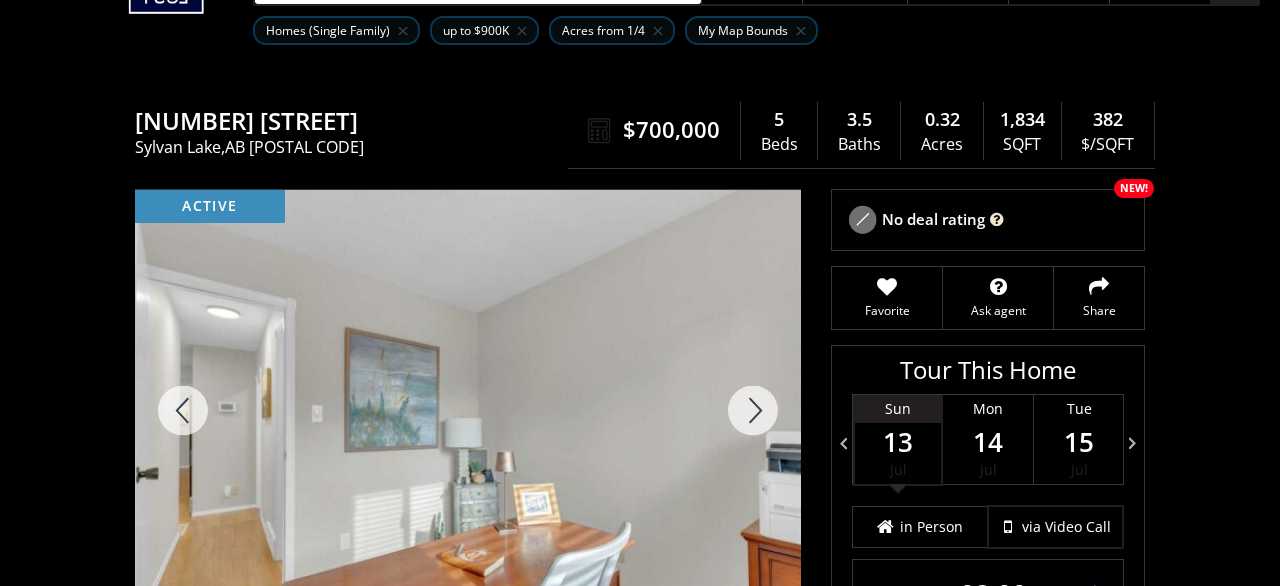 click at bounding box center [753, 410] 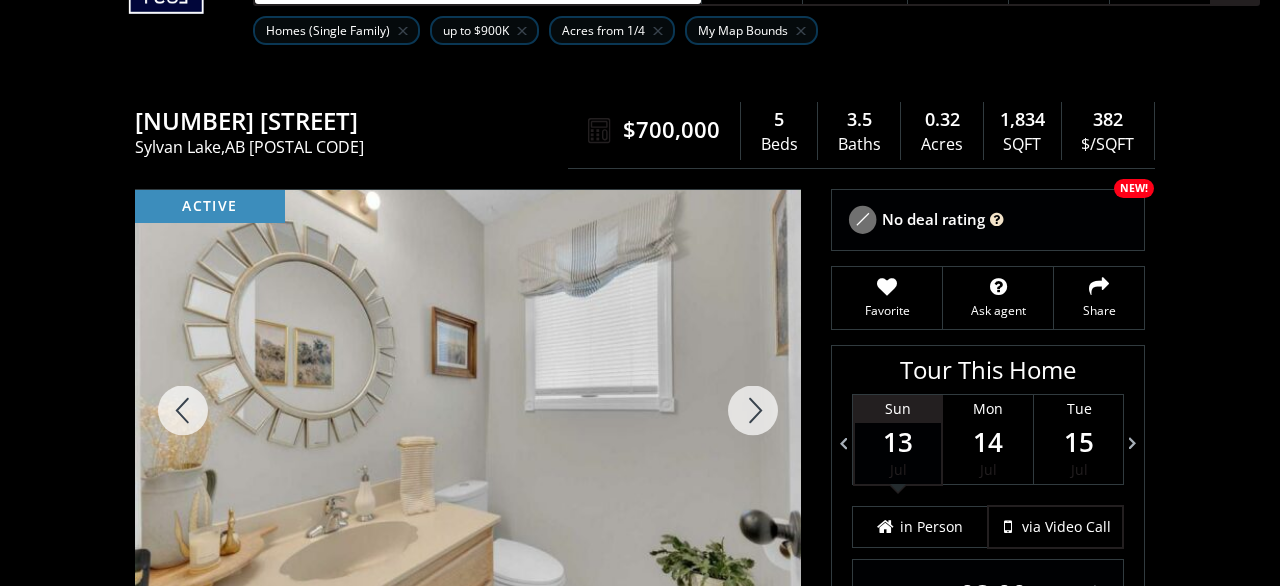 click at bounding box center [753, 410] 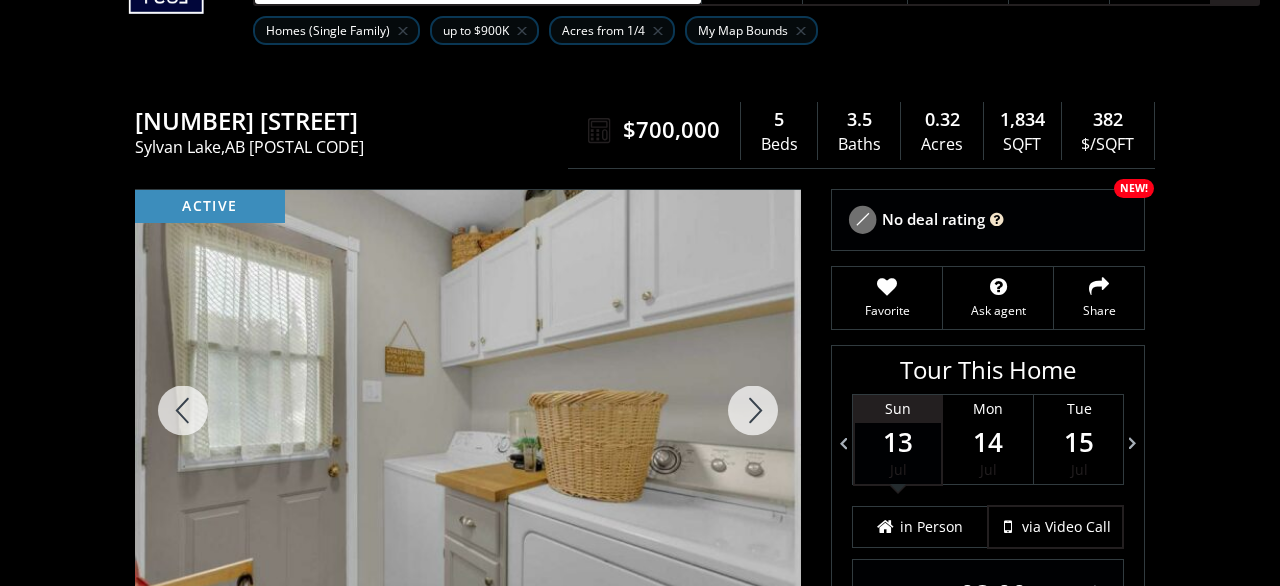 click at bounding box center [753, 410] 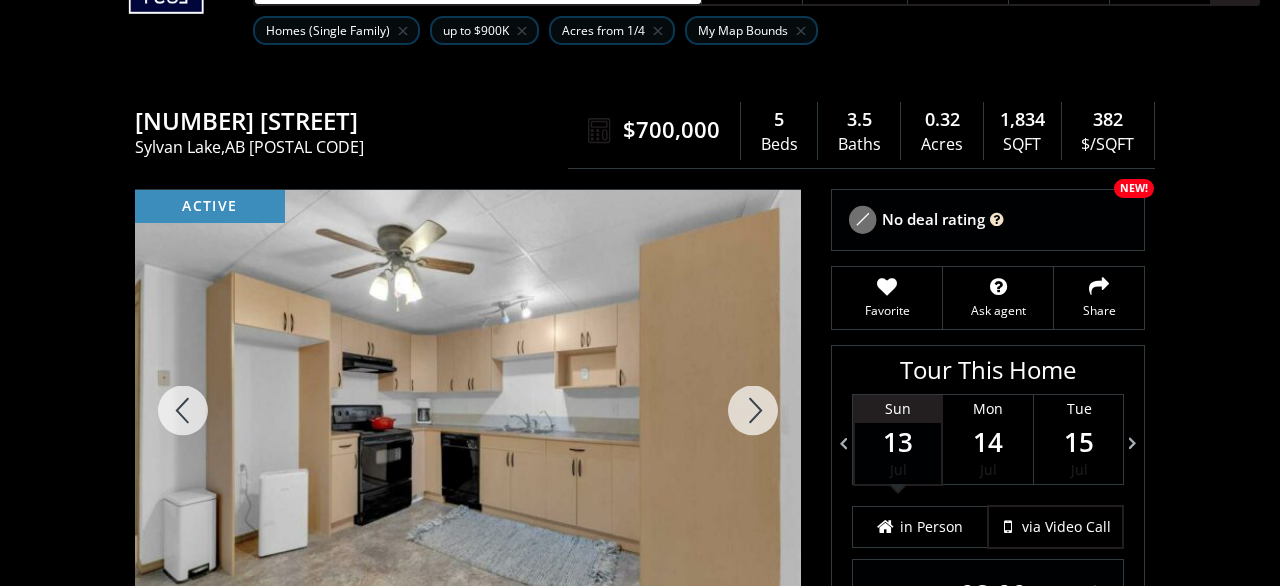 click at bounding box center (753, 410) 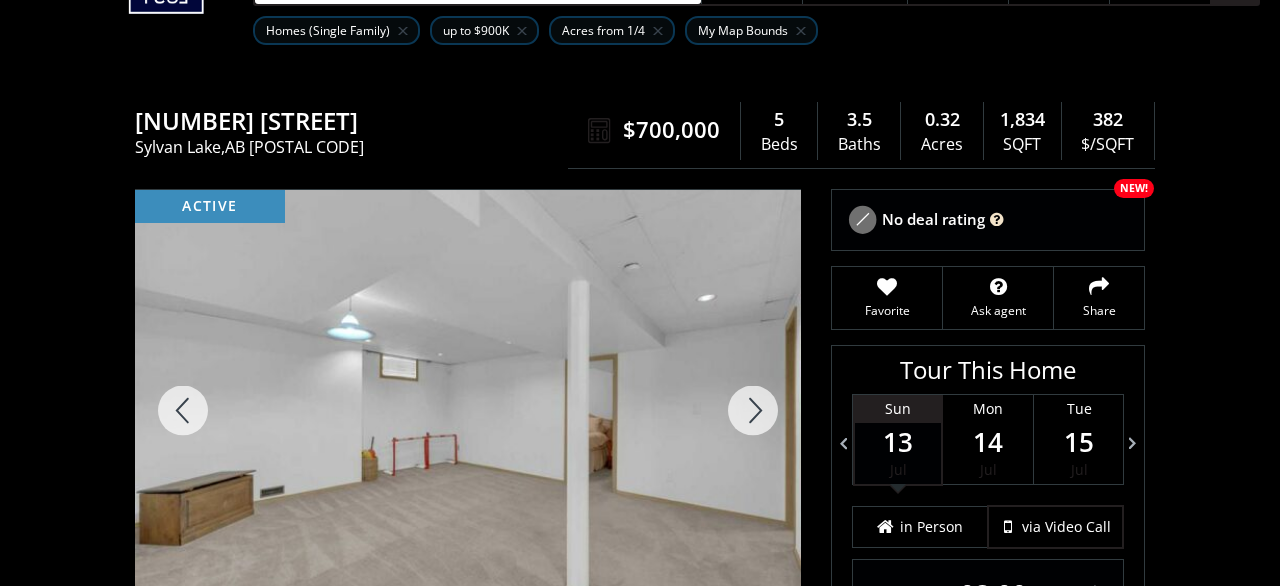 click at bounding box center [753, 410] 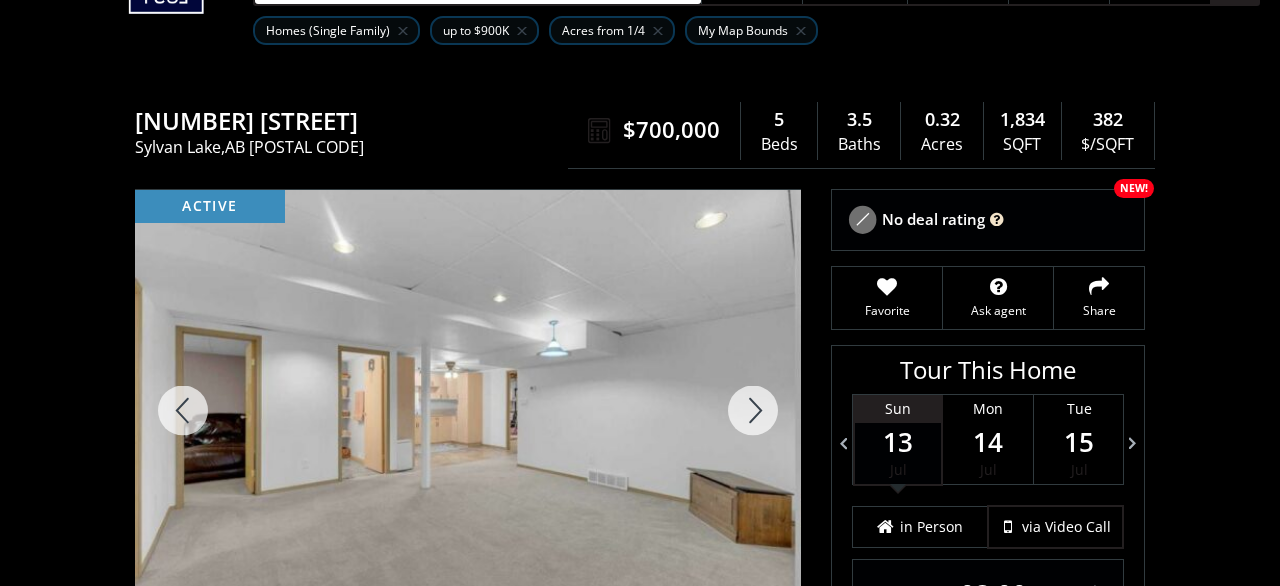 click at bounding box center [753, 410] 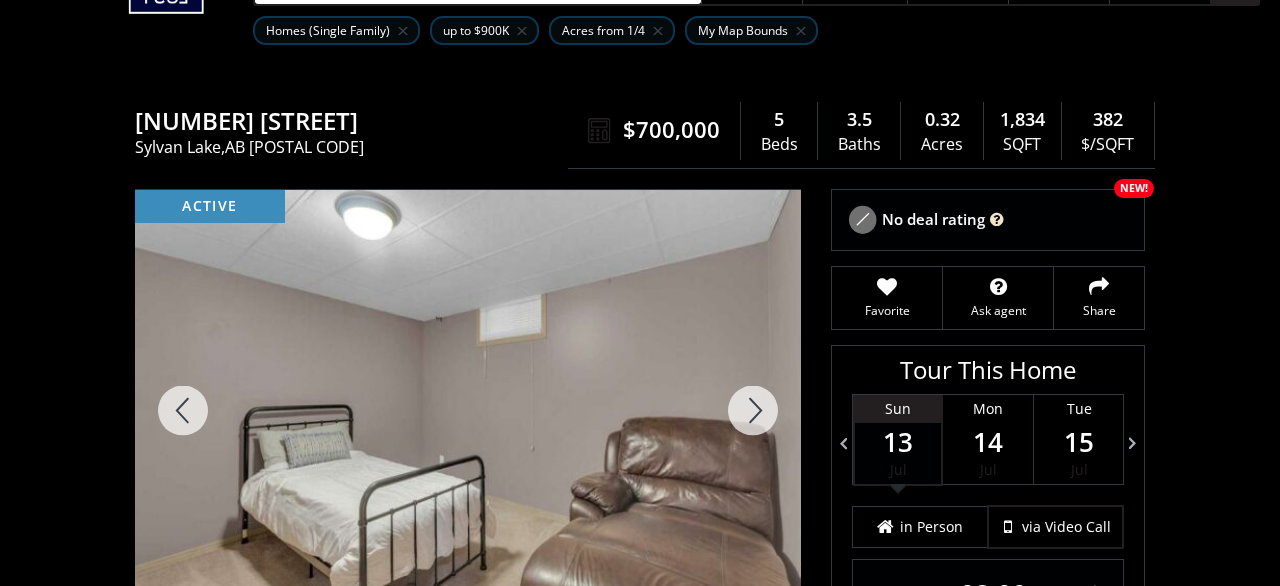click at bounding box center [753, 410] 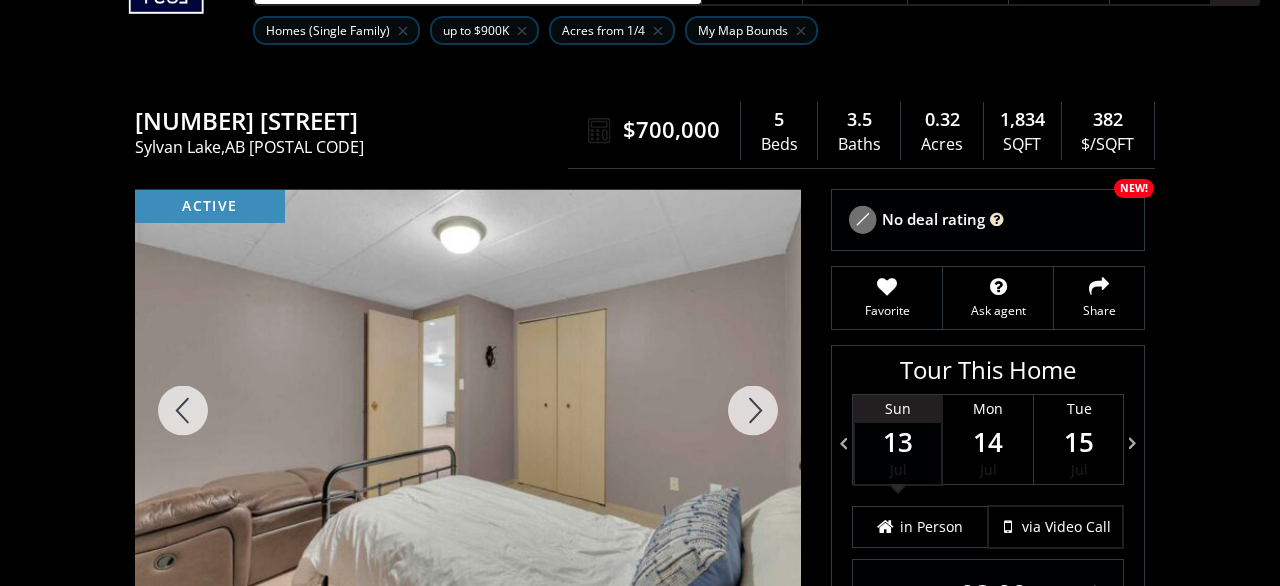 click at bounding box center [753, 410] 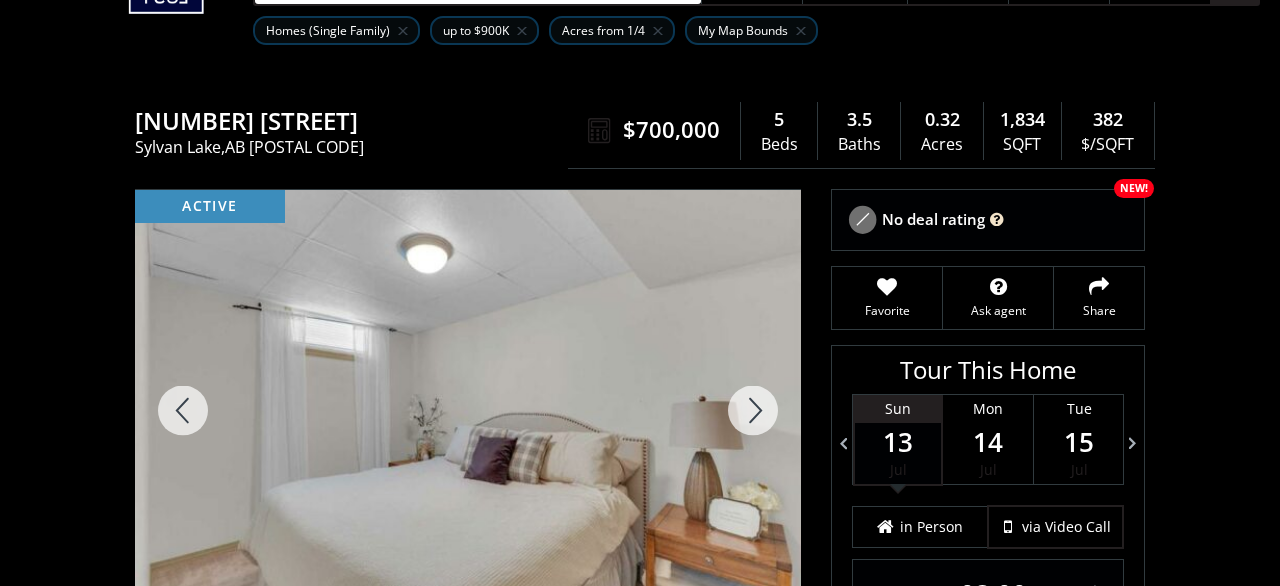 click at bounding box center [753, 410] 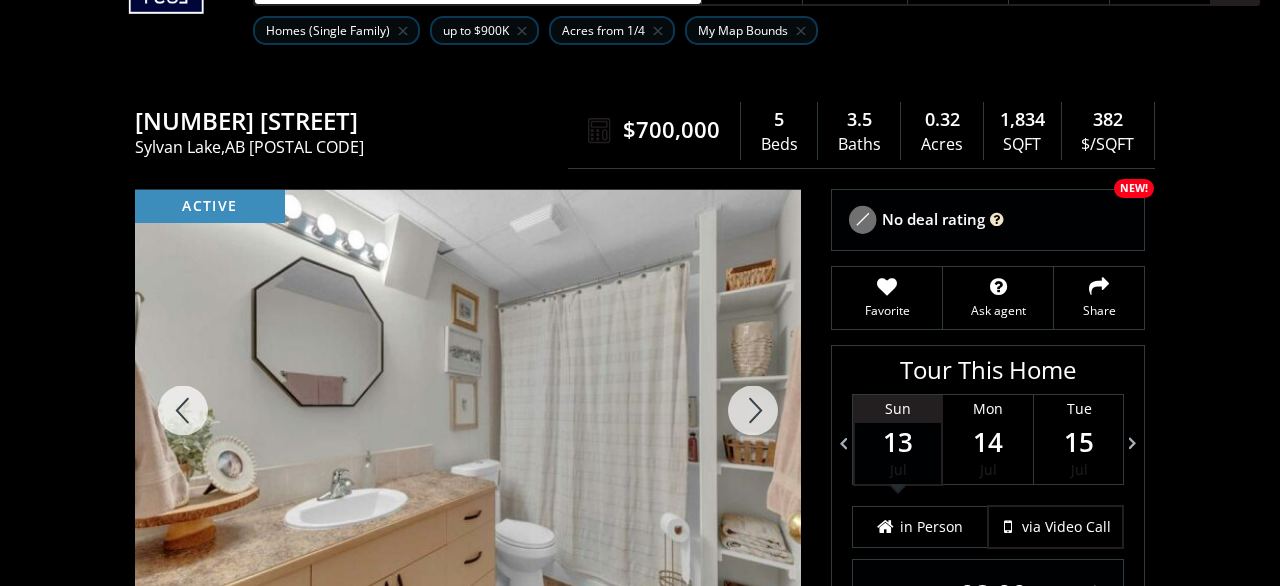 click at bounding box center [753, 410] 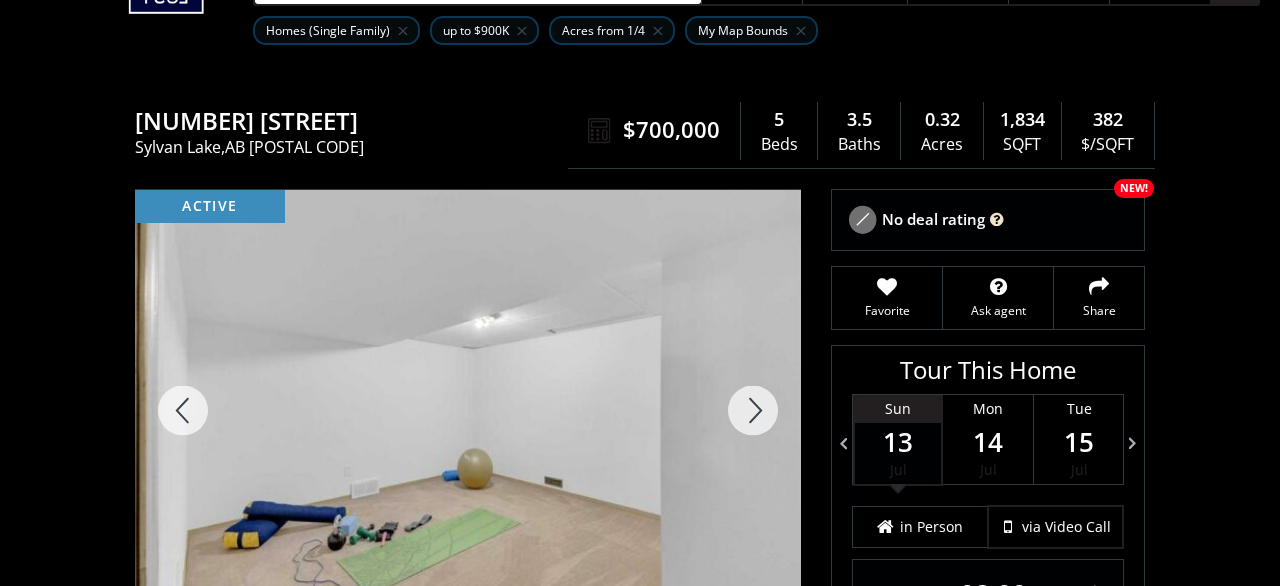 click at bounding box center [753, 410] 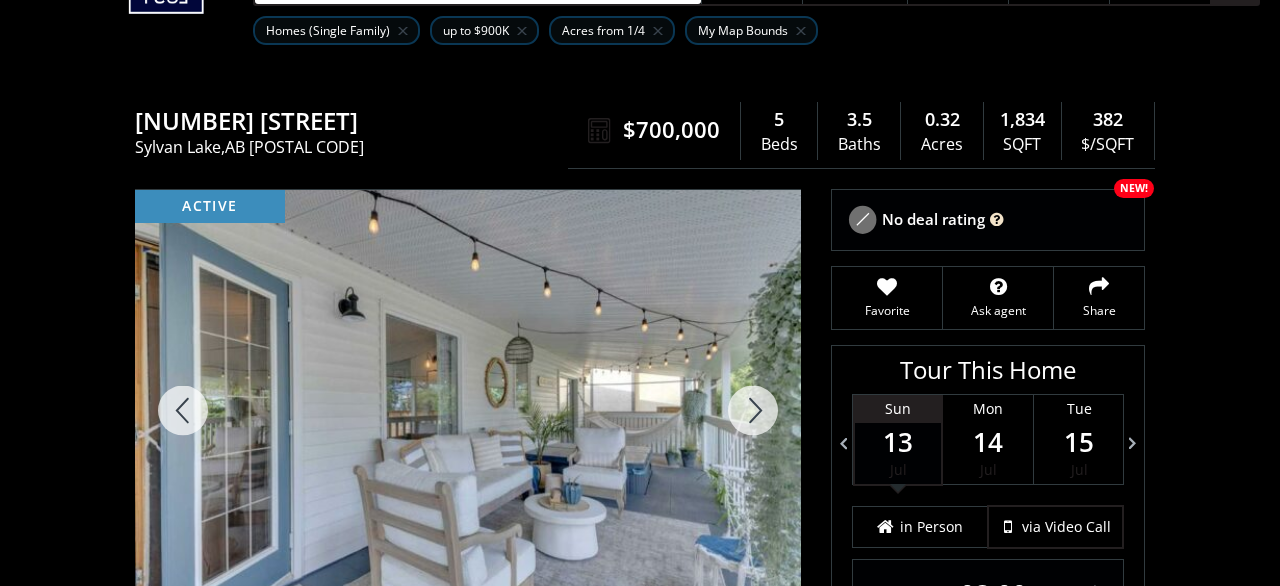 click at bounding box center [753, 410] 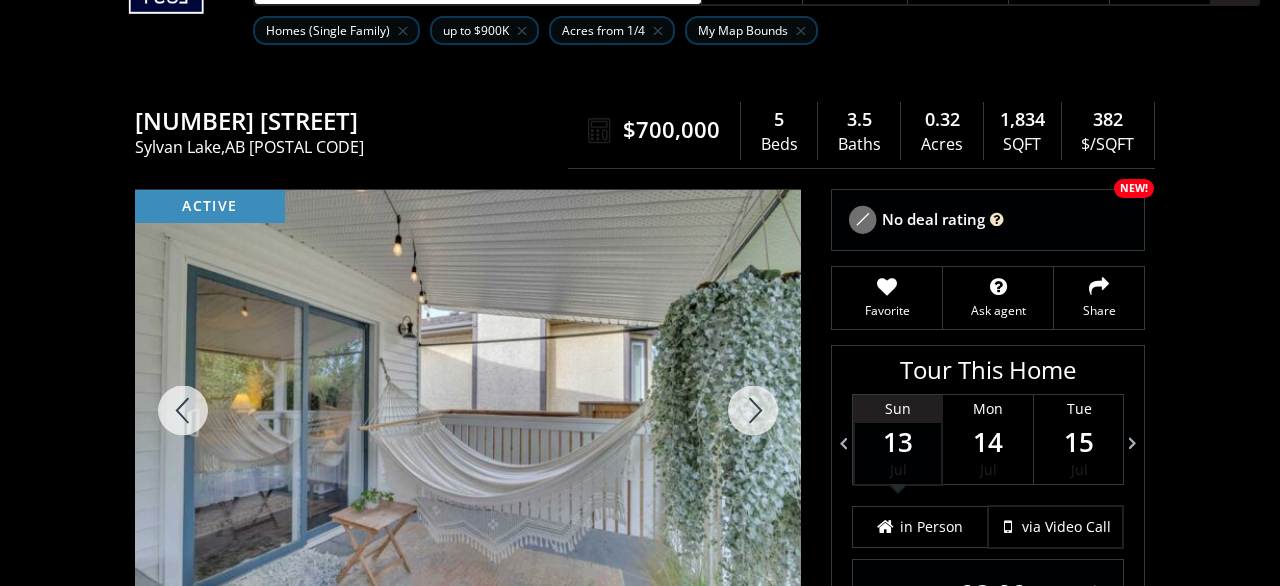 click at bounding box center (753, 410) 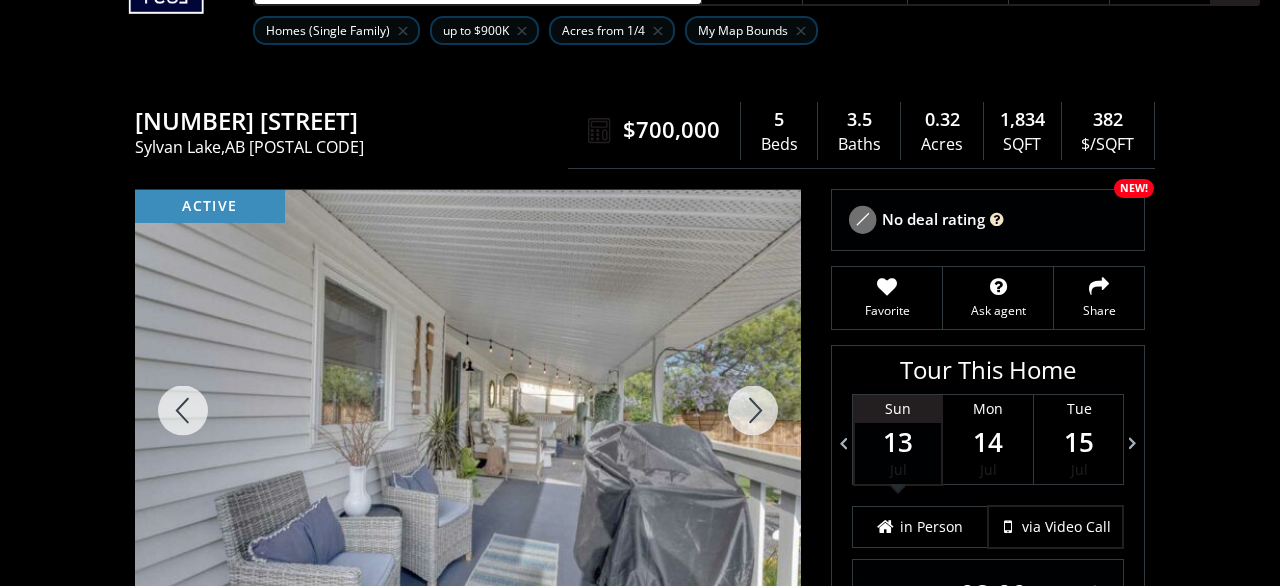 click at bounding box center [753, 410] 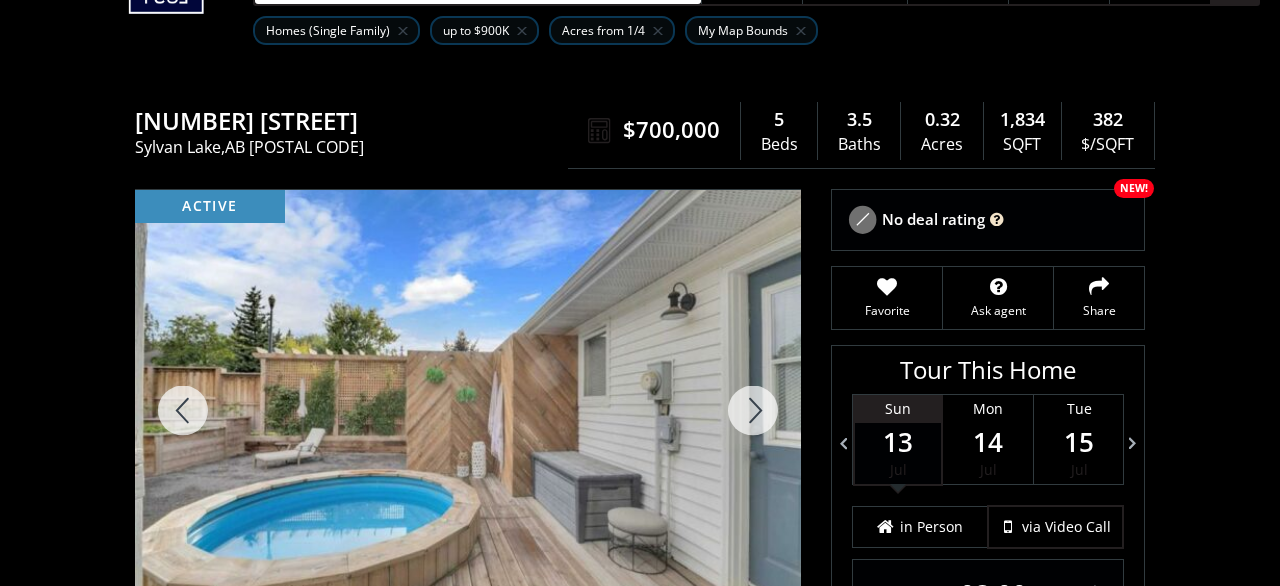 click at bounding box center (753, 410) 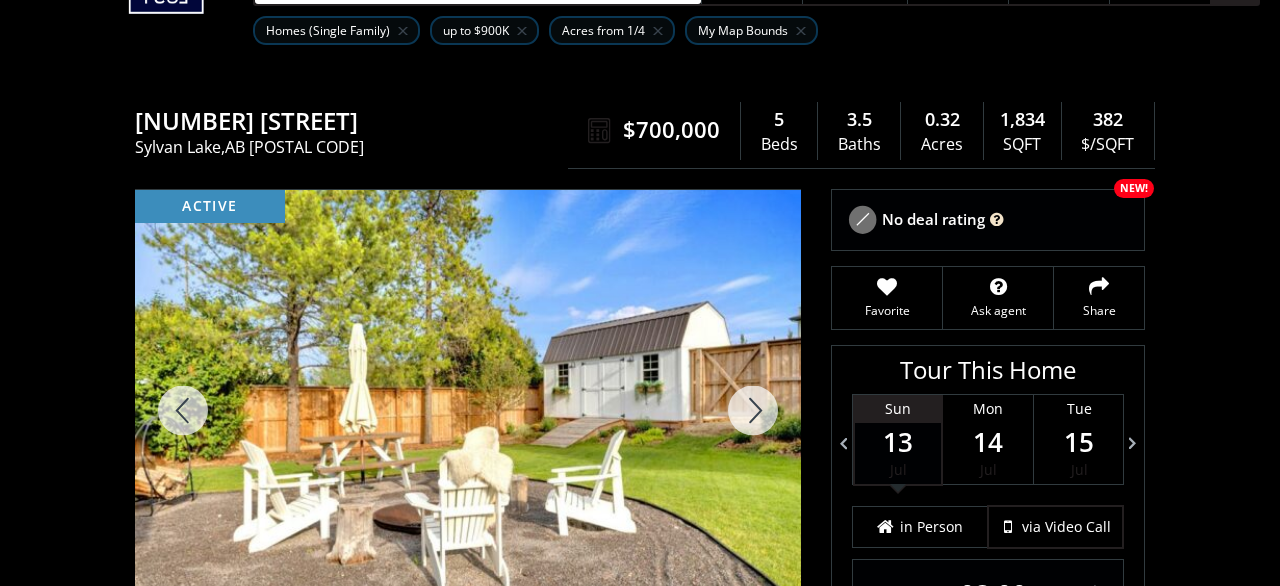 click at bounding box center [753, 410] 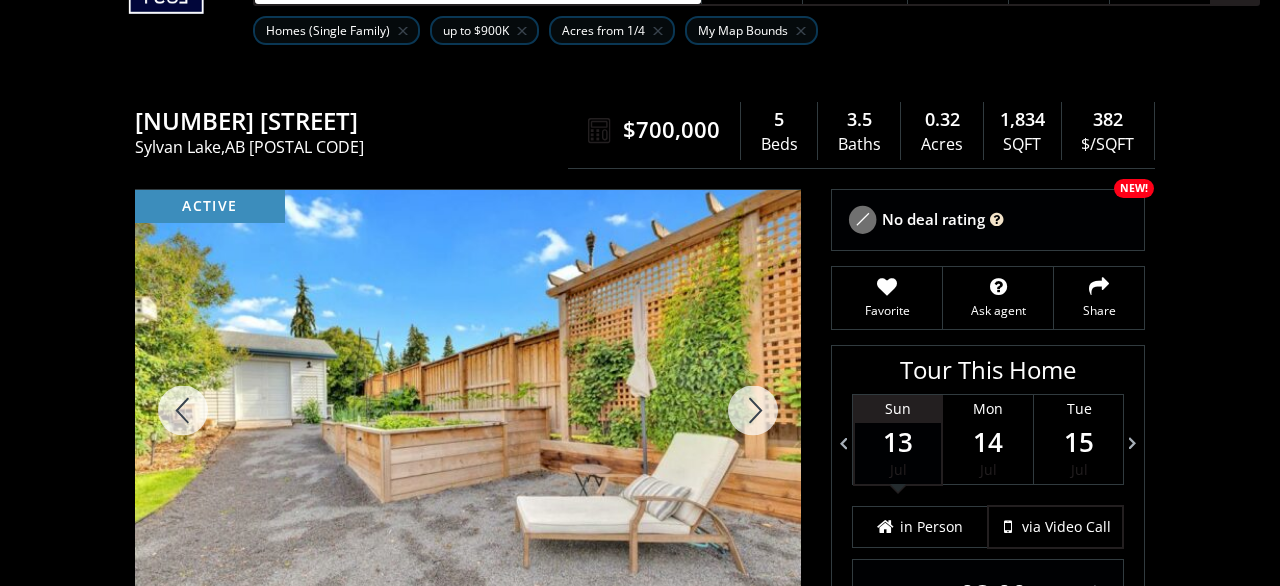 click at bounding box center (753, 410) 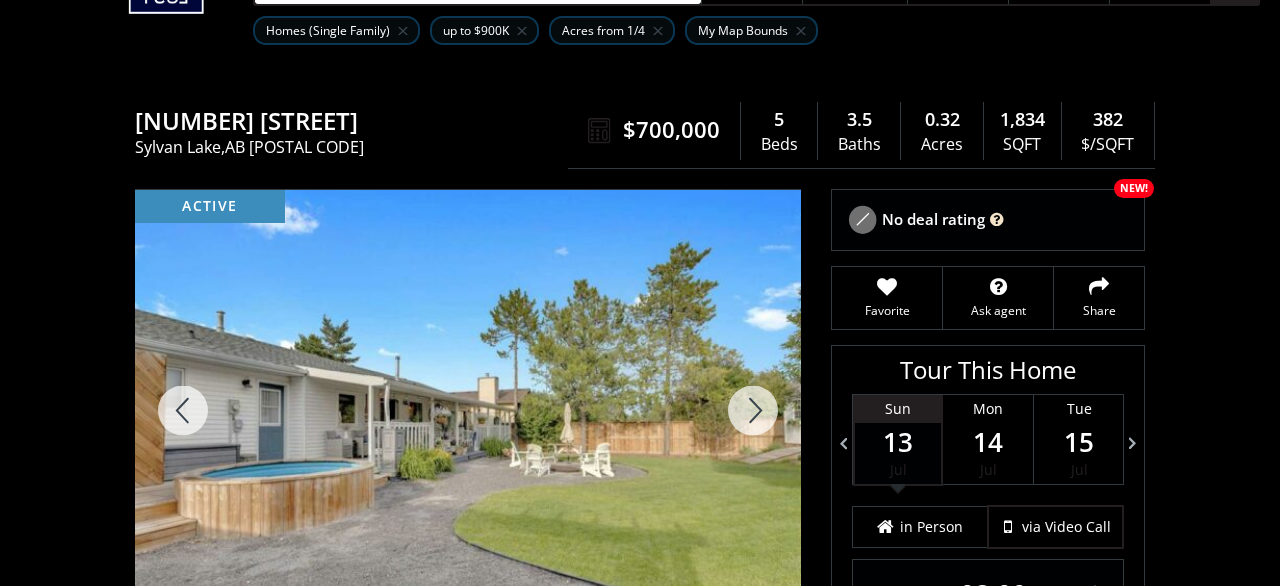 click at bounding box center [753, 410] 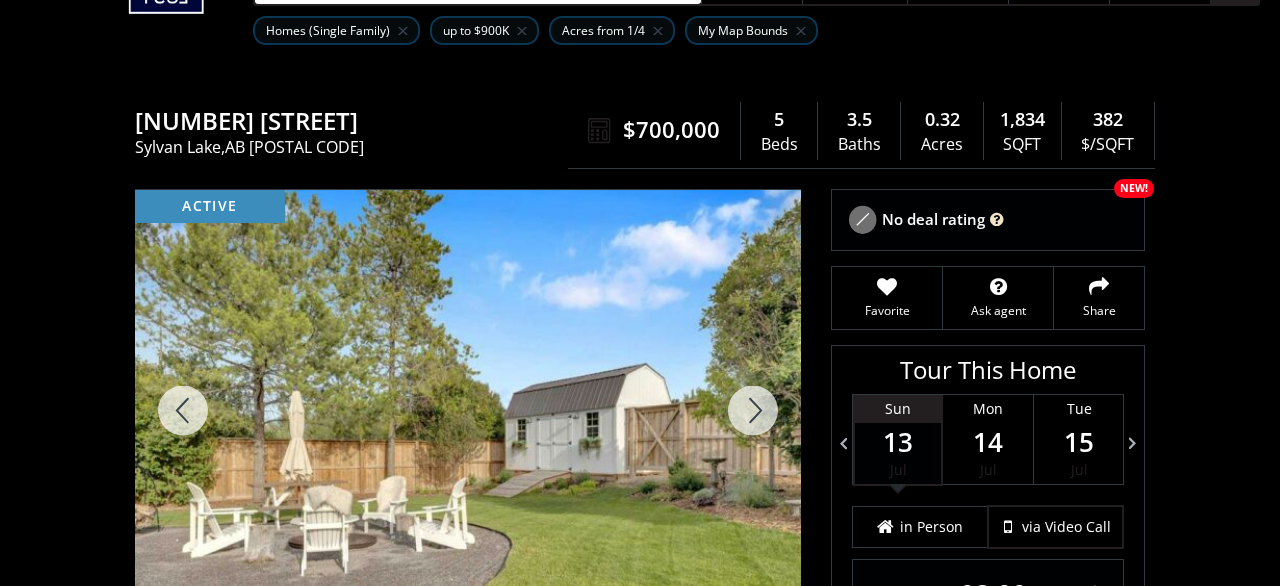 click at bounding box center [753, 410] 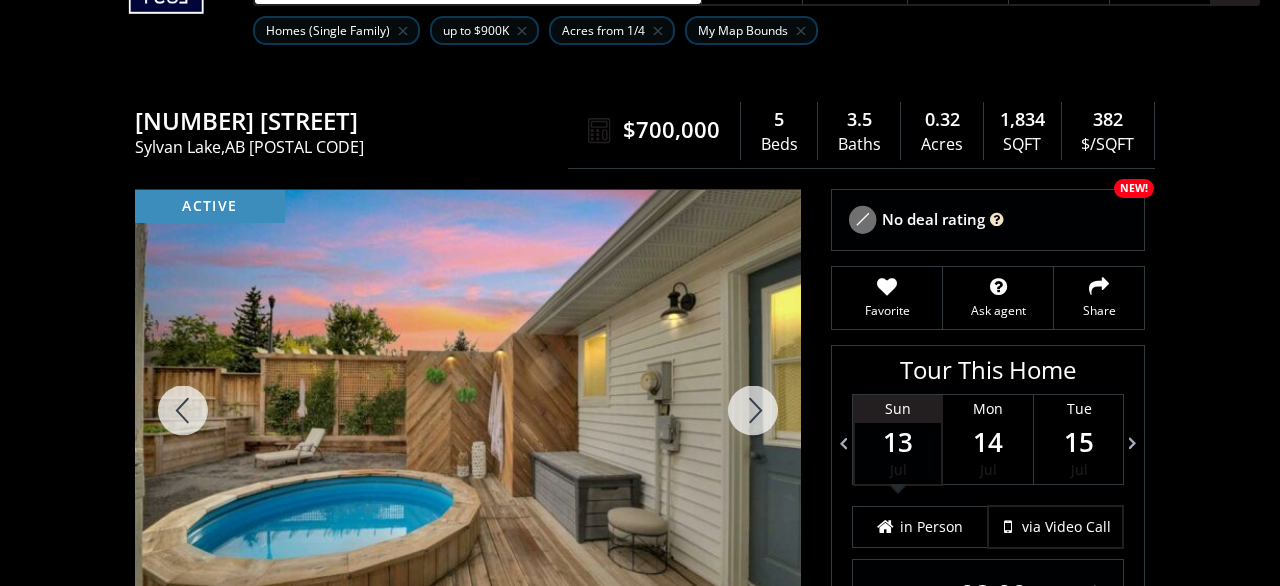 click at bounding box center (753, 410) 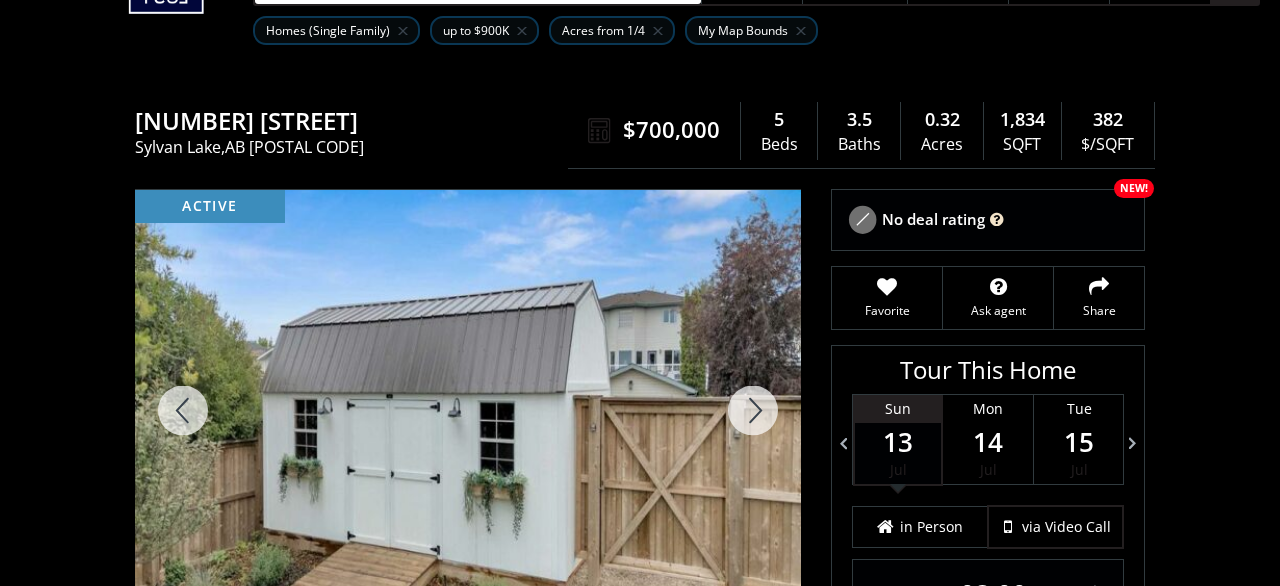 click at bounding box center [753, 410] 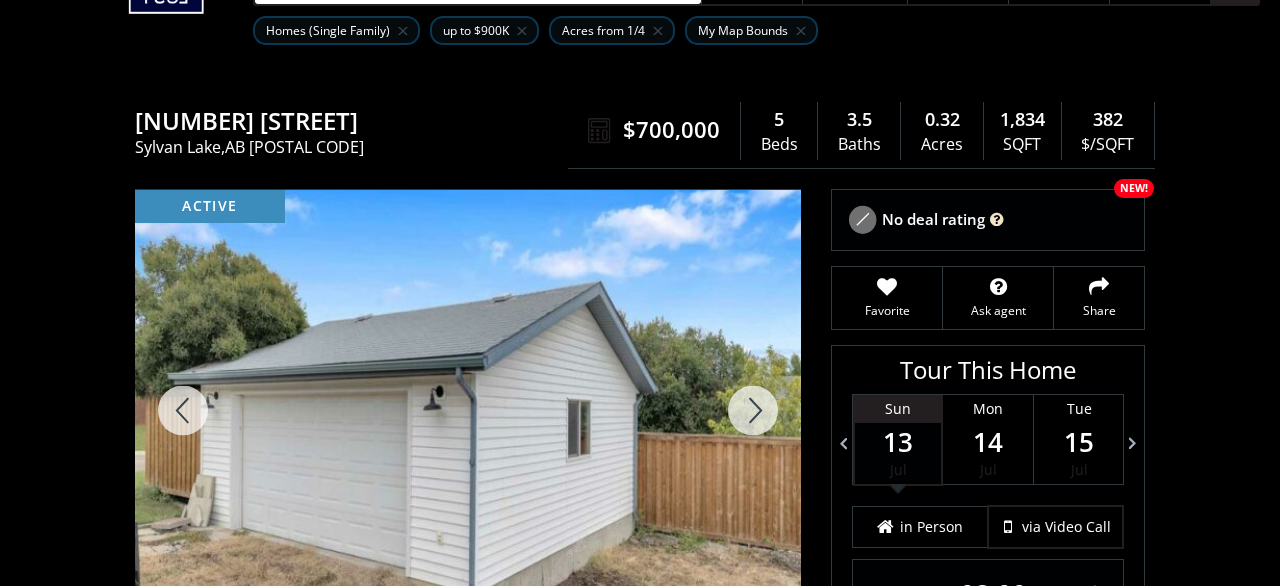 click at bounding box center (753, 410) 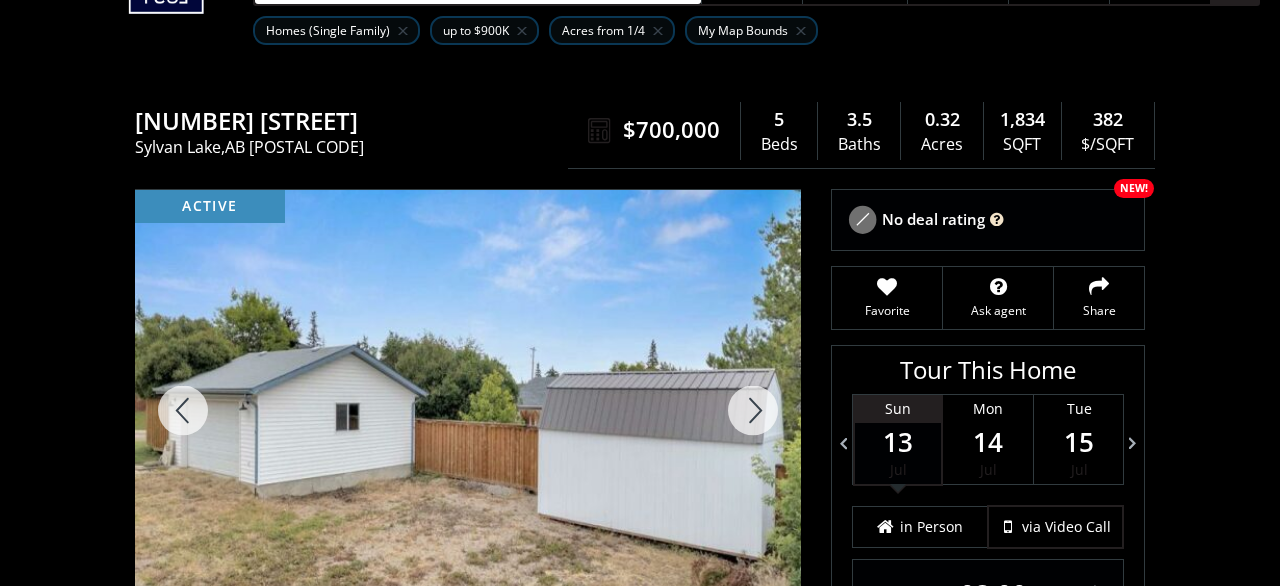 click at bounding box center [753, 410] 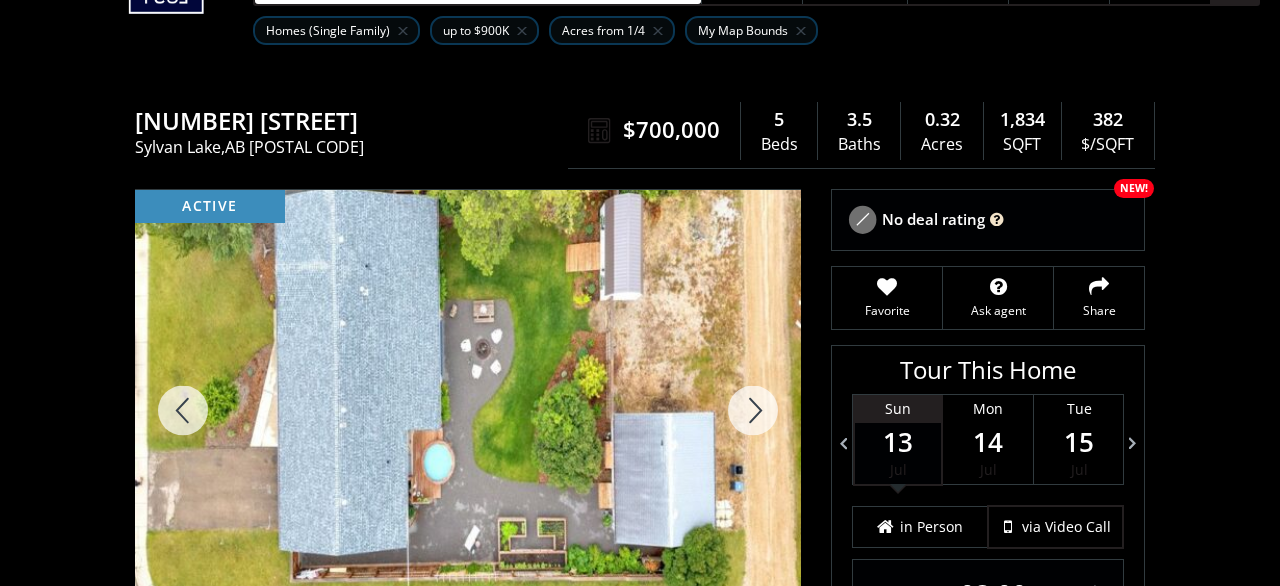 click at bounding box center [753, 410] 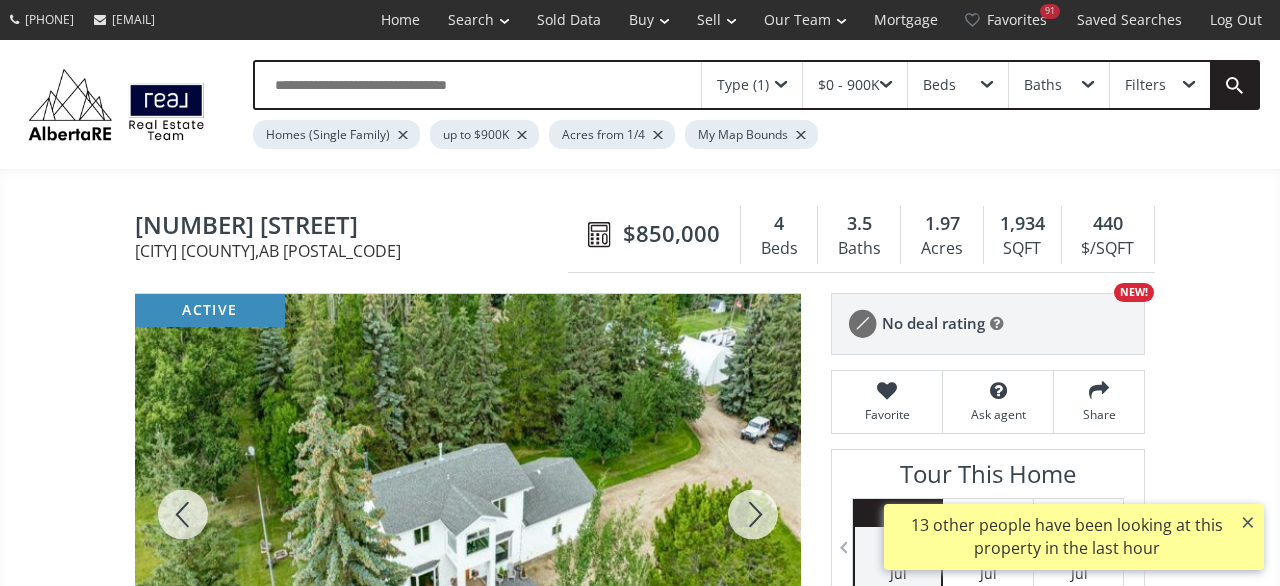scroll, scrollTop: 0, scrollLeft: 0, axis: both 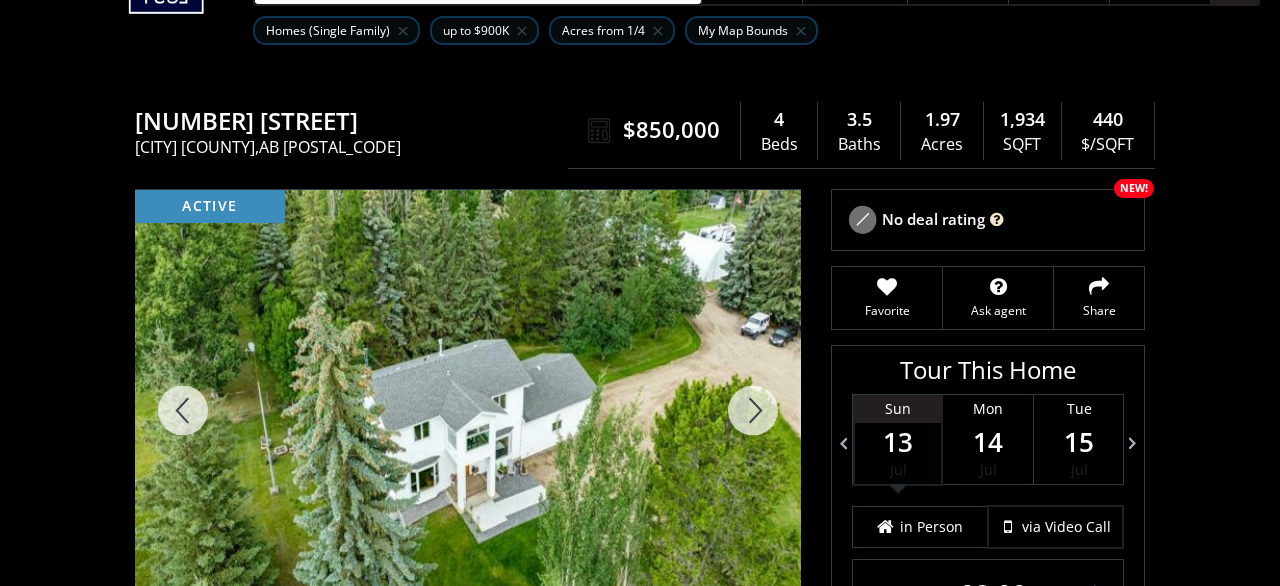 click at bounding box center [753, 410] 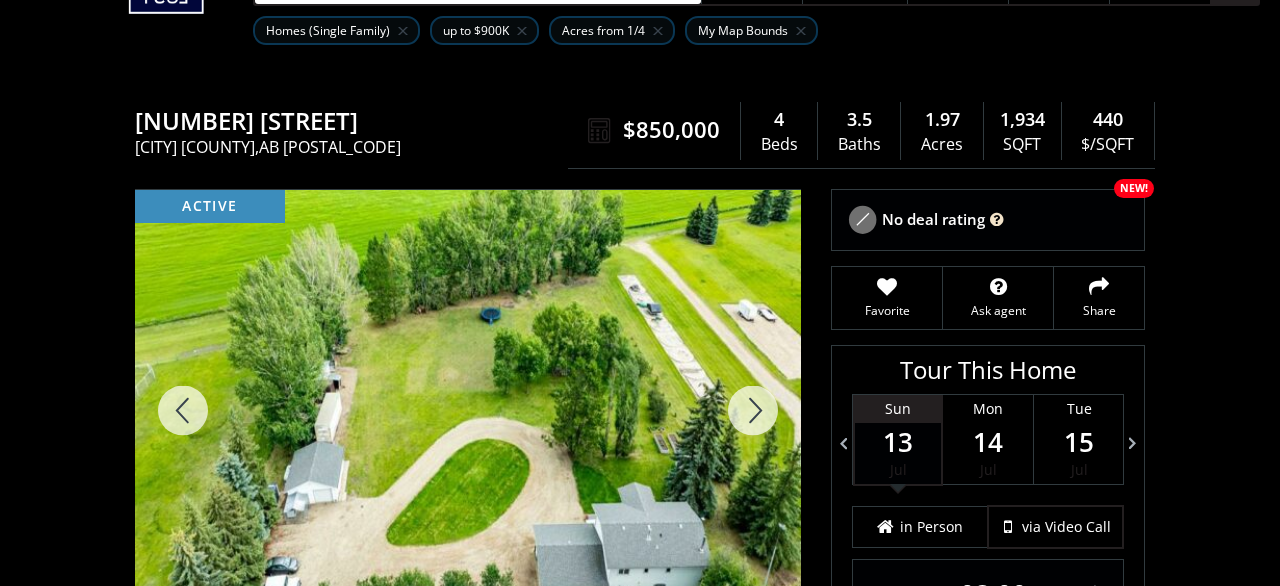 click at bounding box center [753, 410] 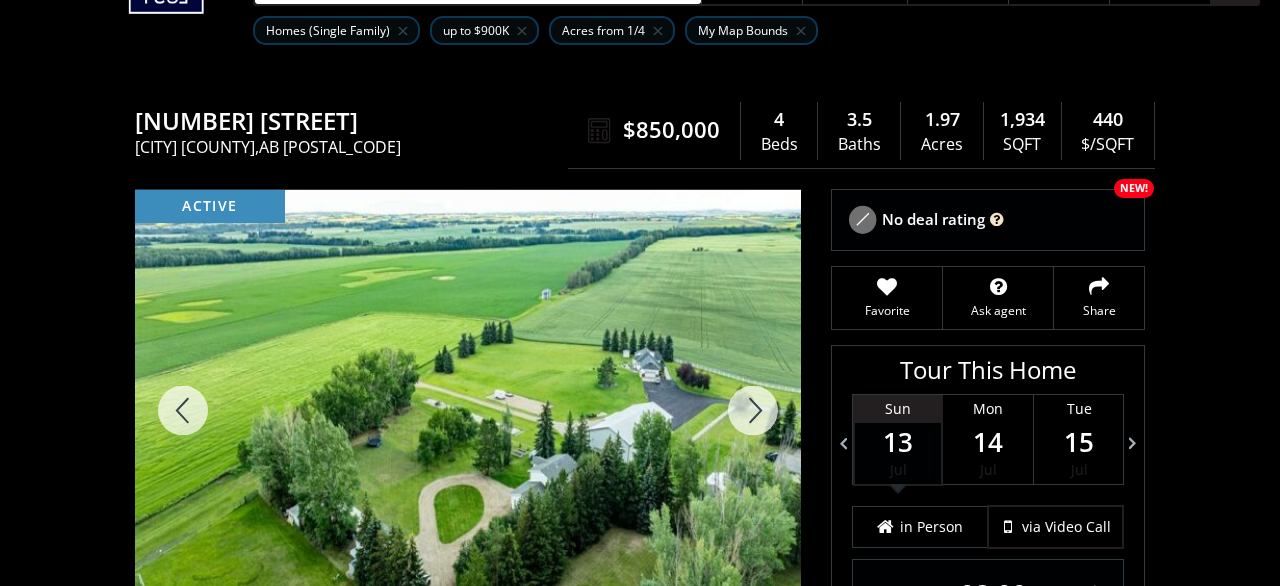 click at bounding box center [753, 410] 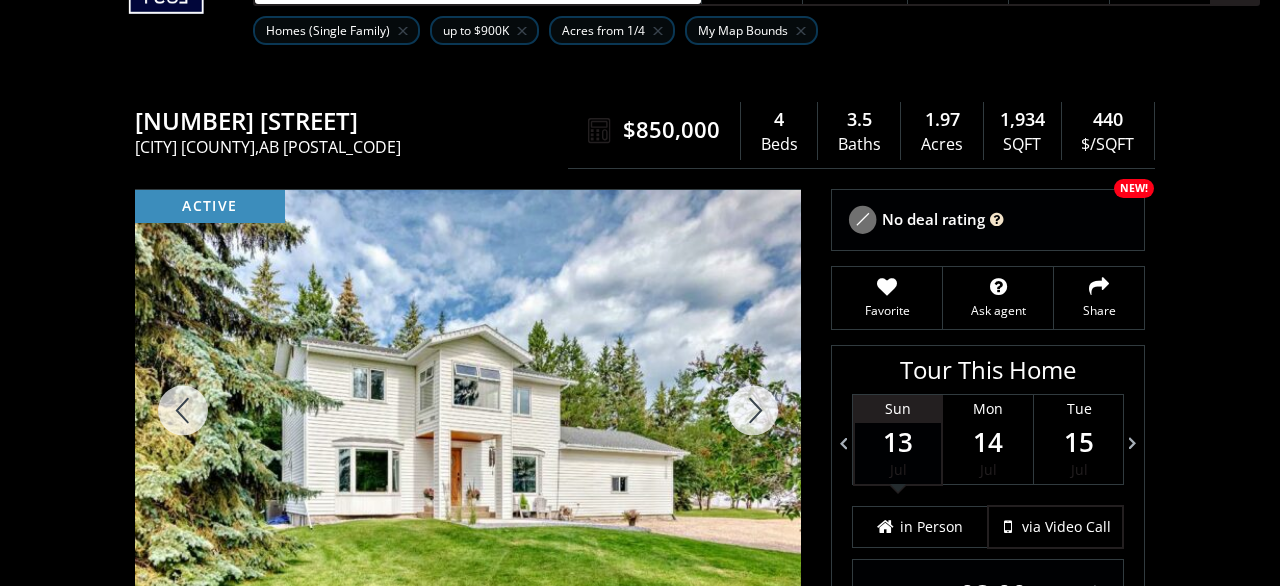 click at bounding box center (753, 410) 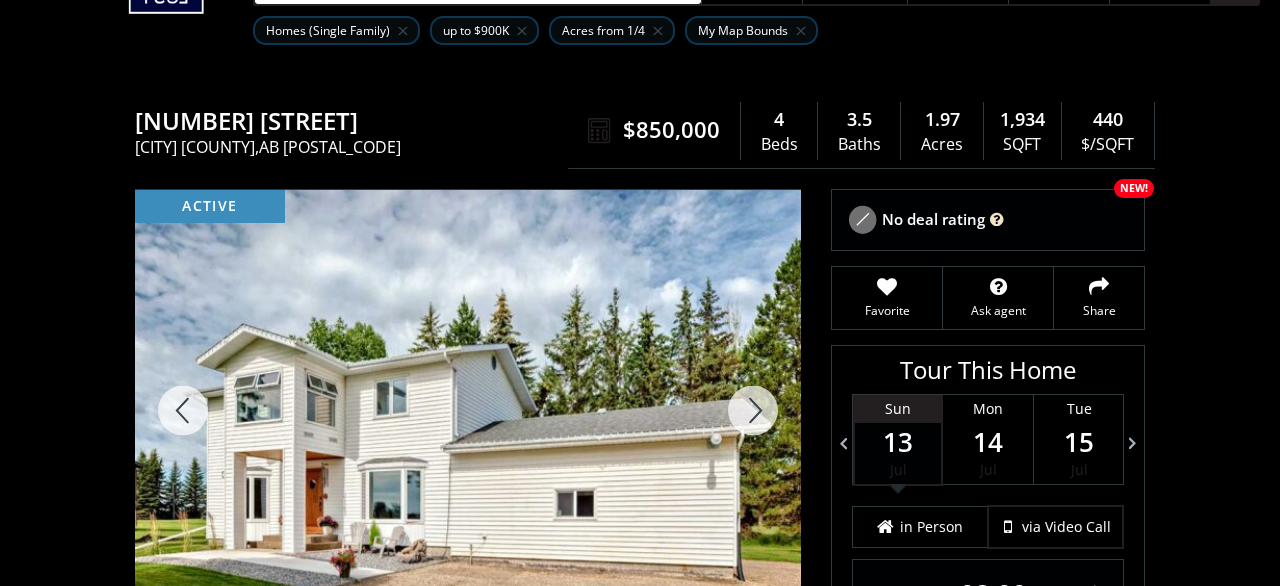 click at bounding box center (753, 410) 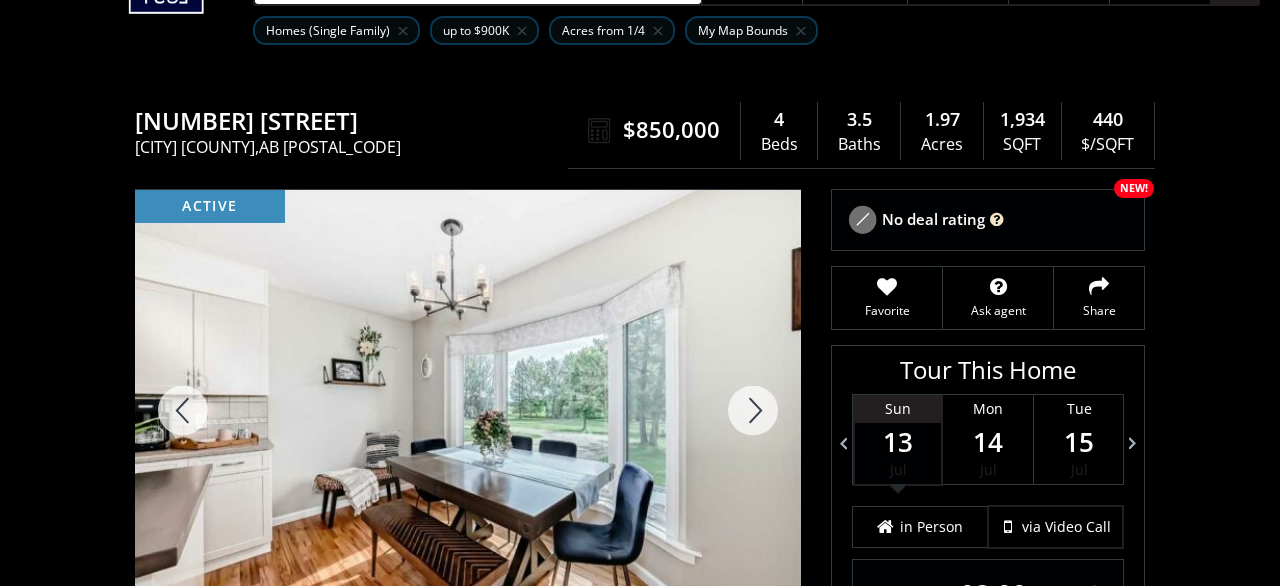 click at bounding box center (753, 410) 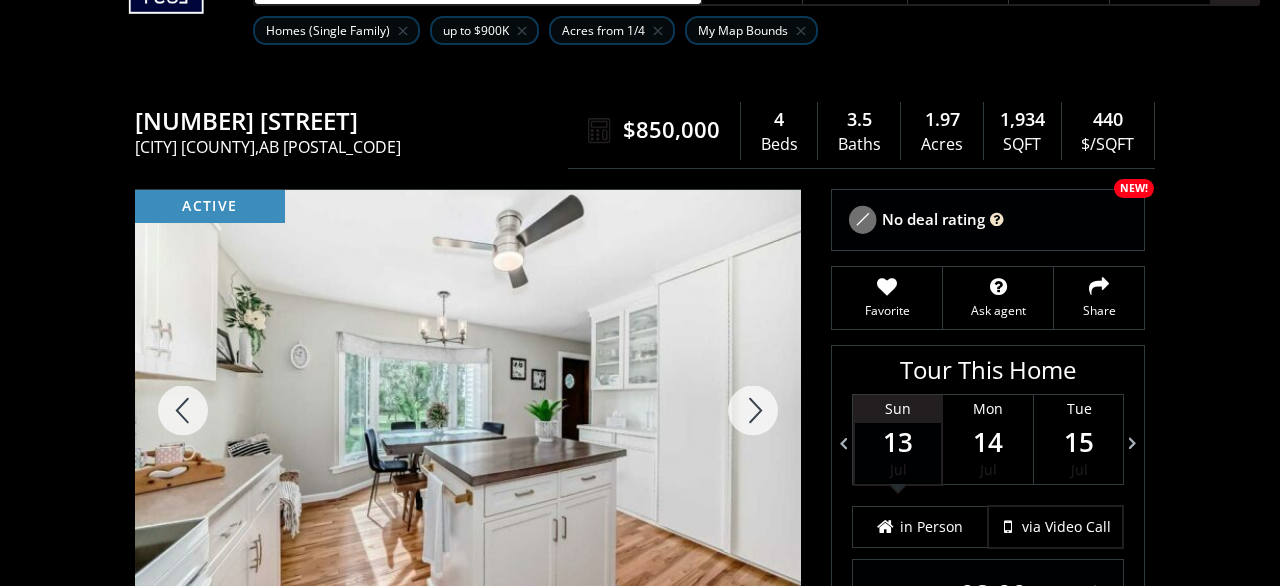 click at bounding box center (753, 410) 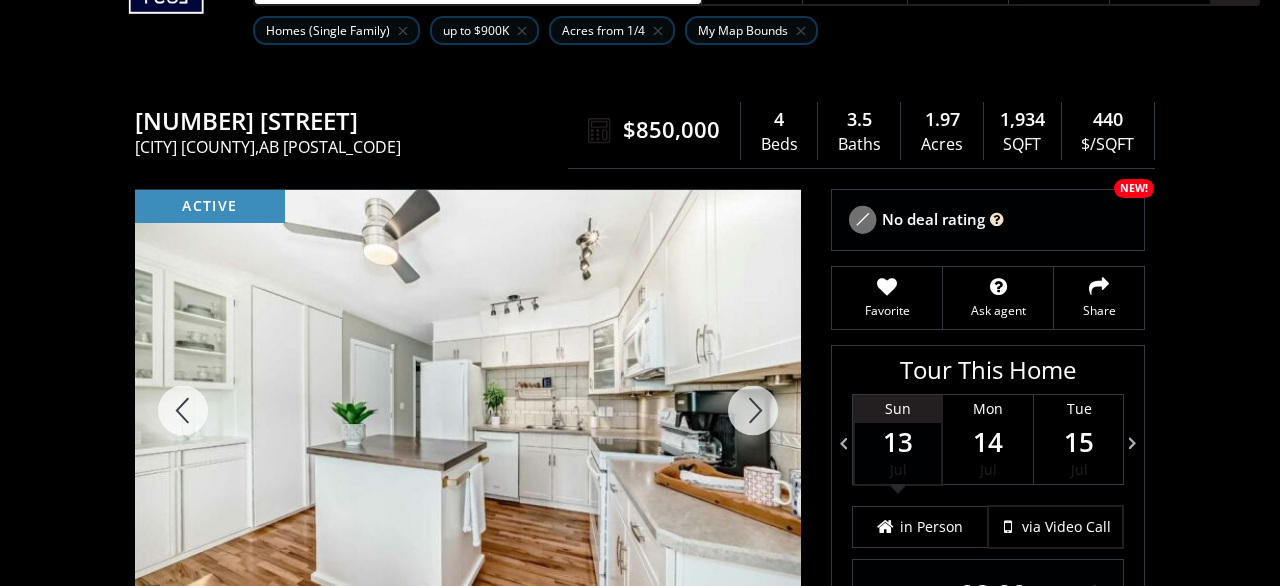click at bounding box center (753, 410) 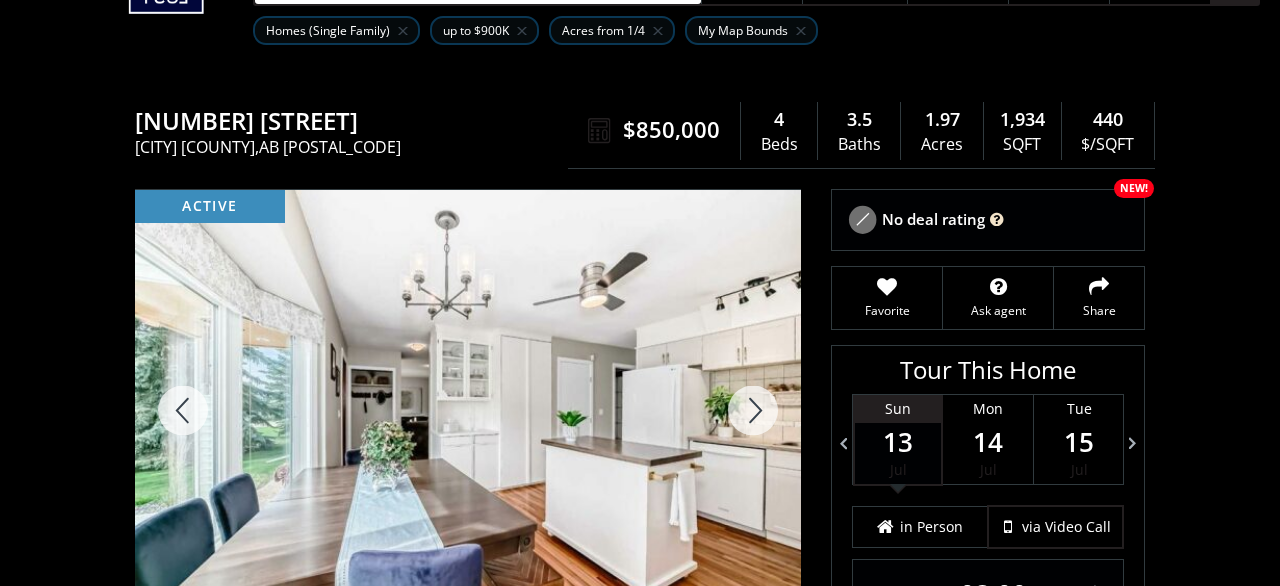 click at bounding box center [753, 410] 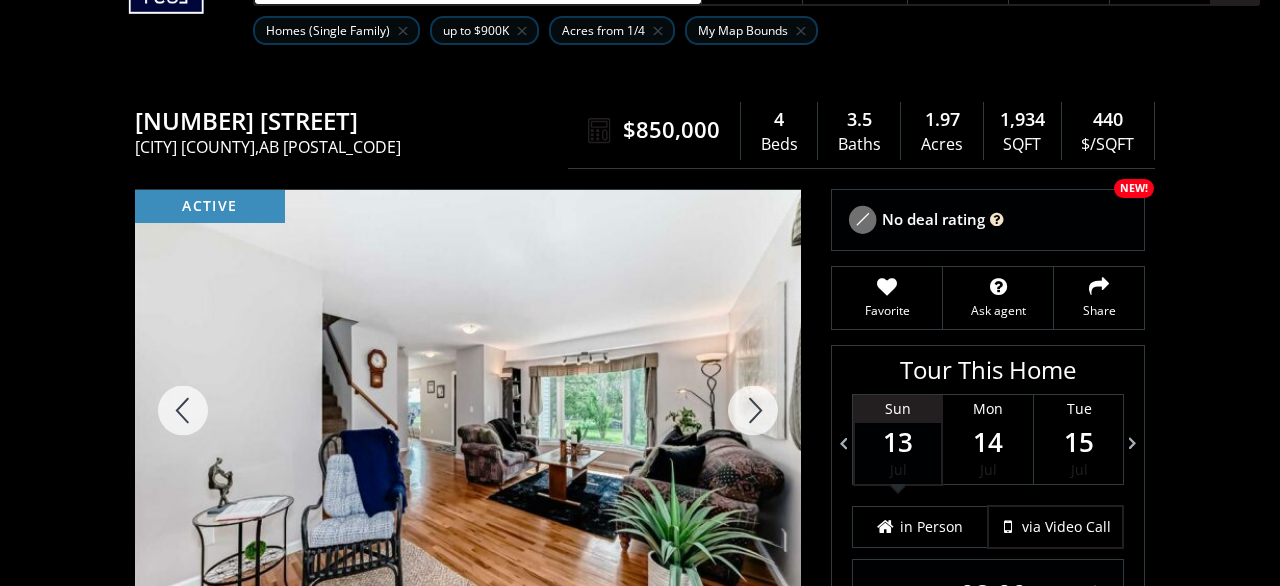 click at bounding box center (753, 410) 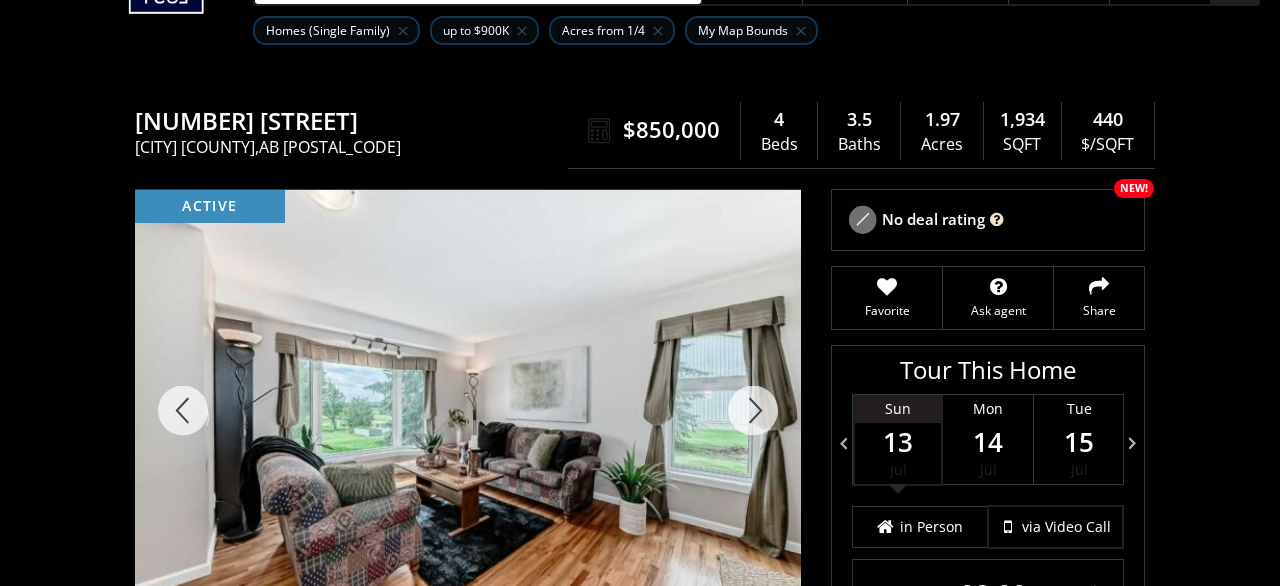 click at bounding box center [753, 410] 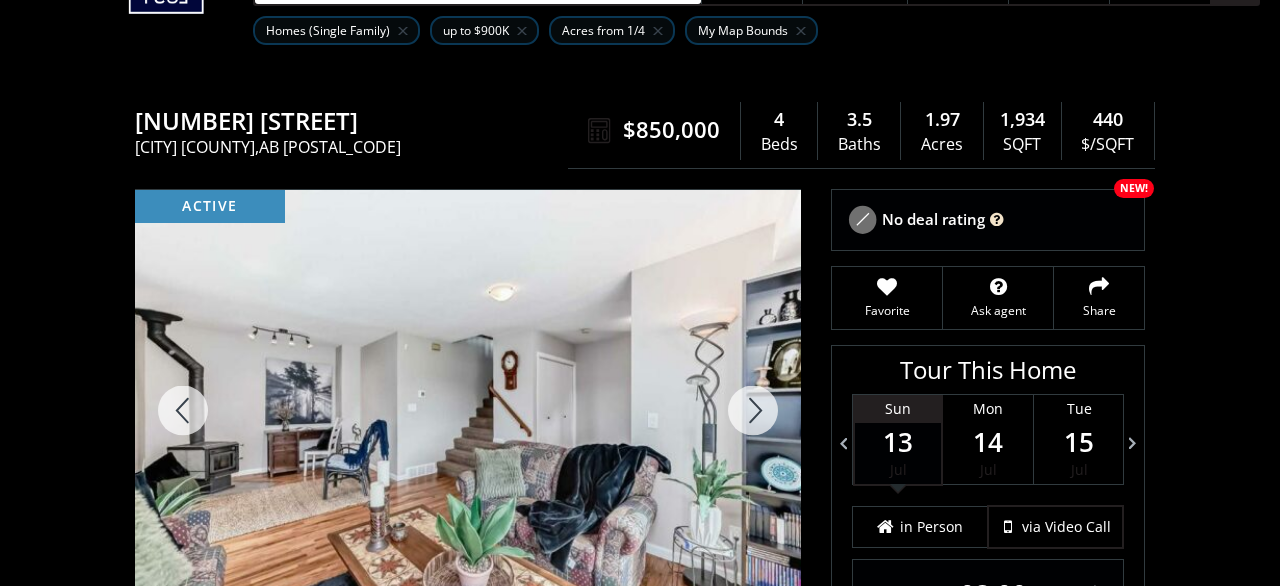 click at bounding box center [753, 410] 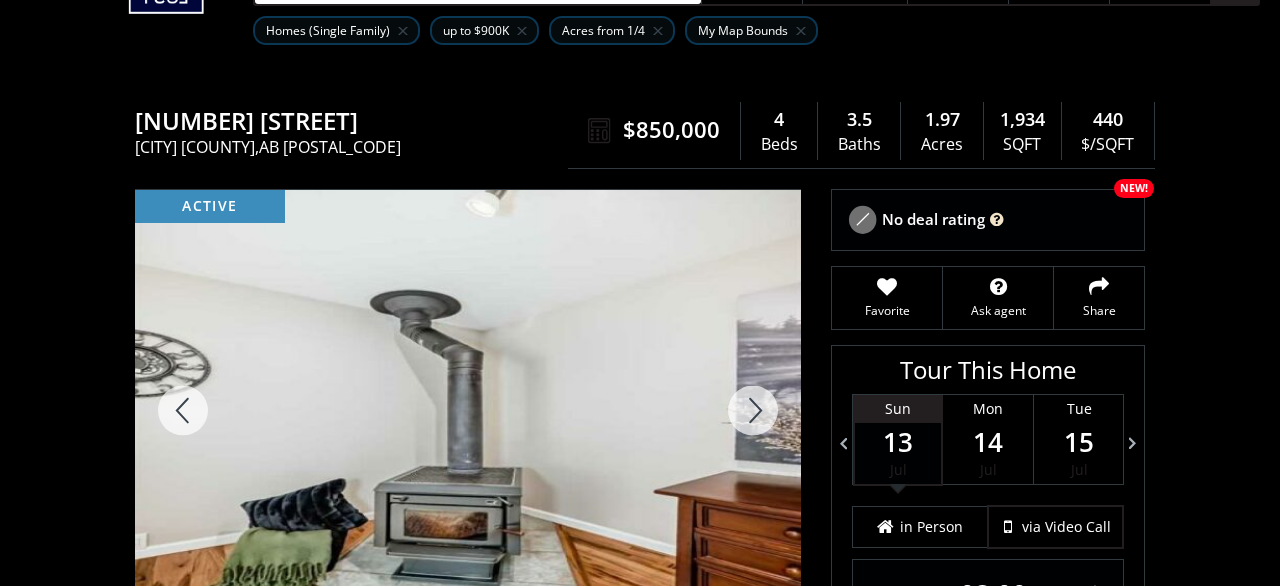 click at bounding box center [753, 410] 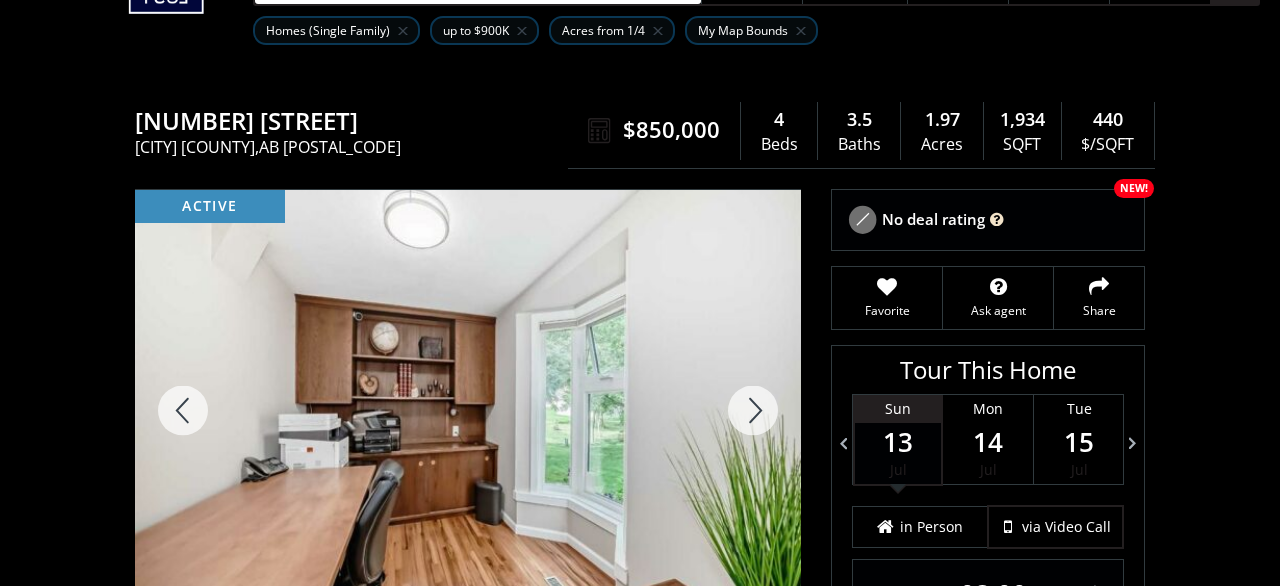 click at bounding box center (753, 410) 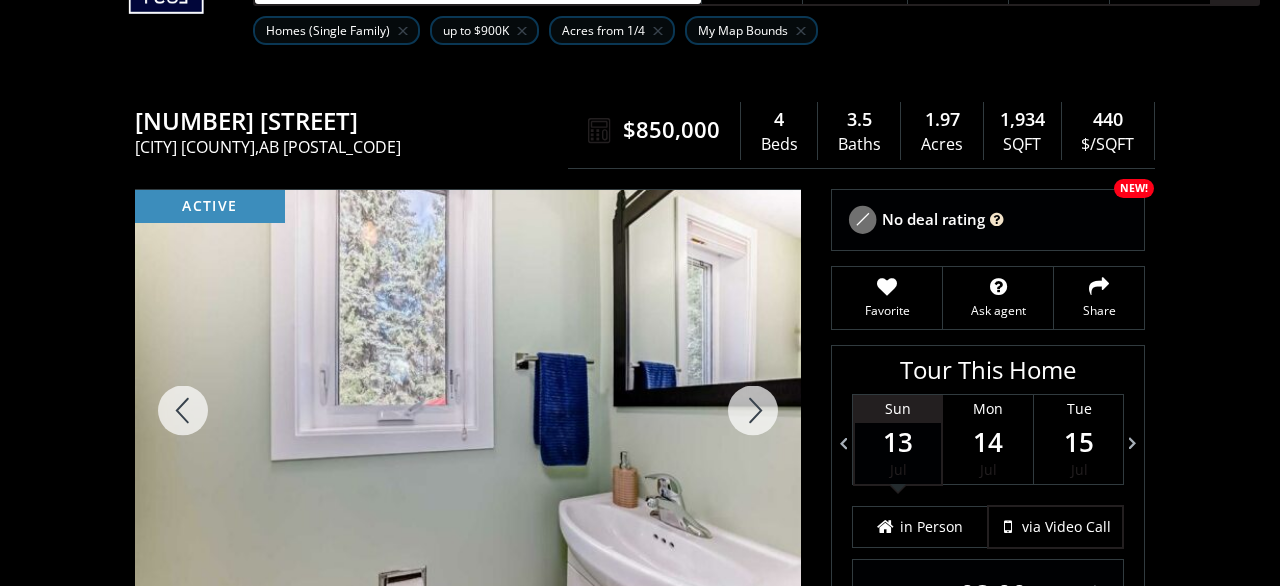 click at bounding box center [753, 410] 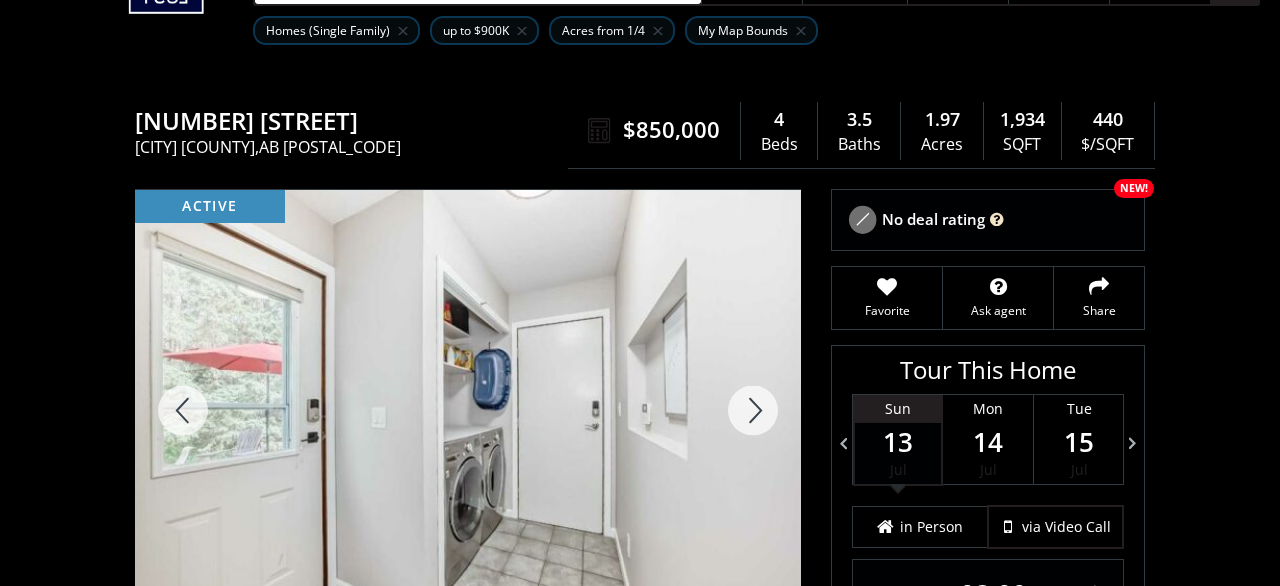 click at bounding box center (753, 410) 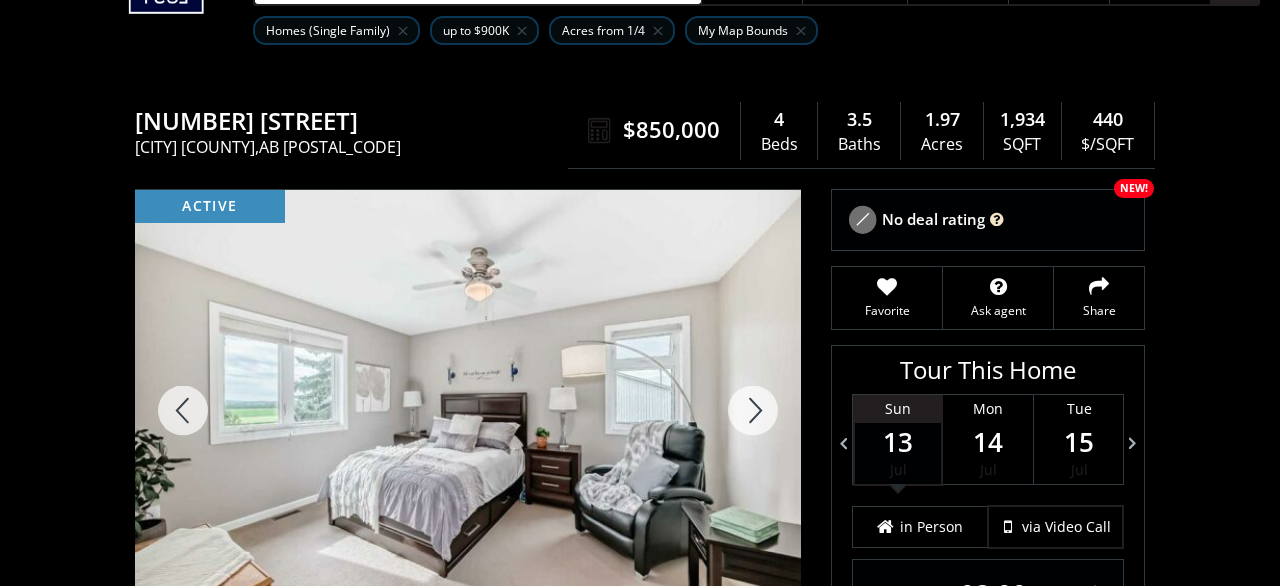 click at bounding box center [753, 410] 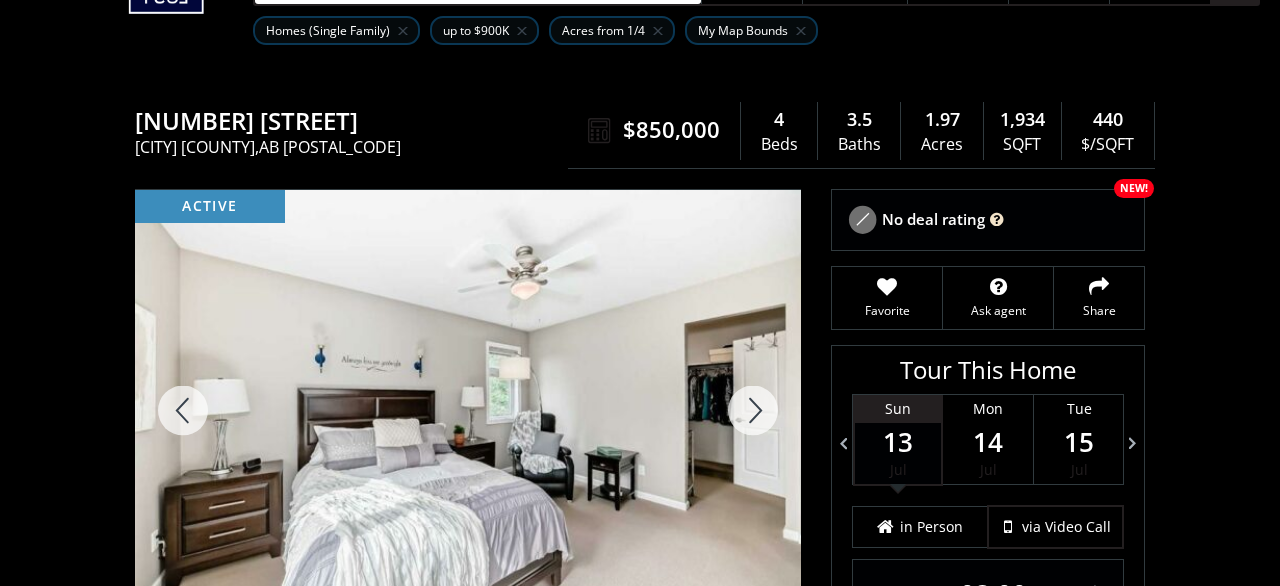 click at bounding box center [753, 410] 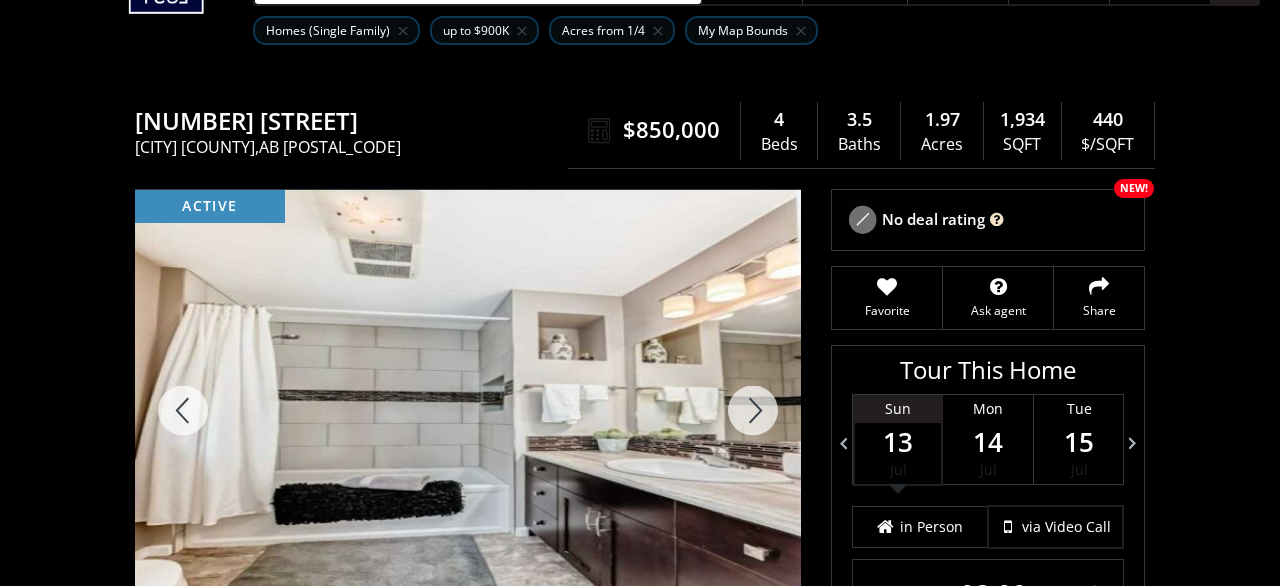 click at bounding box center (753, 410) 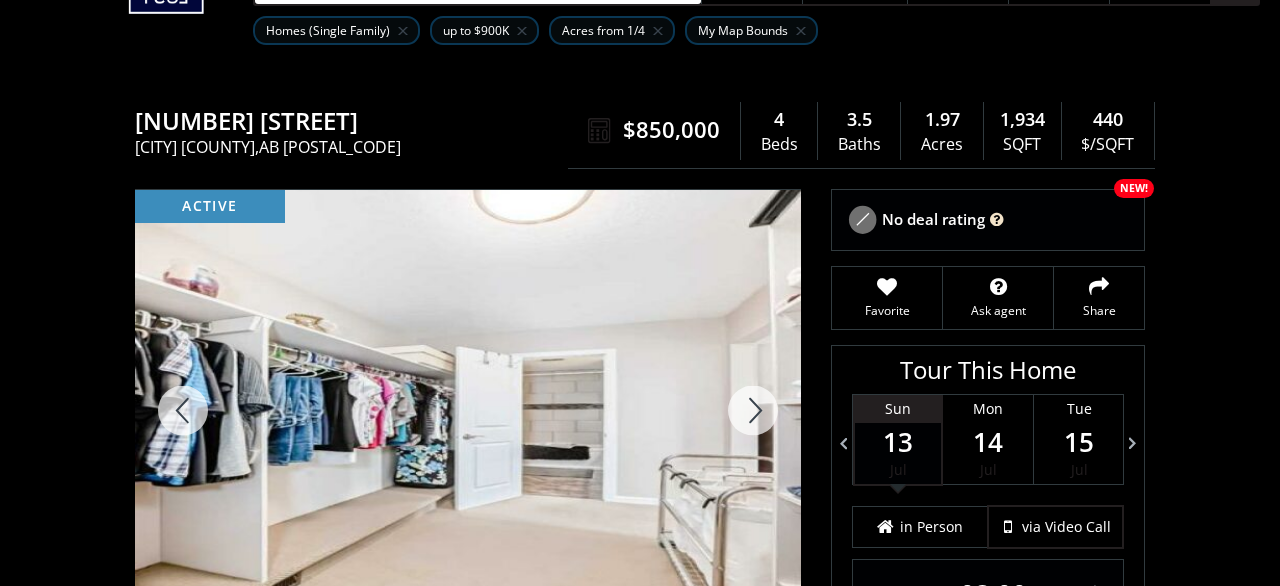 click at bounding box center [753, 410] 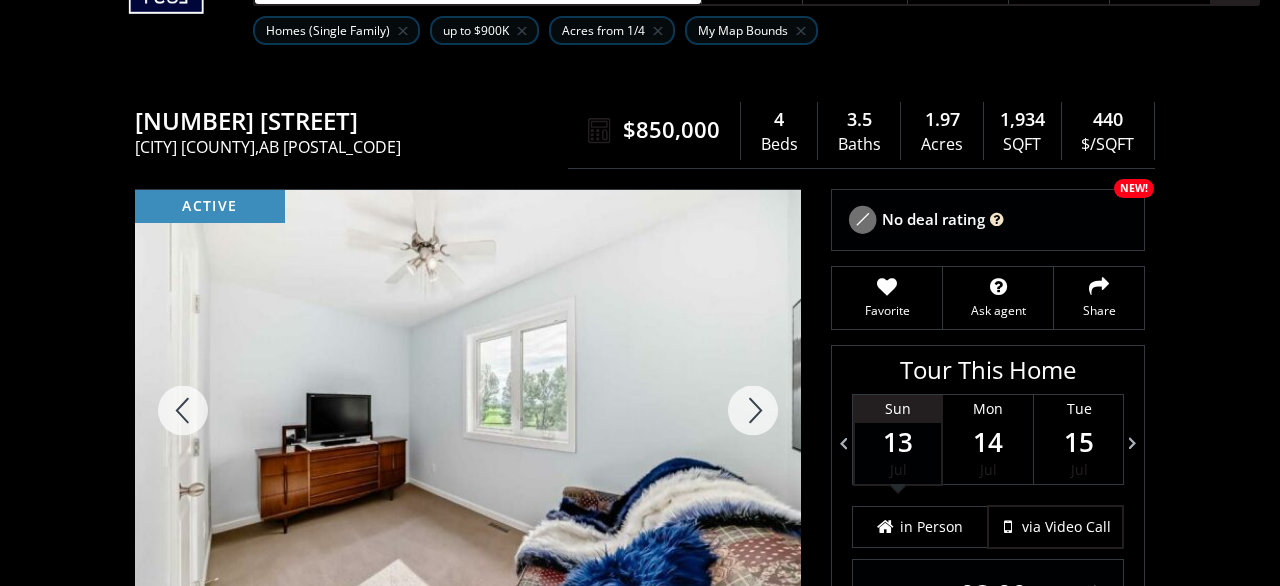 click at bounding box center (753, 410) 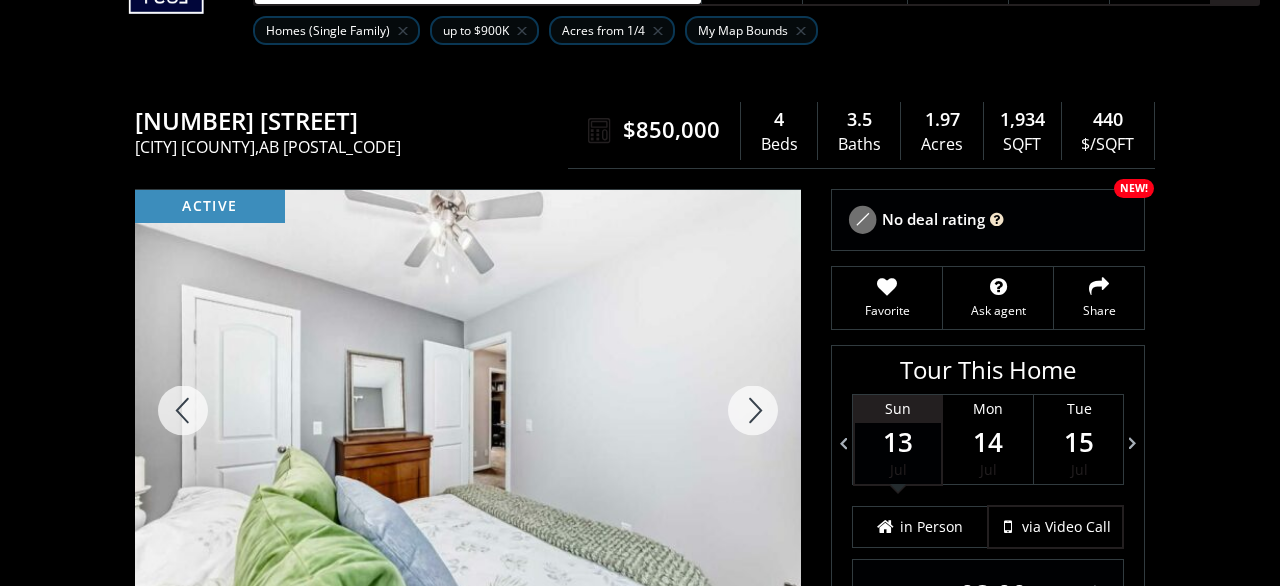click at bounding box center [753, 410] 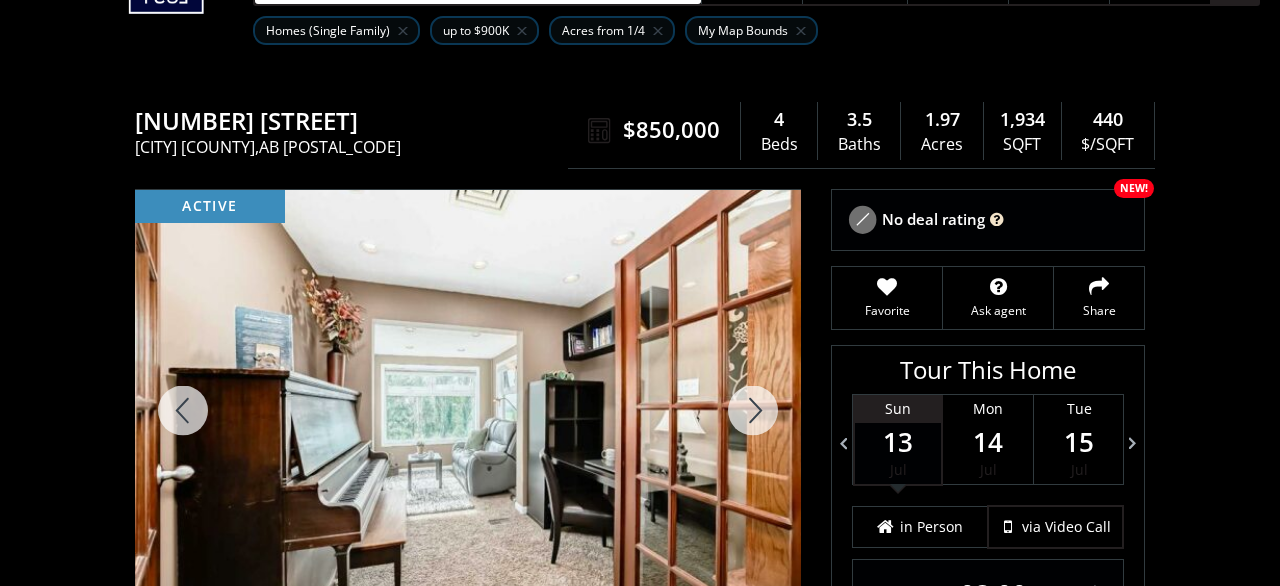 click at bounding box center (753, 410) 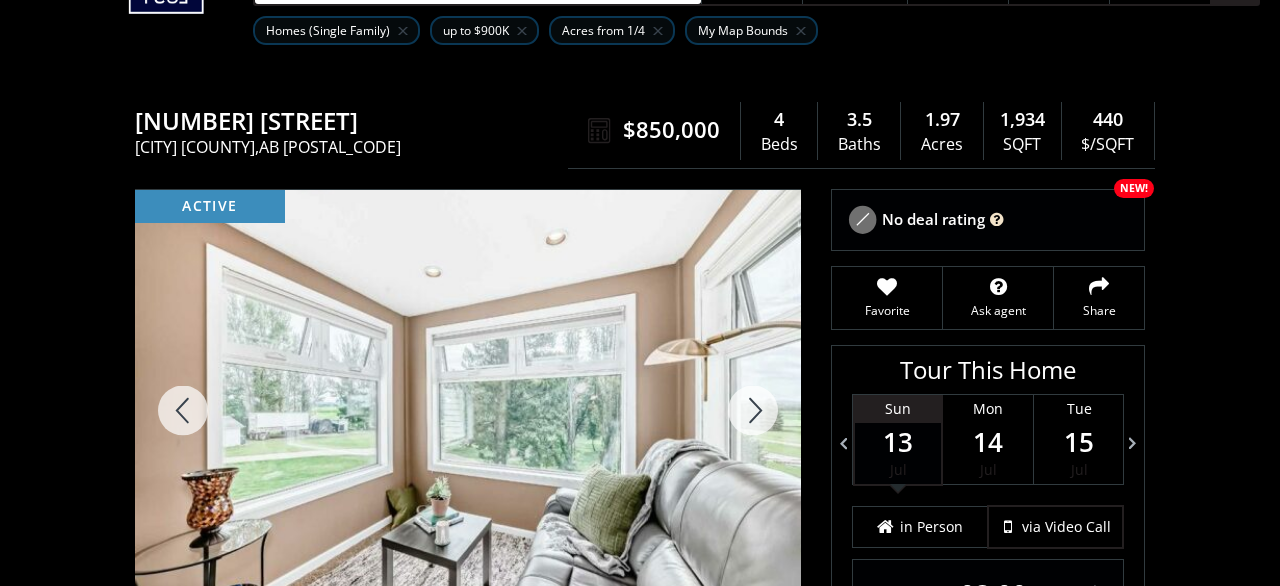 click at bounding box center [753, 410] 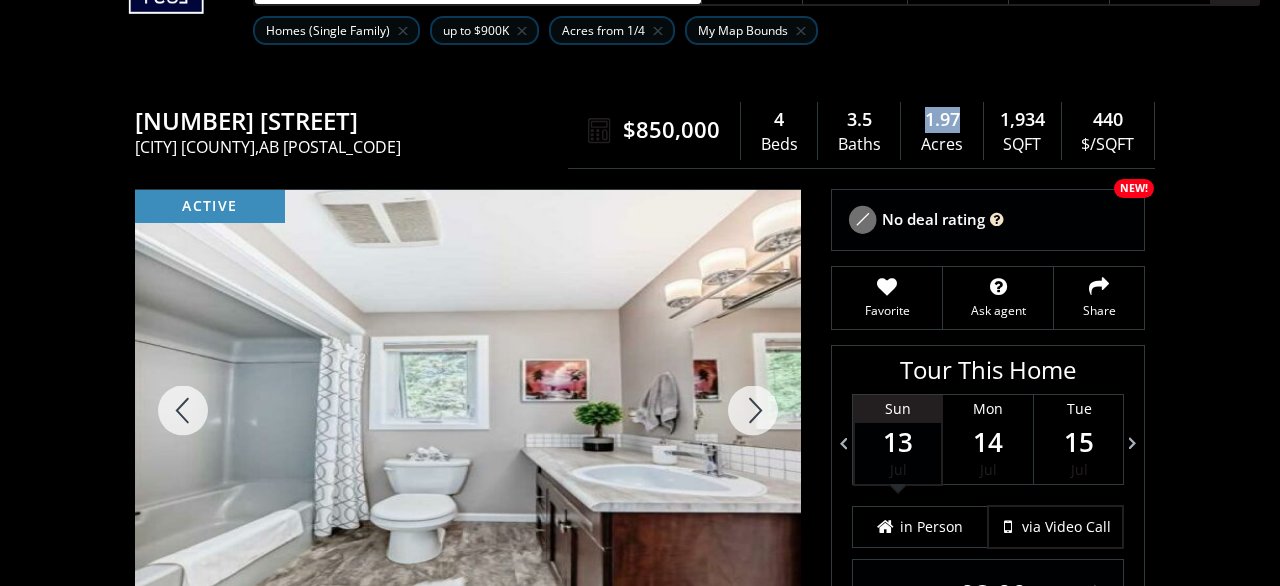 drag, startPoint x: 963, startPoint y: 113, endPoint x: 899, endPoint y: 116, distance: 64.070274 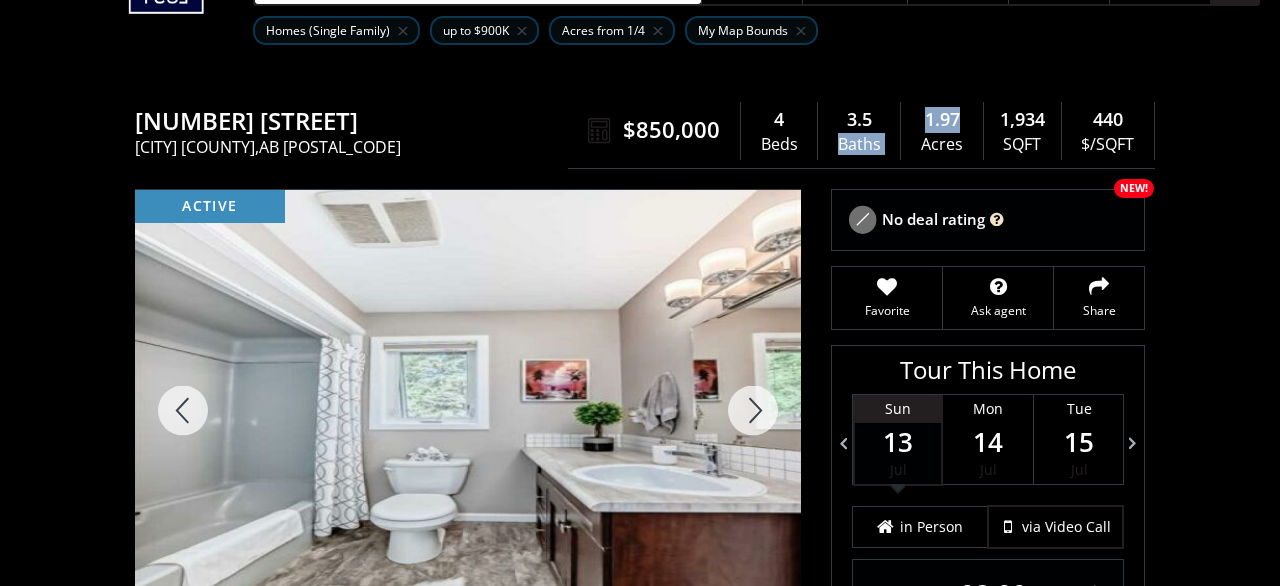 click at bounding box center (753, 410) 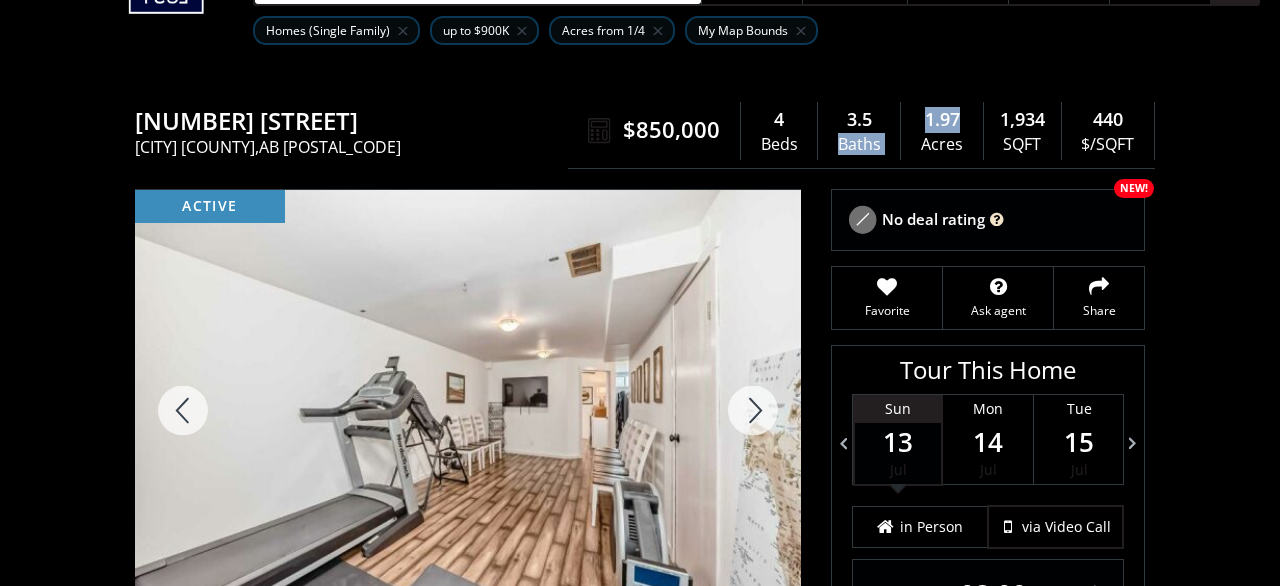 click at bounding box center [753, 410] 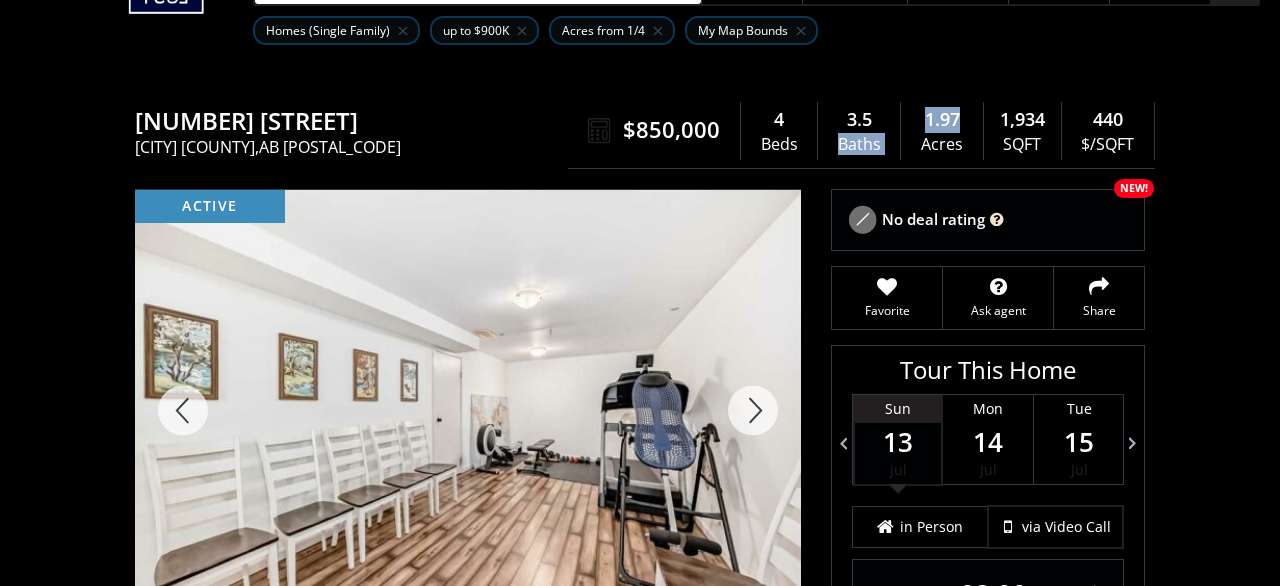 click at bounding box center (753, 410) 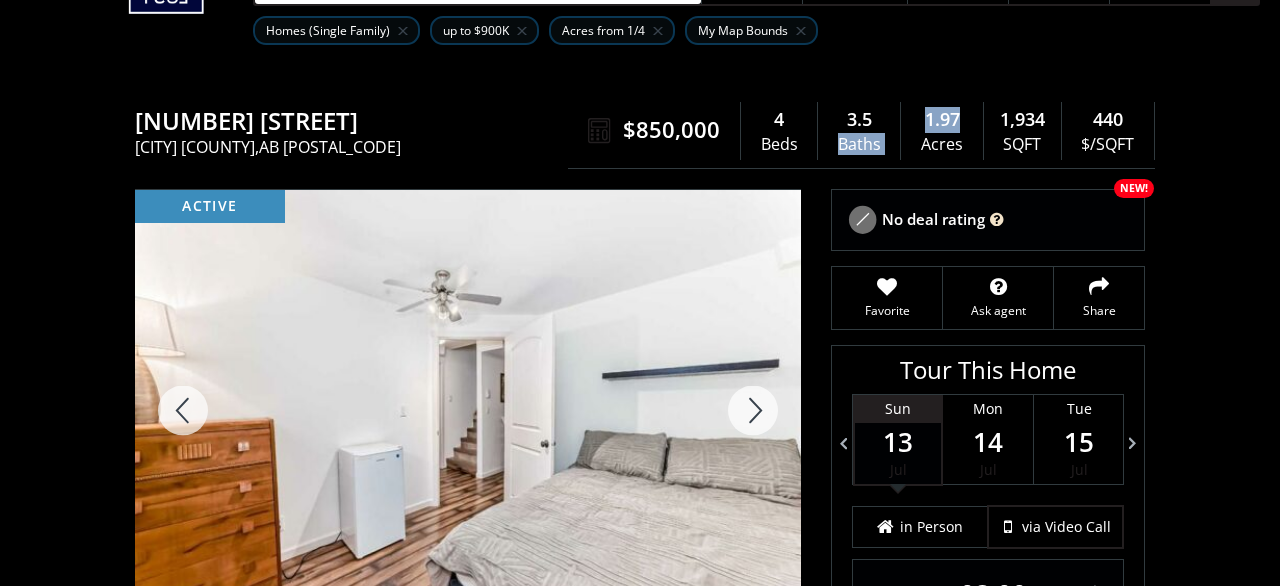 click at bounding box center [753, 410] 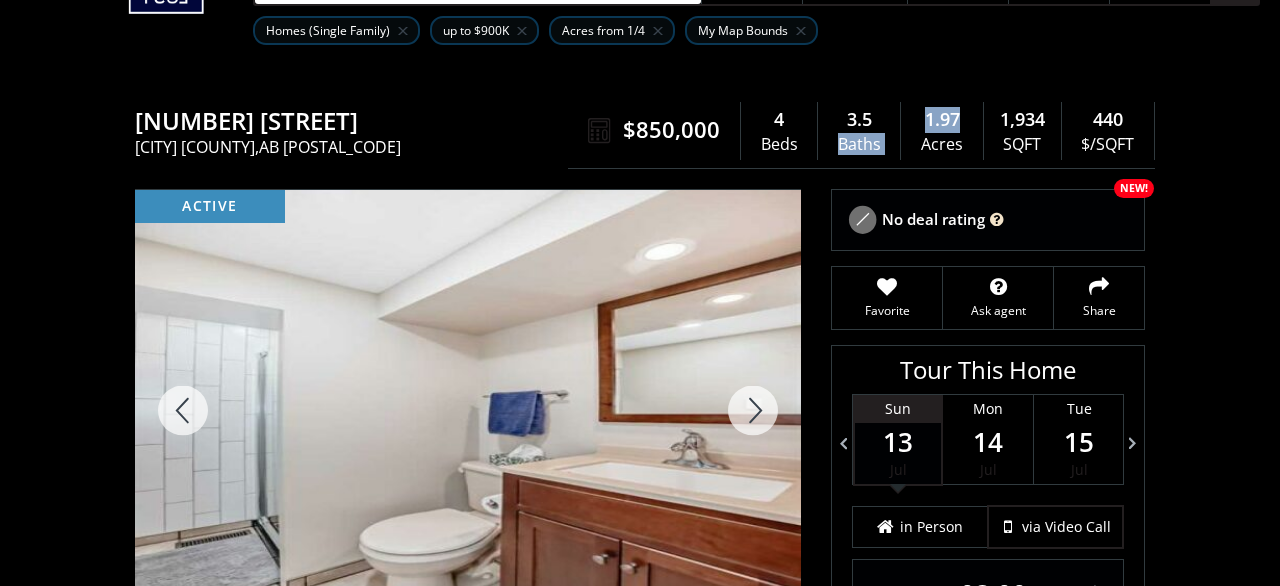 click at bounding box center [753, 410] 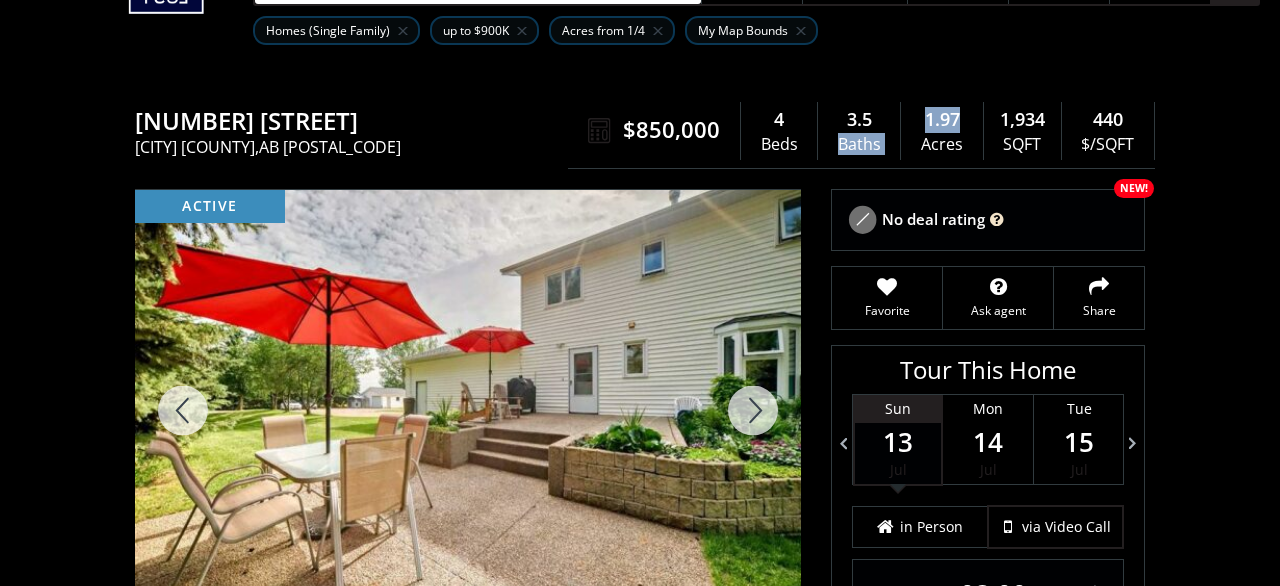 click at bounding box center (753, 410) 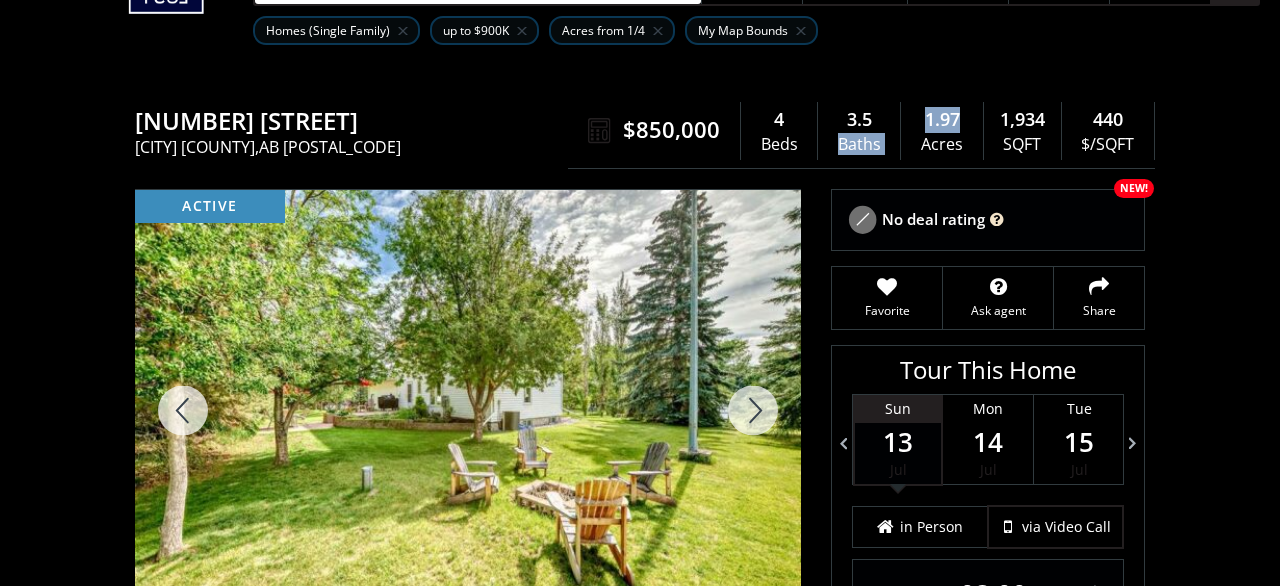 click at bounding box center [753, 410] 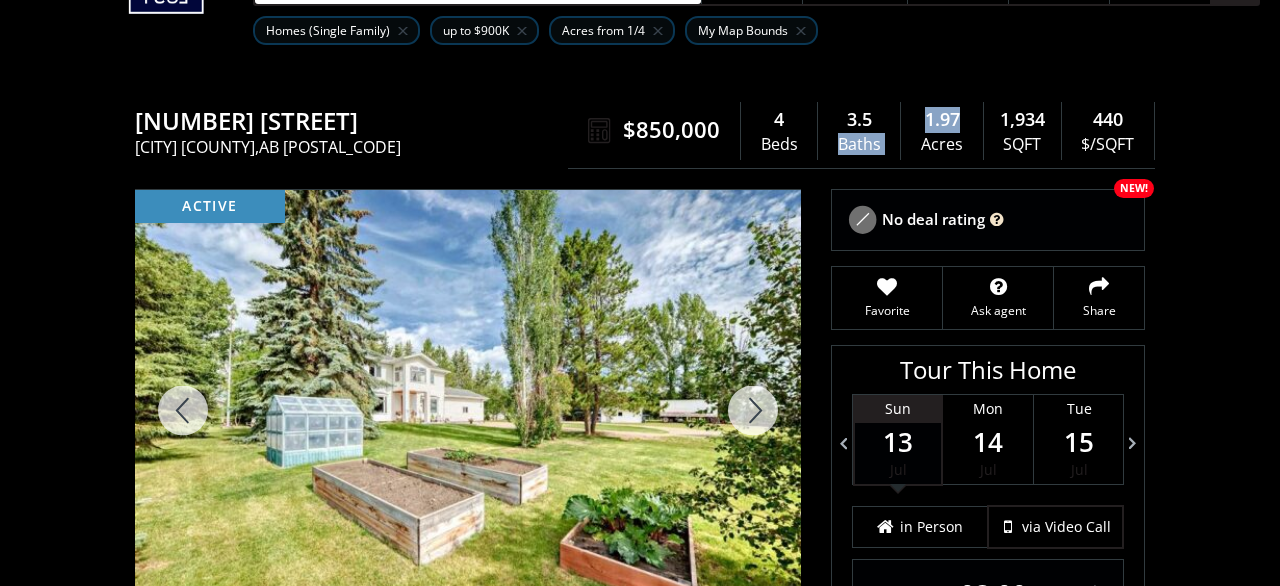click at bounding box center (753, 410) 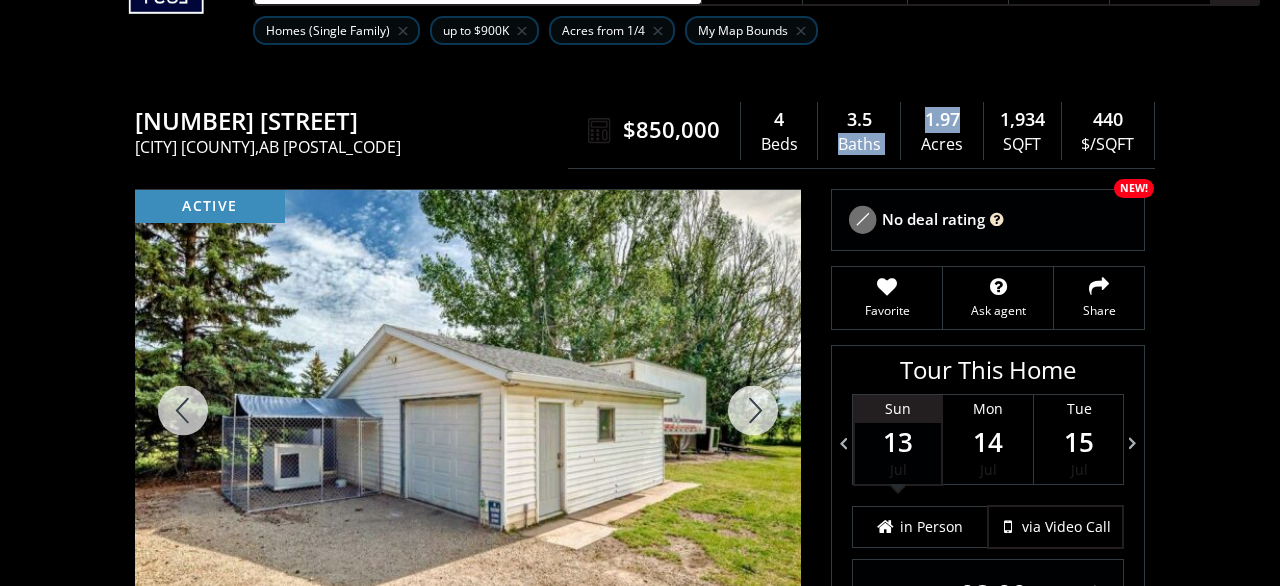click at bounding box center [753, 410] 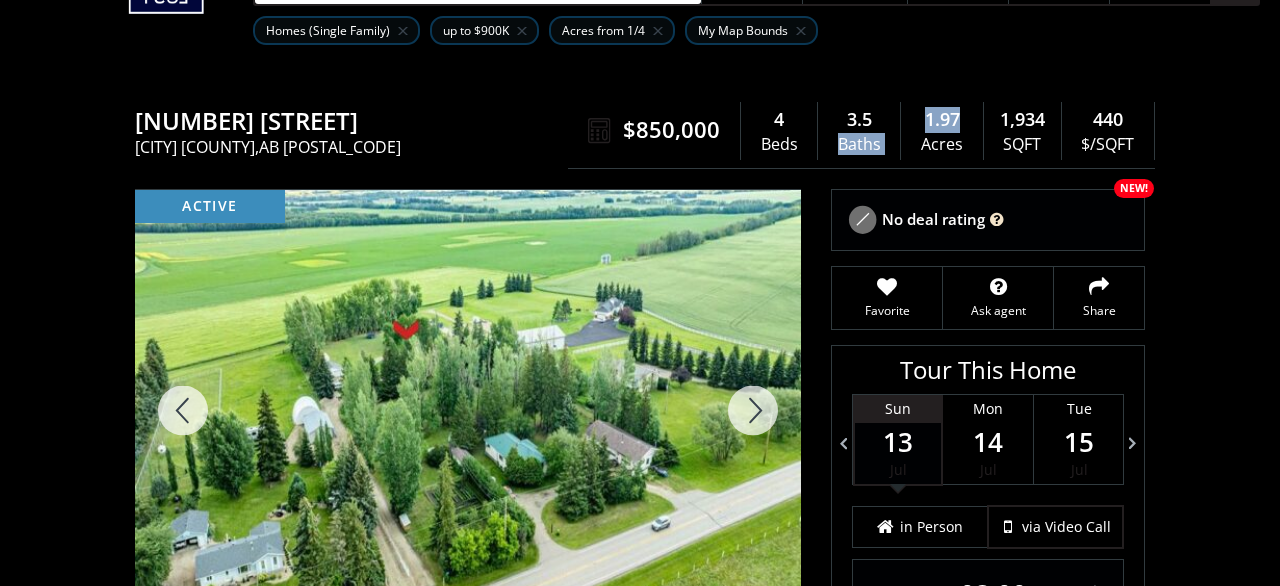 click at bounding box center (753, 410) 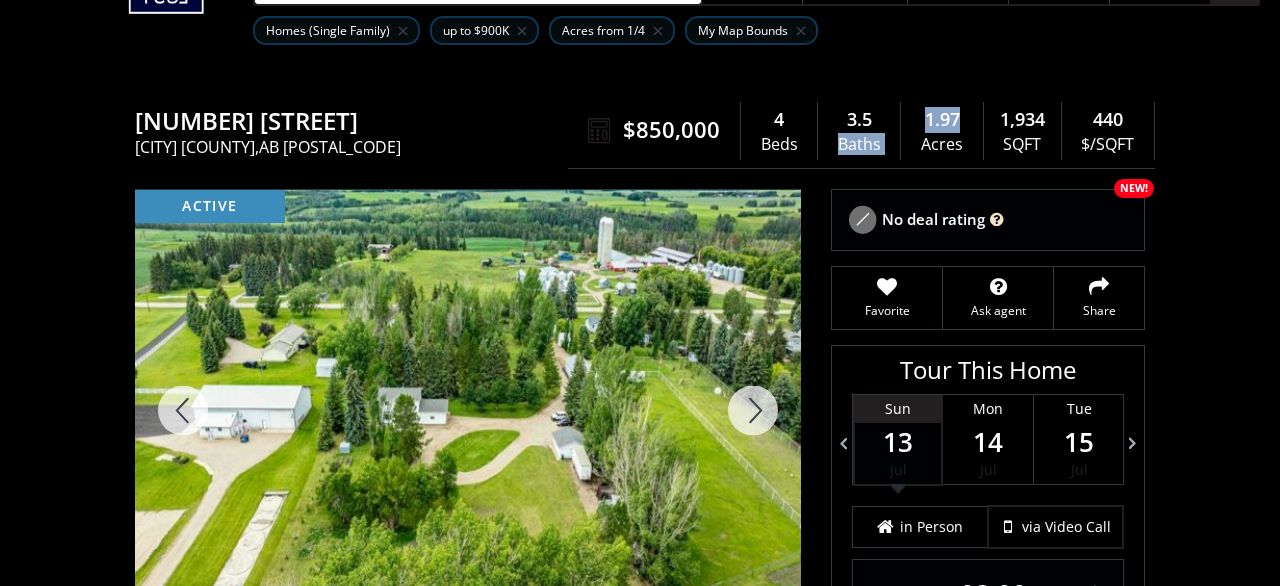 click at bounding box center (183, 410) 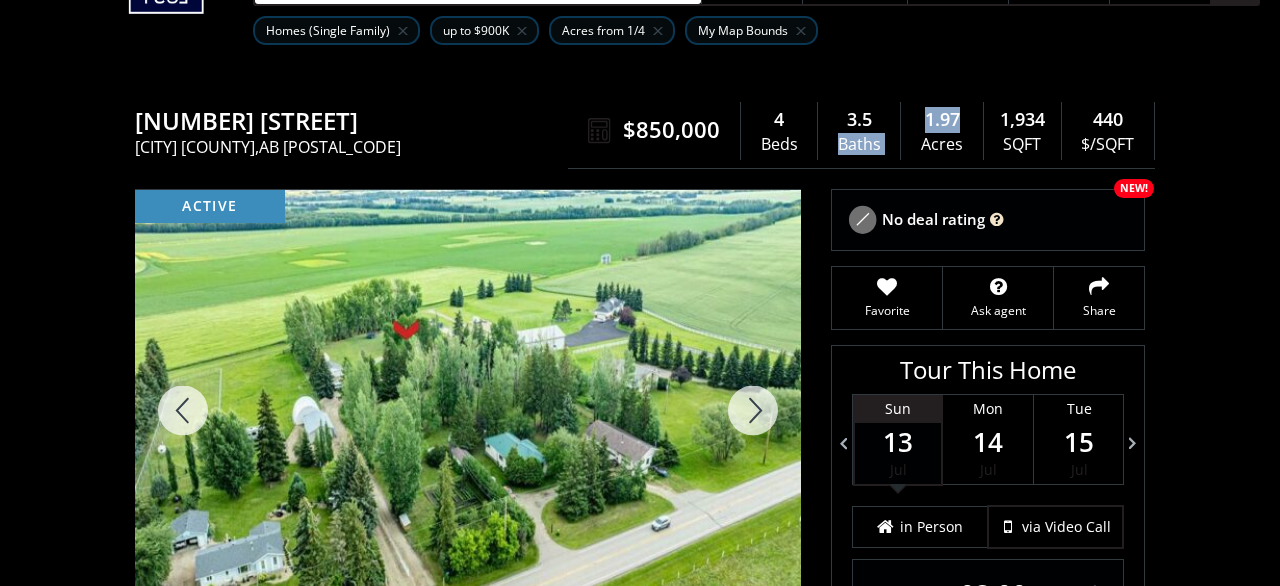click at bounding box center (753, 410) 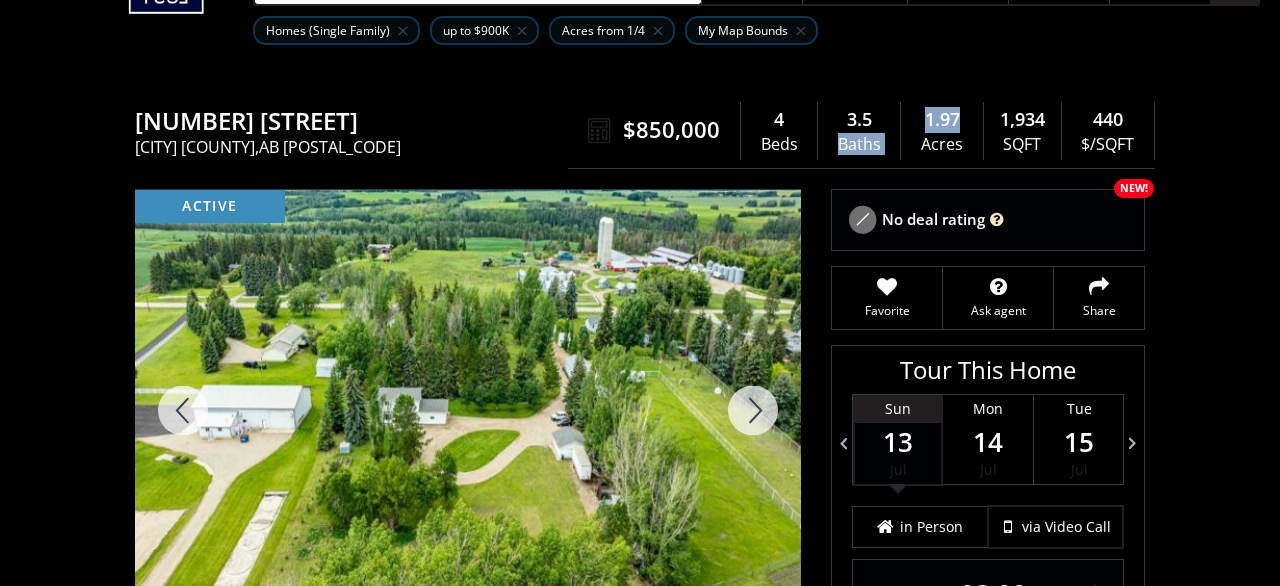 click at bounding box center [753, 410] 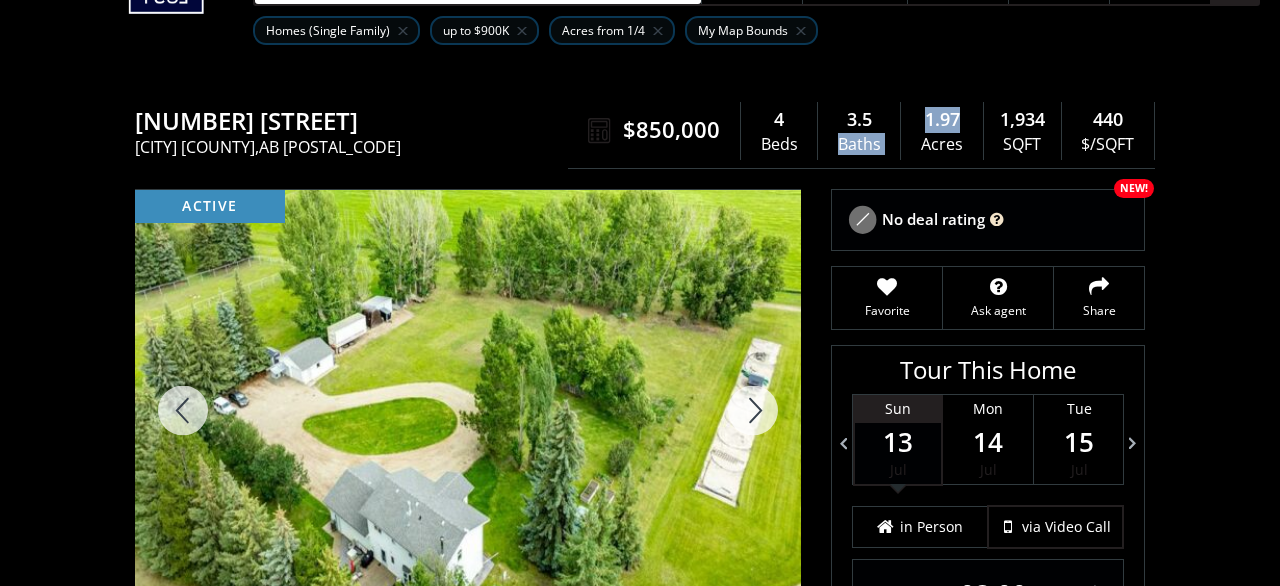 click at bounding box center [753, 410] 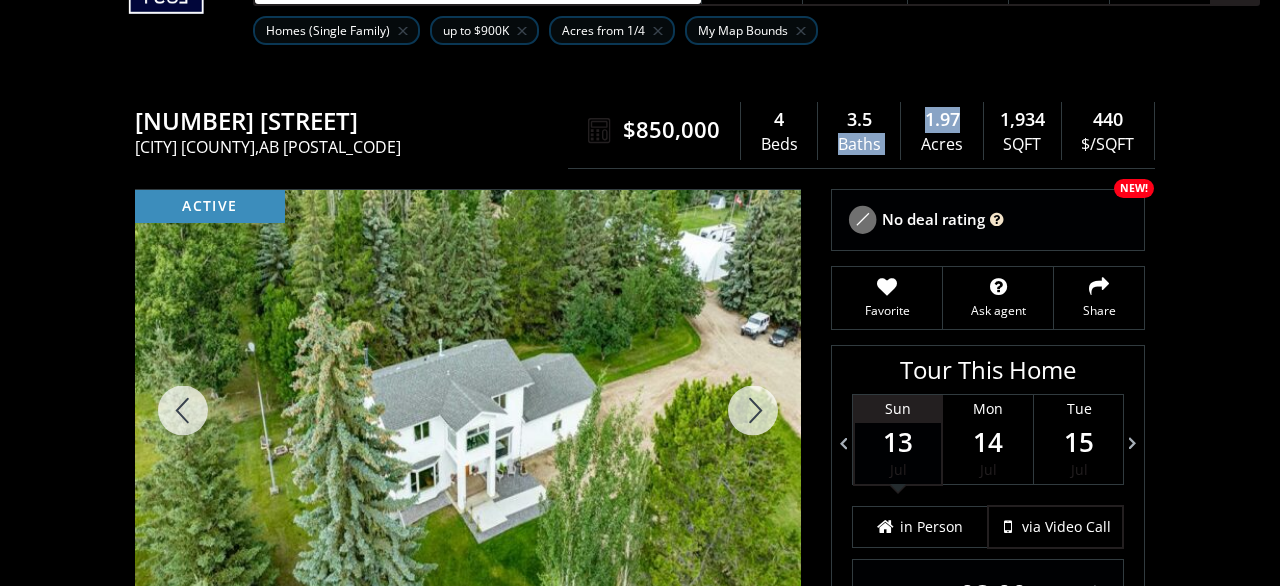 click at bounding box center [753, 410] 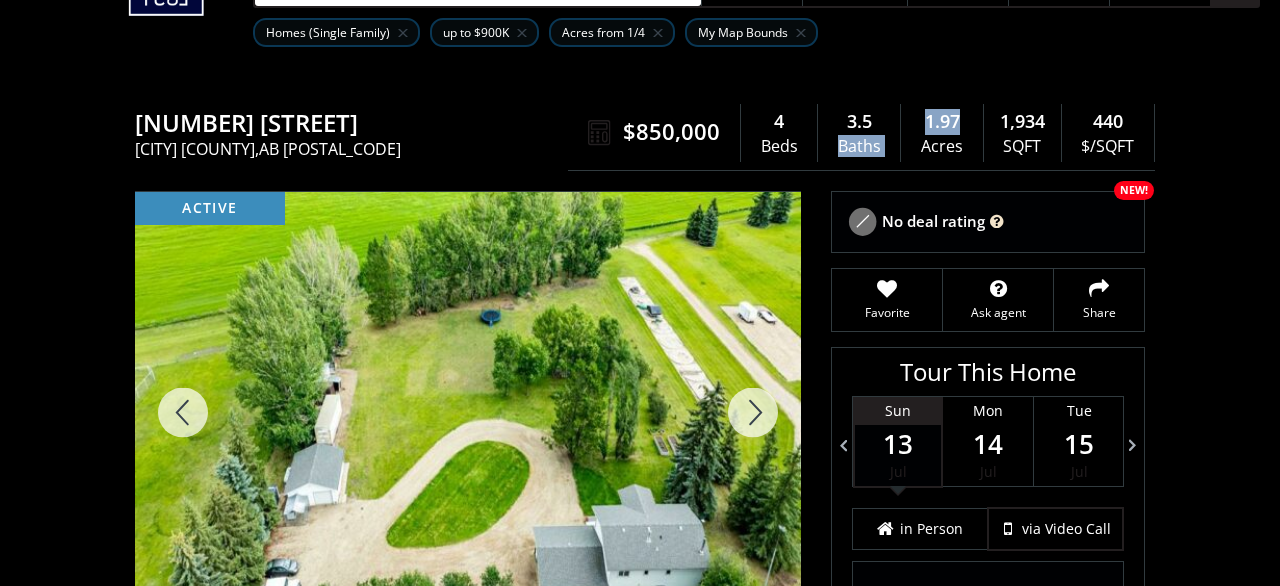 scroll, scrollTop: 0, scrollLeft: 0, axis: both 